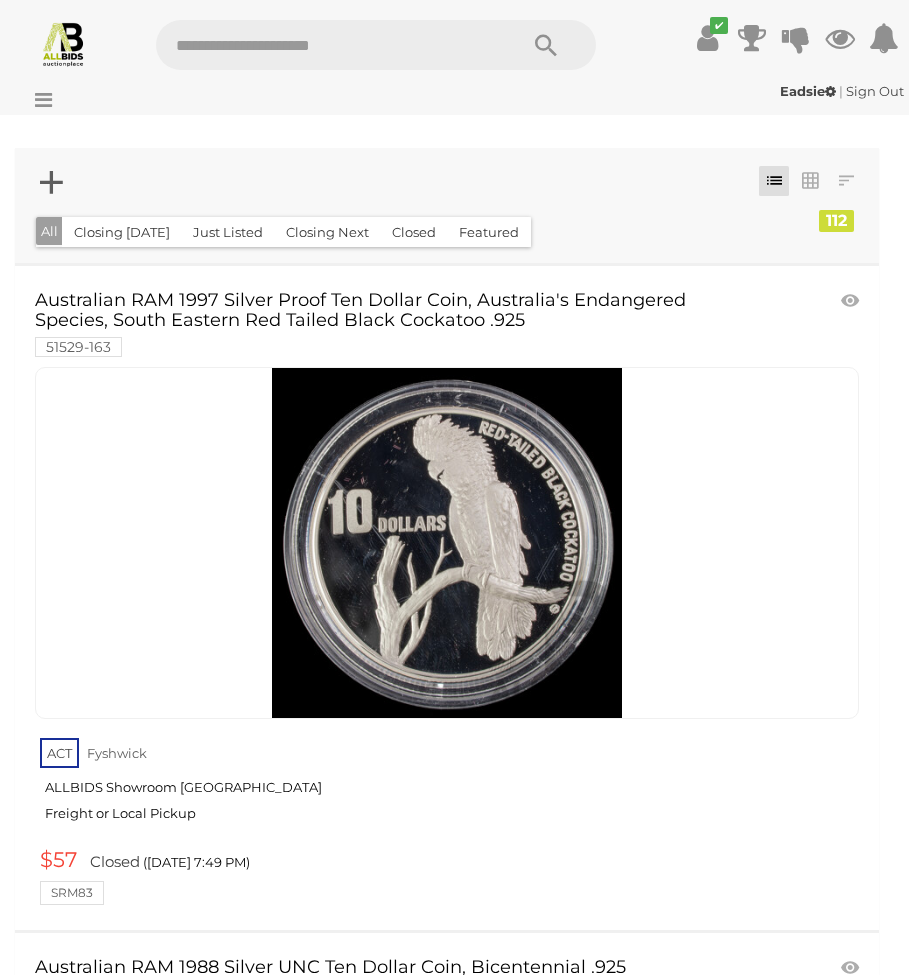 scroll, scrollTop: 0, scrollLeft: 0, axis: both 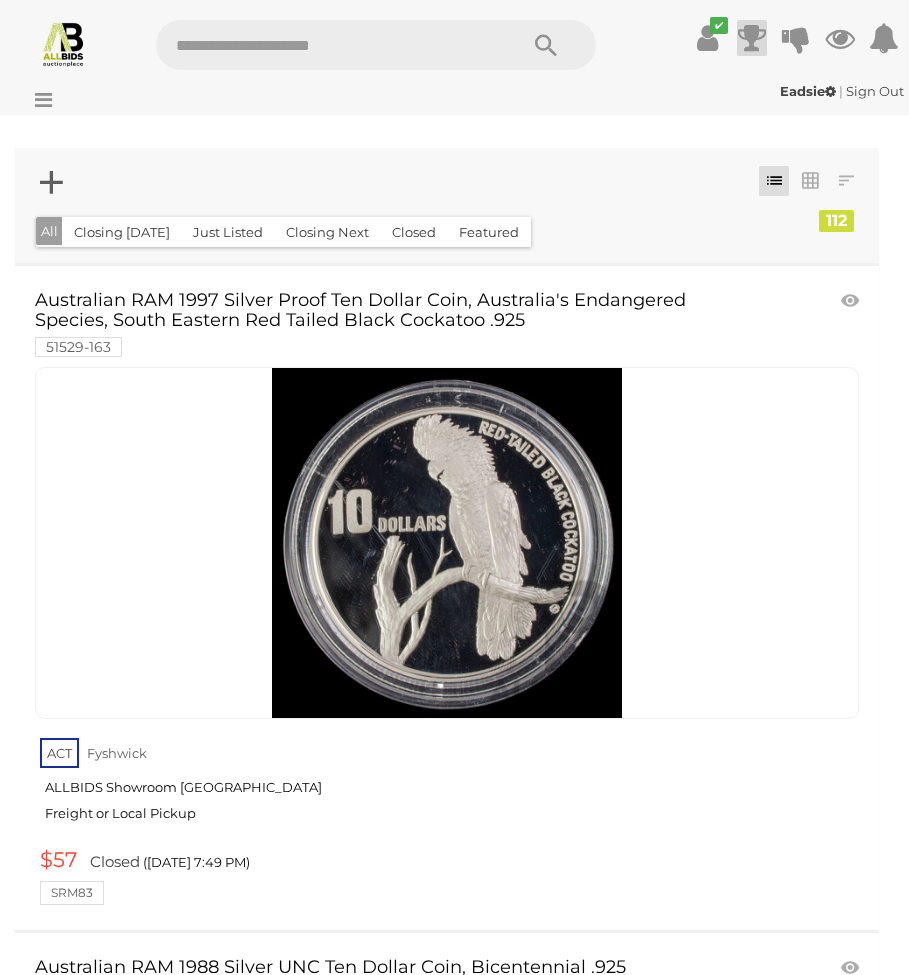 click at bounding box center [752, 38] 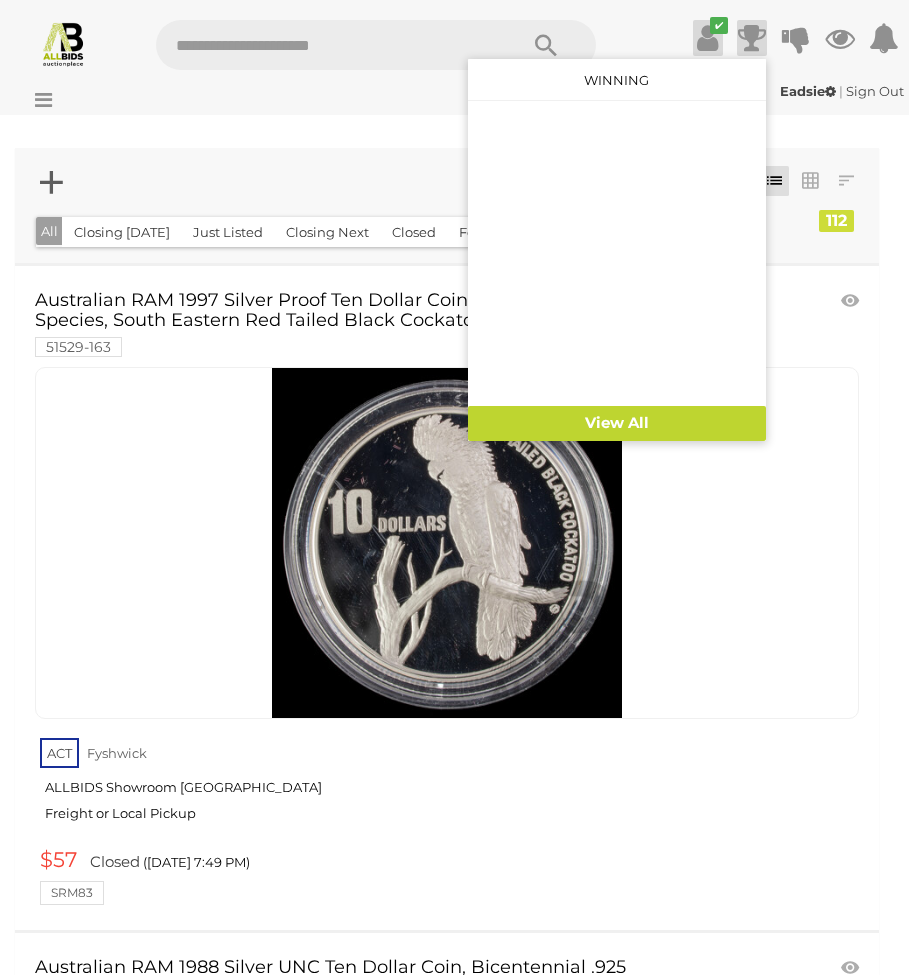 click at bounding box center [707, 38] 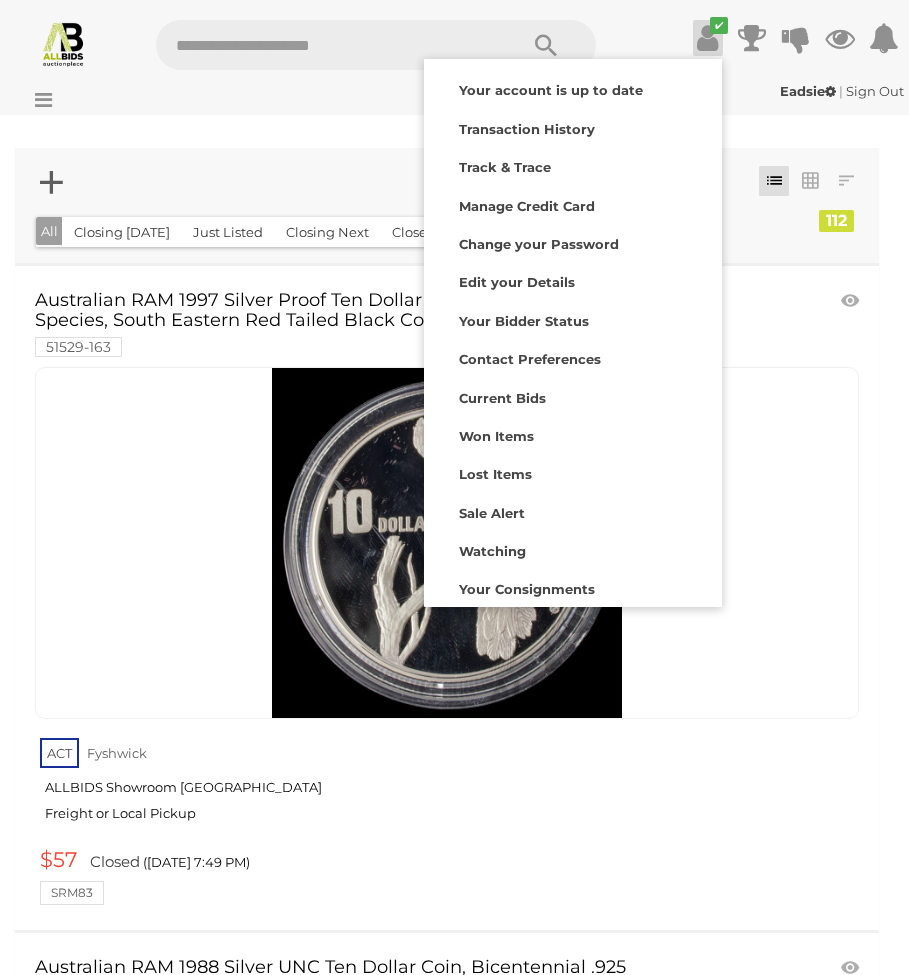 click on "<
Search Results | ALLBIDS
✔ Watching" at bounding box center (454, 16726) 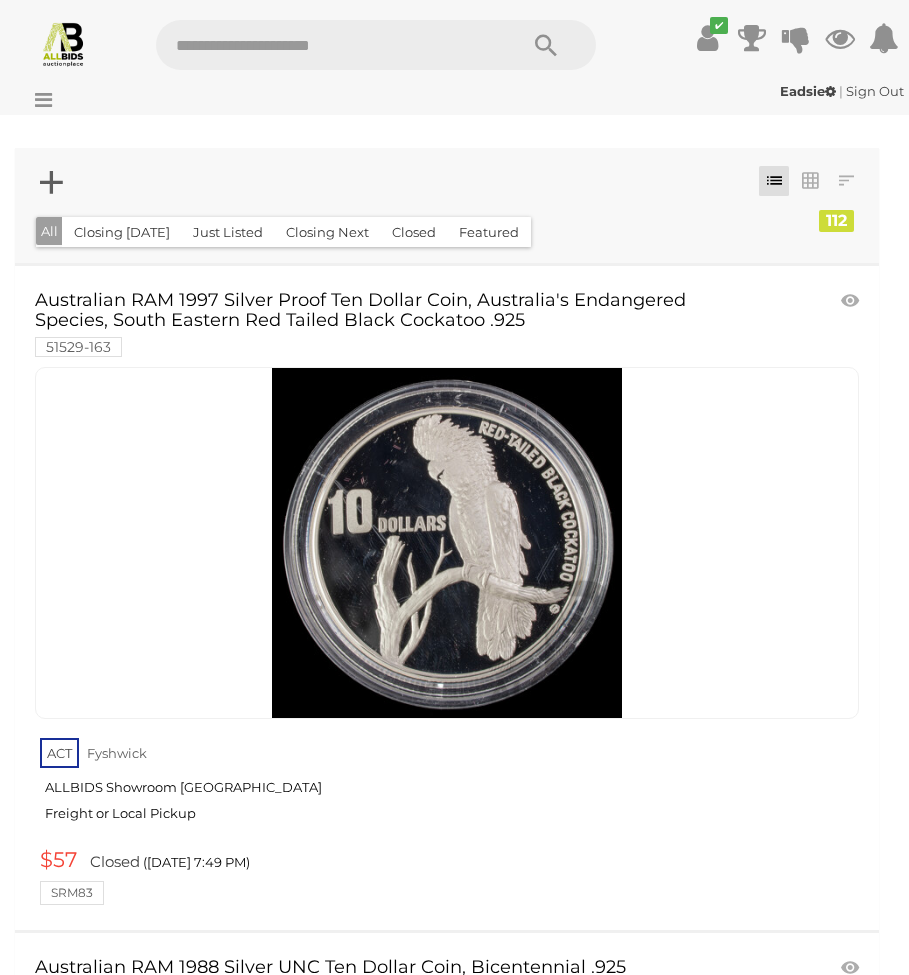 click at bounding box center [326, 45] 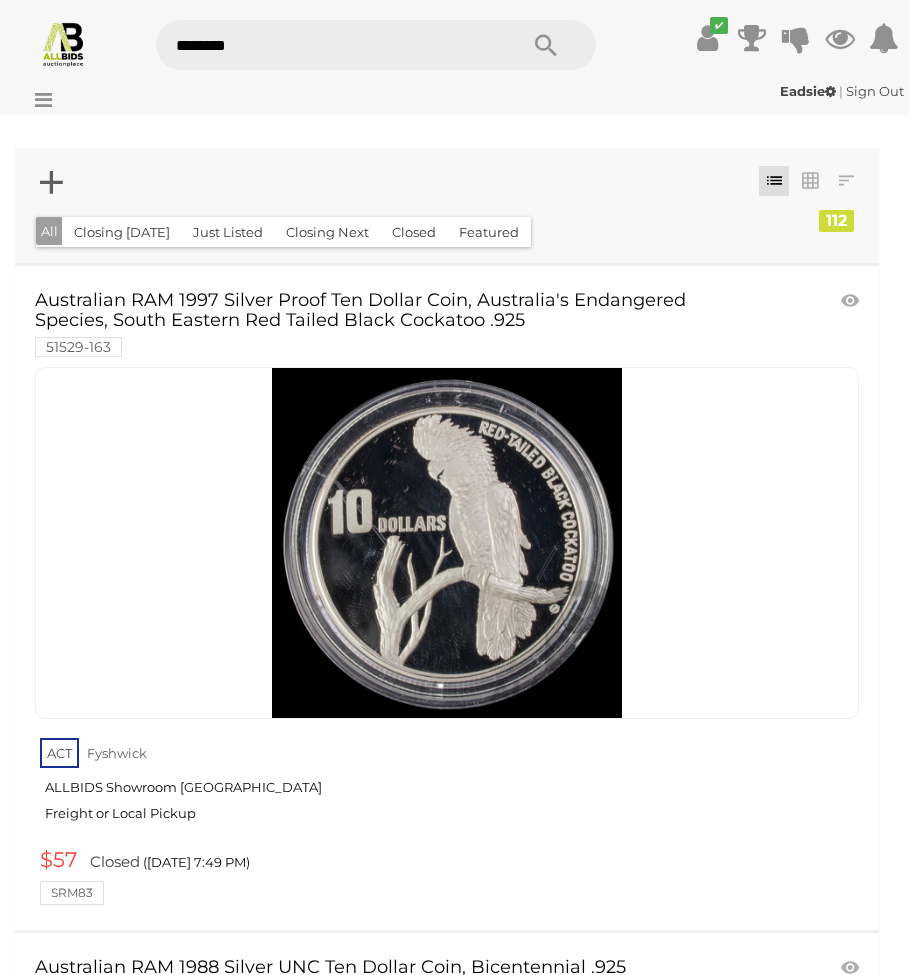 type on "*********" 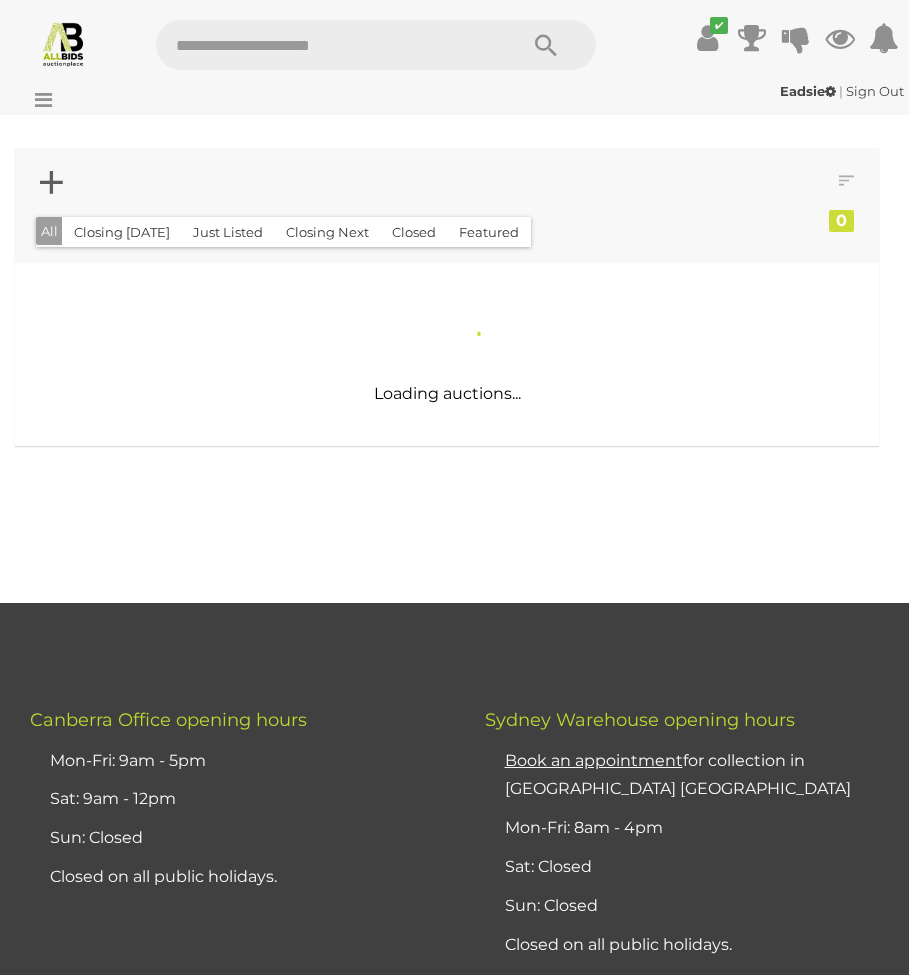 scroll, scrollTop: 0, scrollLeft: 0, axis: both 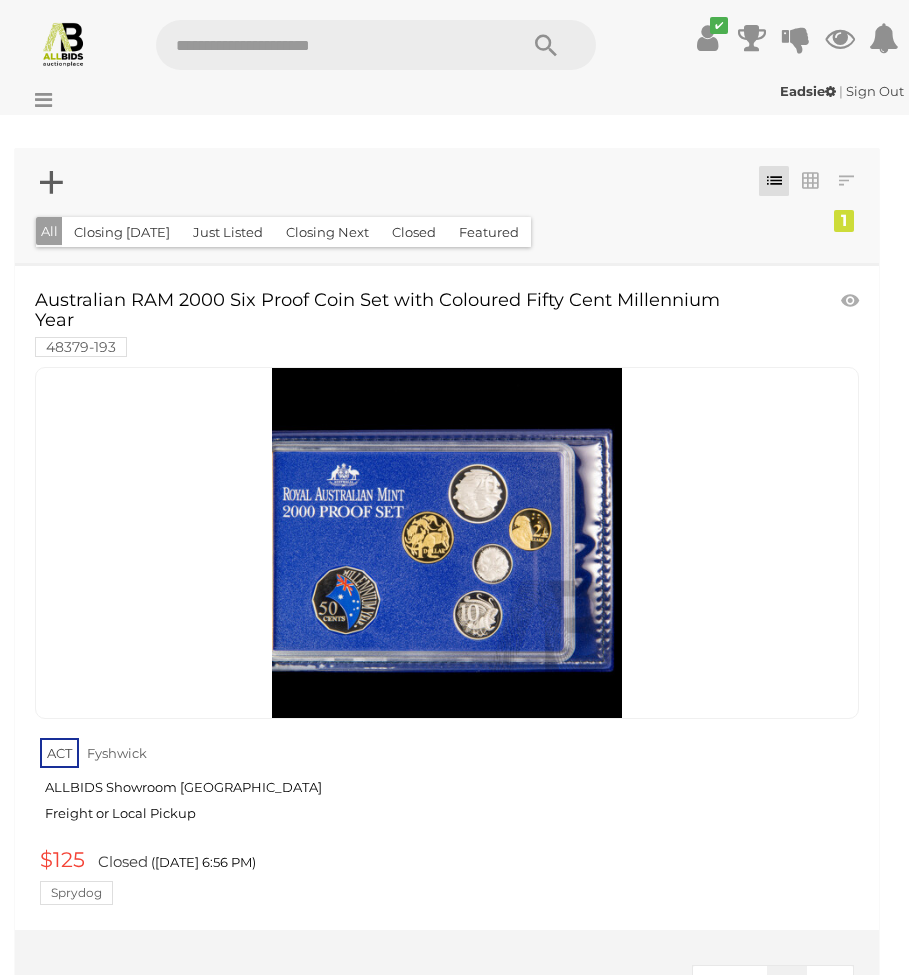 click at bounding box center (326, 45) 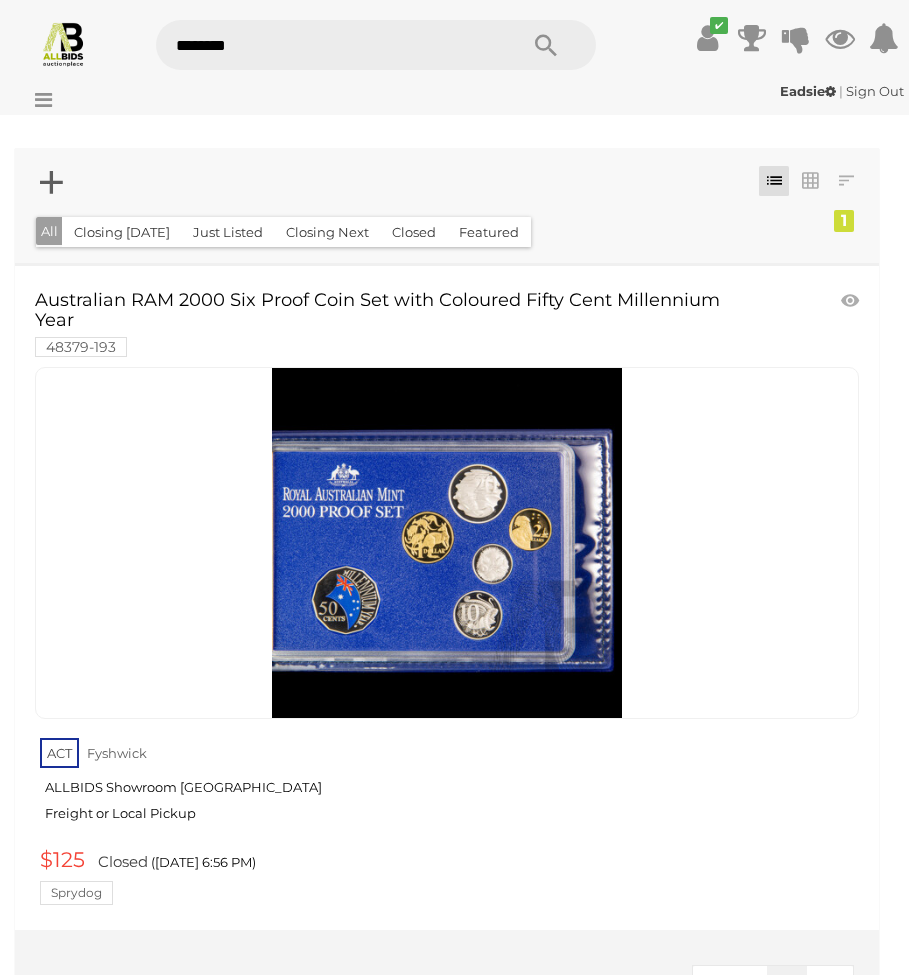 type on "*********" 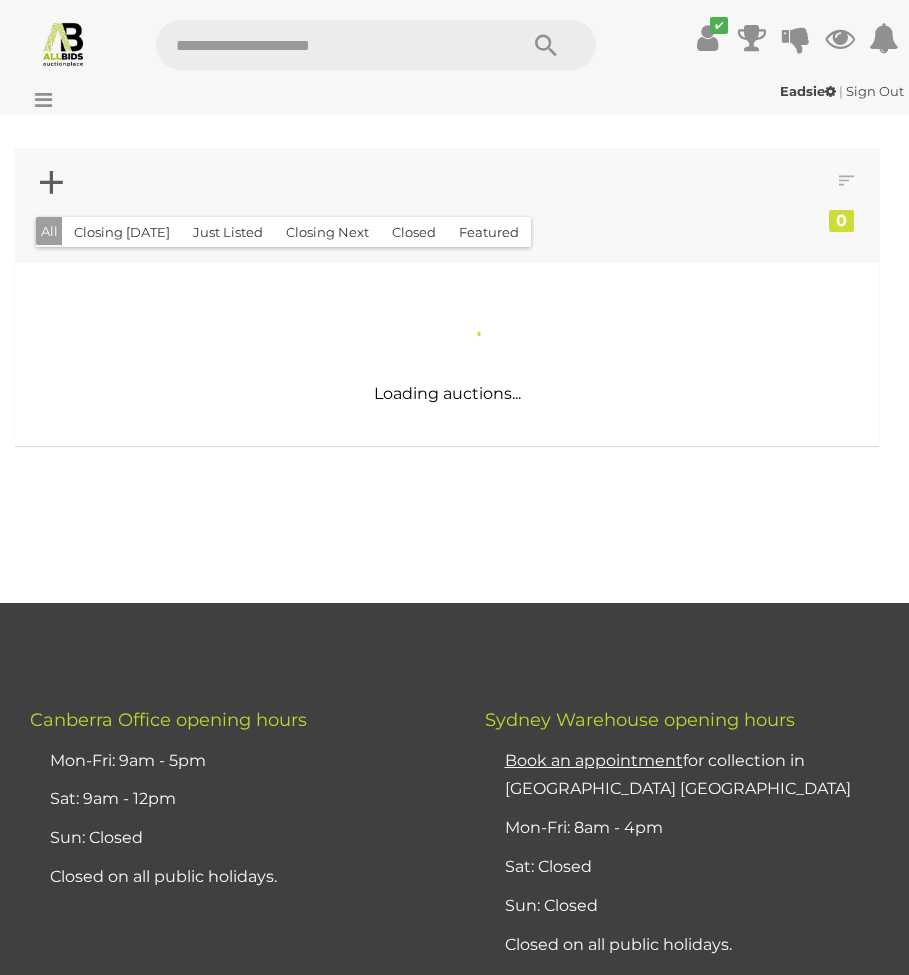scroll, scrollTop: 0, scrollLeft: 0, axis: both 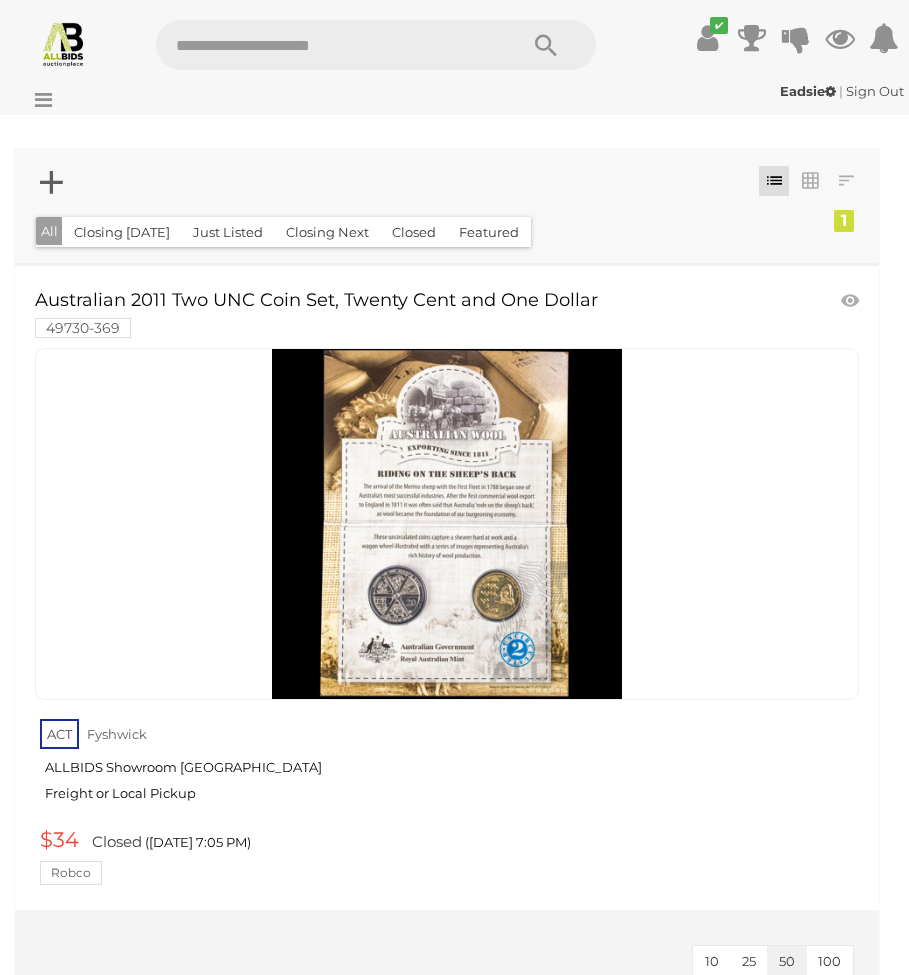 click at bounding box center [326, 45] 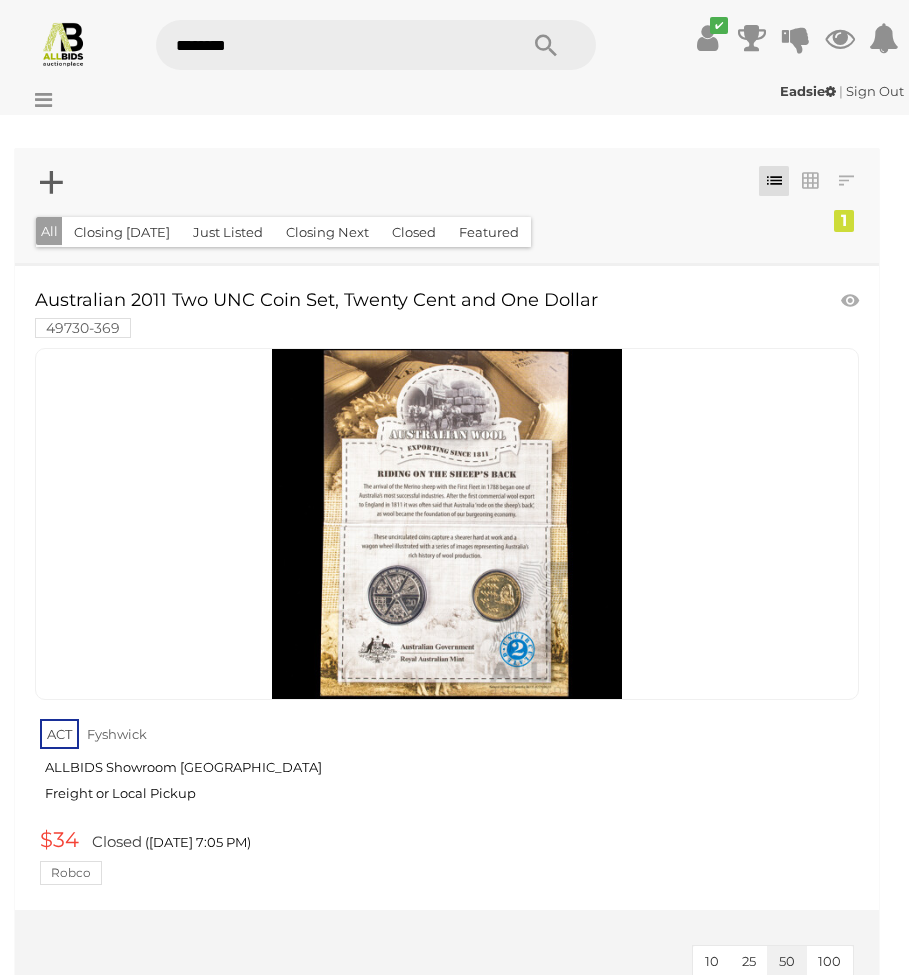 type on "*********" 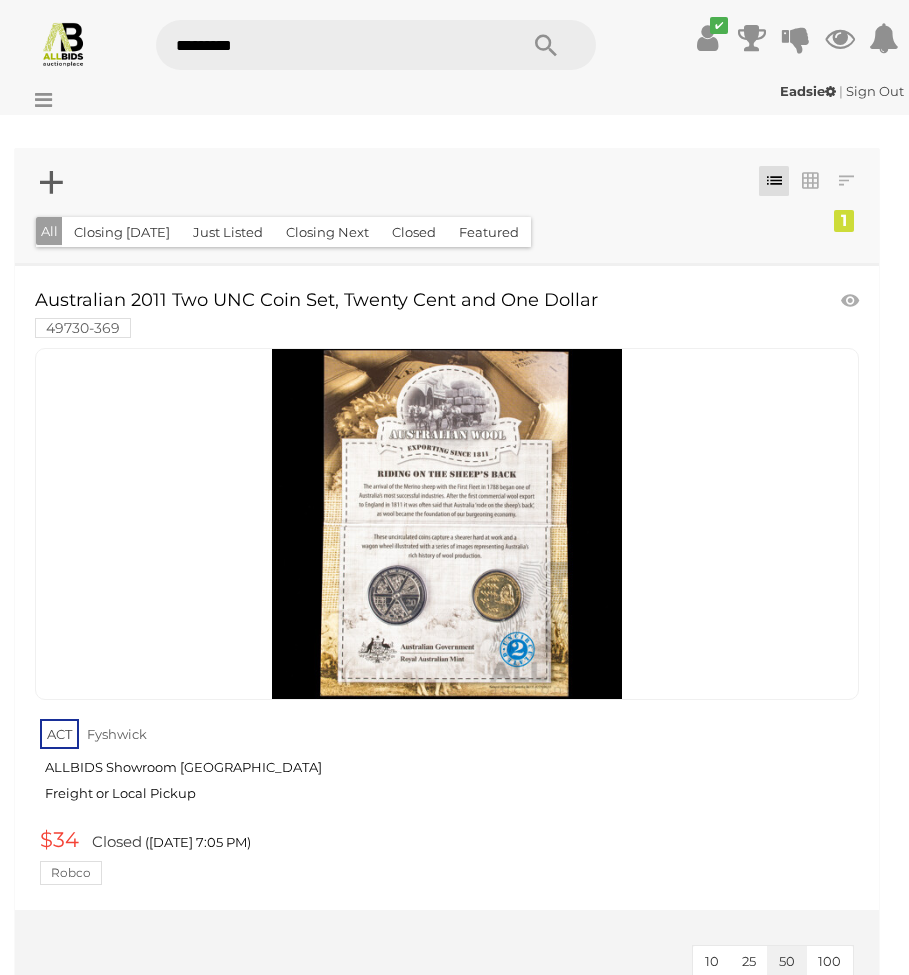 click on "*********" at bounding box center (326, 45) 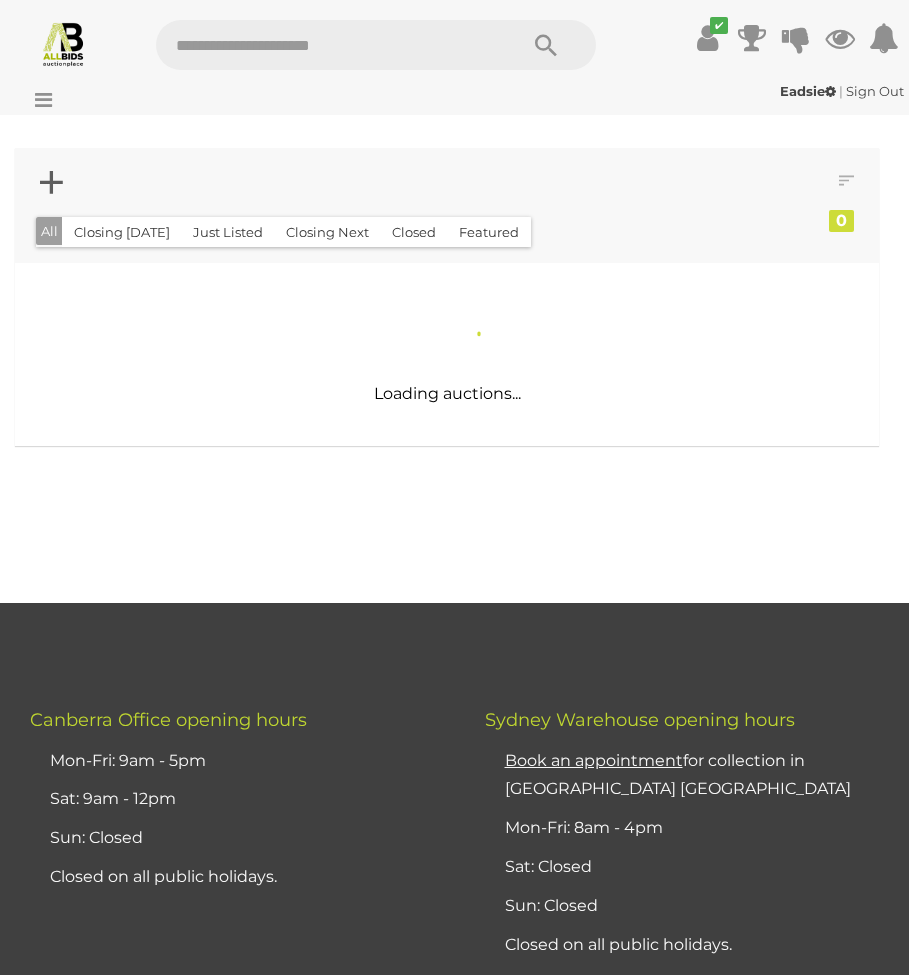 scroll, scrollTop: 0, scrollLeft: 0, axis: both 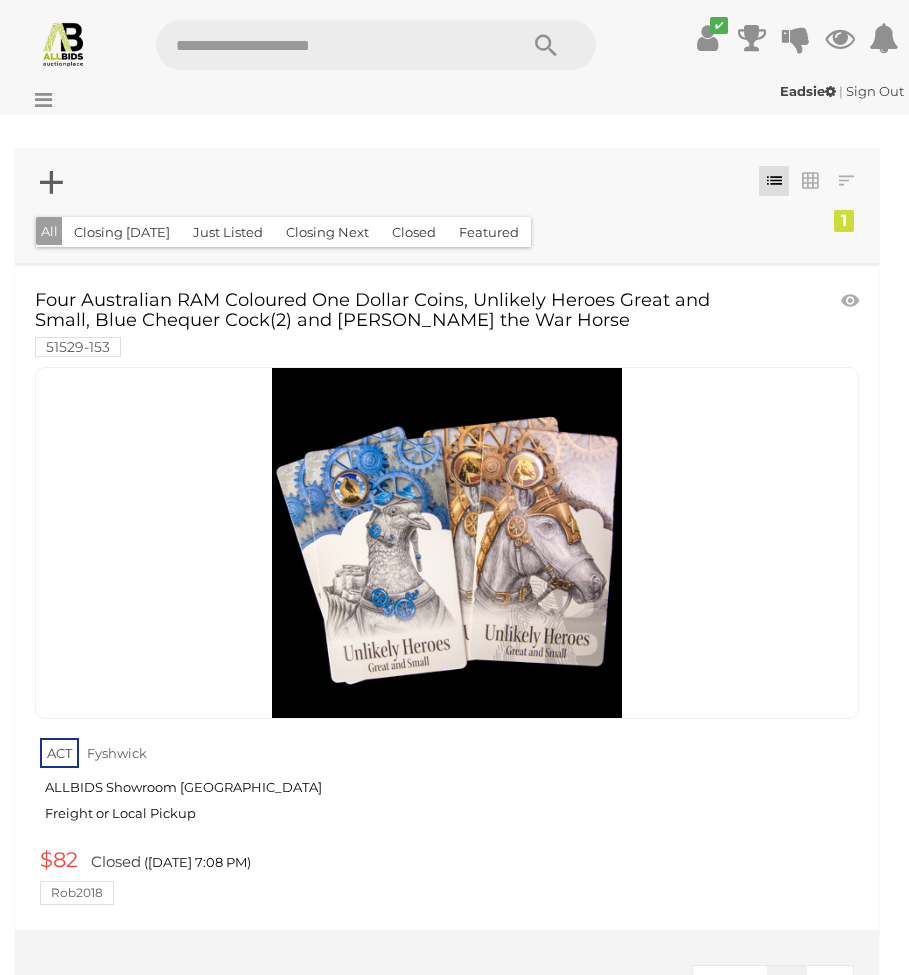 click at bounding box center (326, 45) 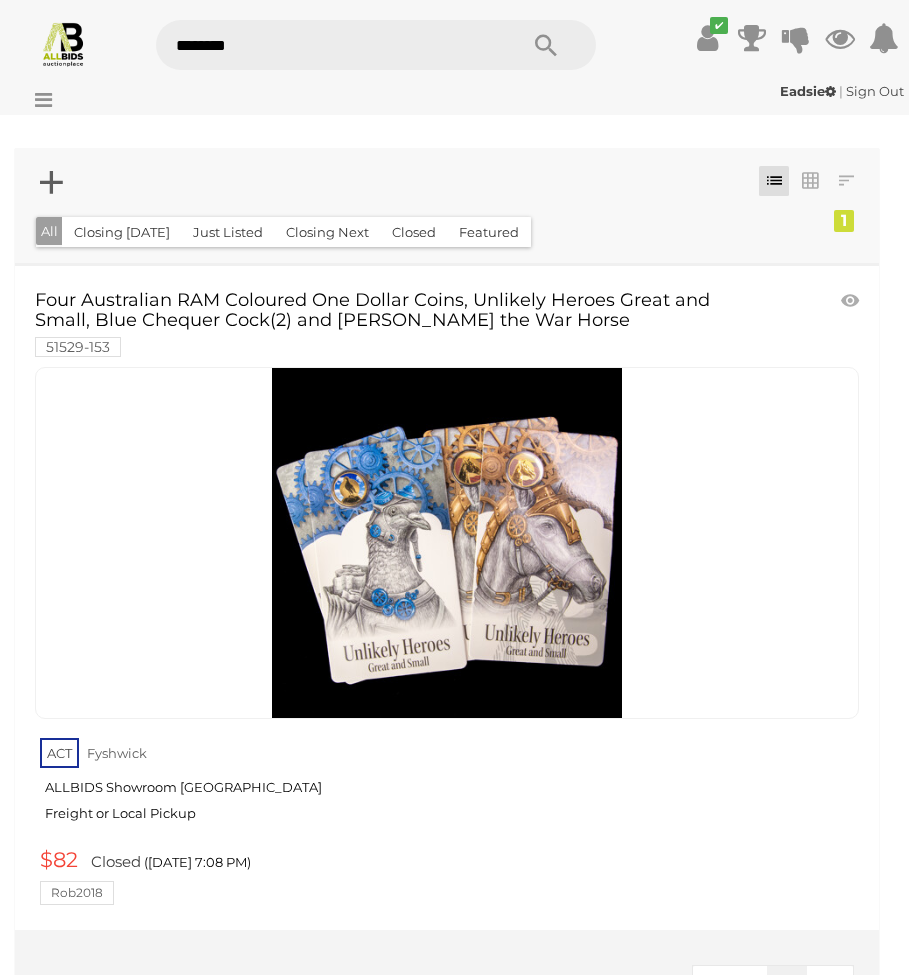 type on "*********" 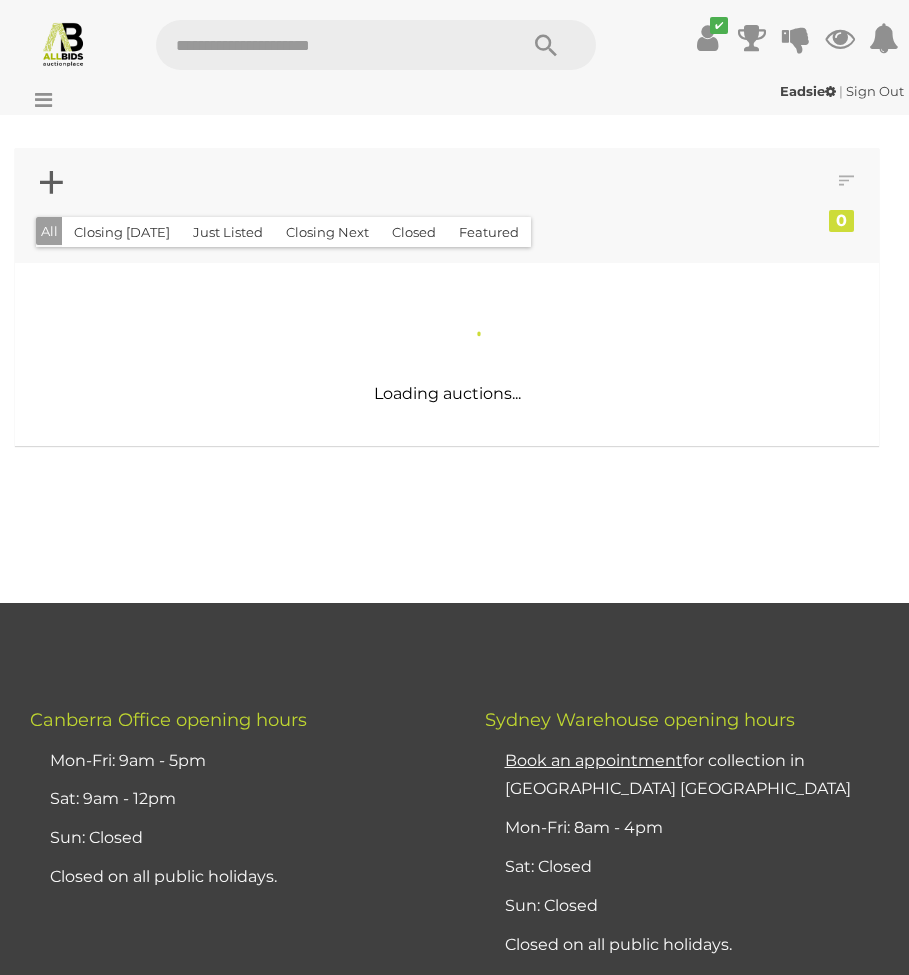 scroll, scrollTop: 0, scrollLeft: 0, axis: both 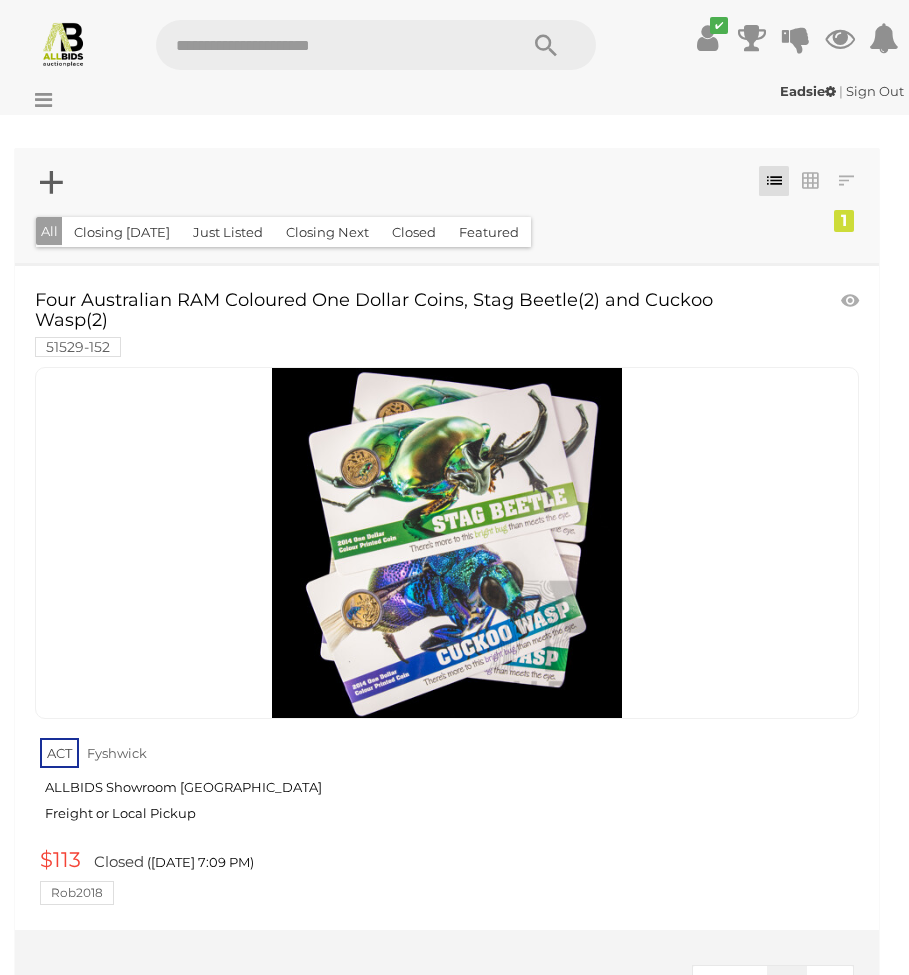 click at bounding box center (326, 45) 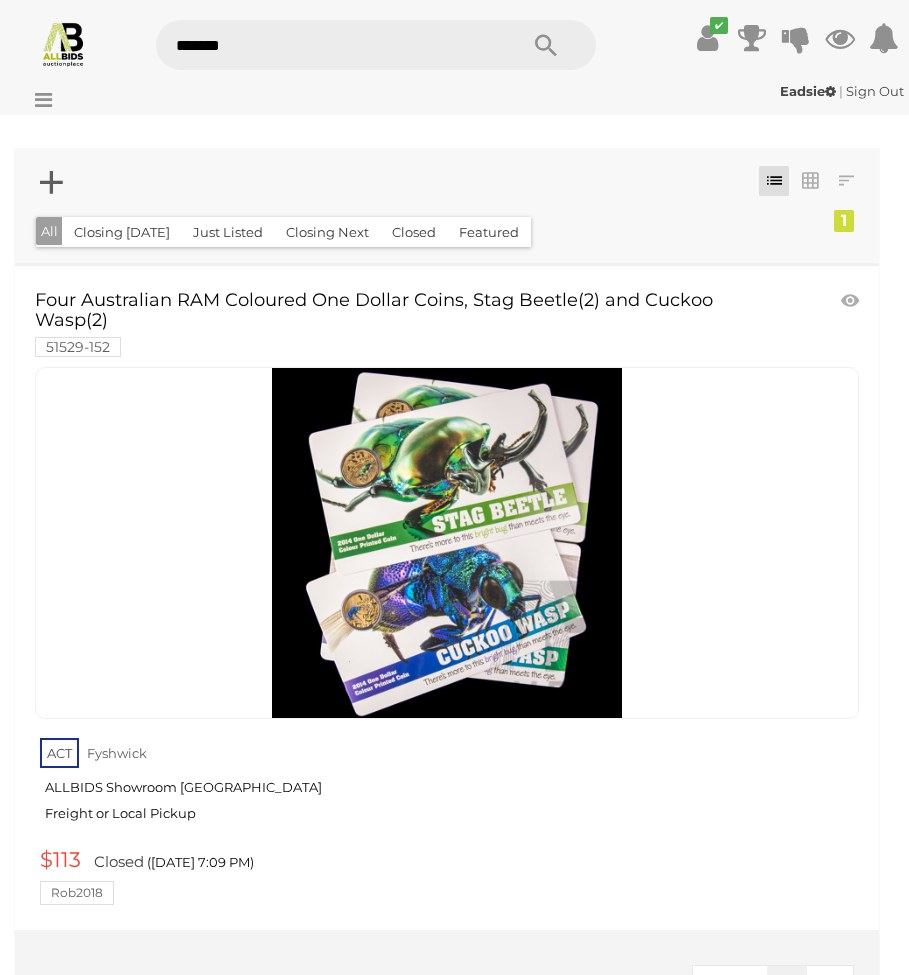 type on "********" 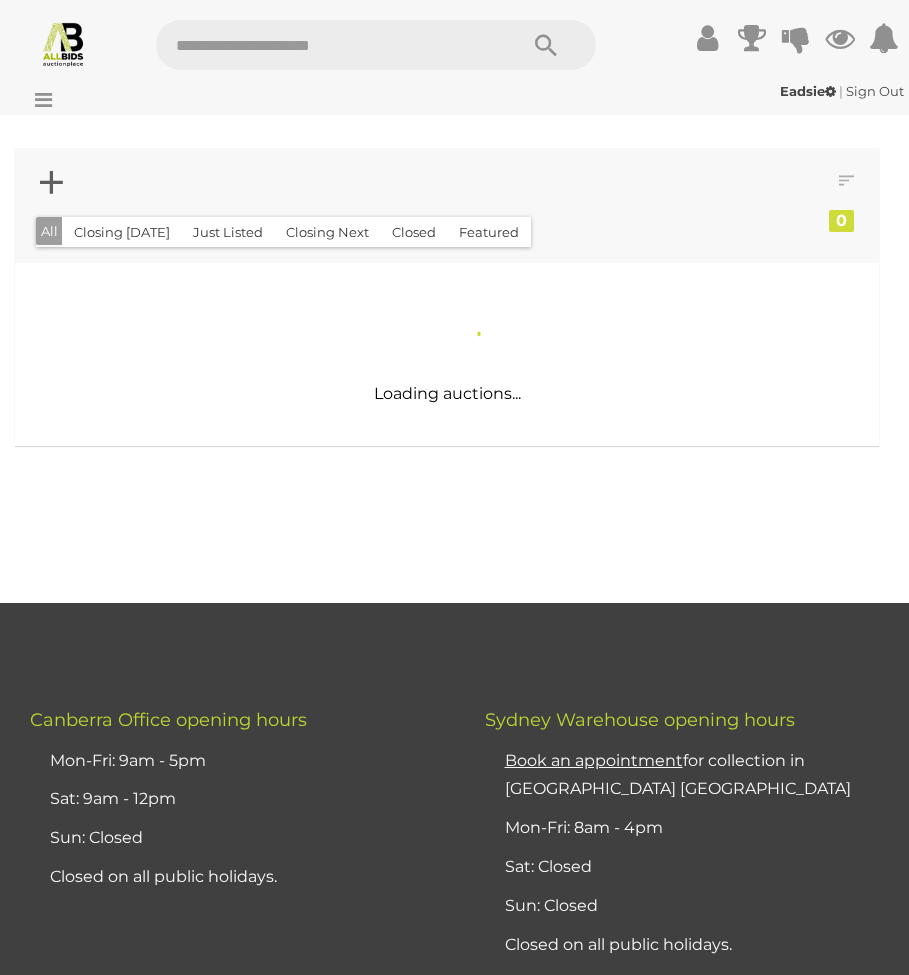 scroll, scrollTop: 0, scrollLeft: 0, axis: both 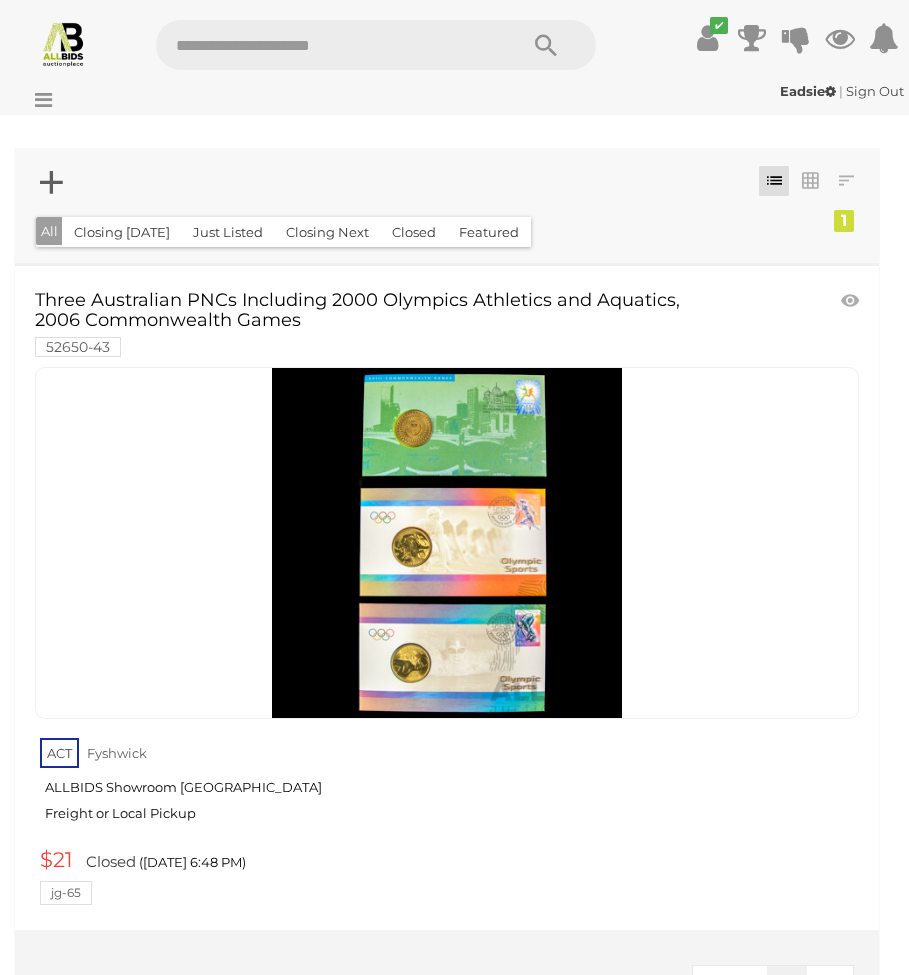 click at bounding box center [326, 45] 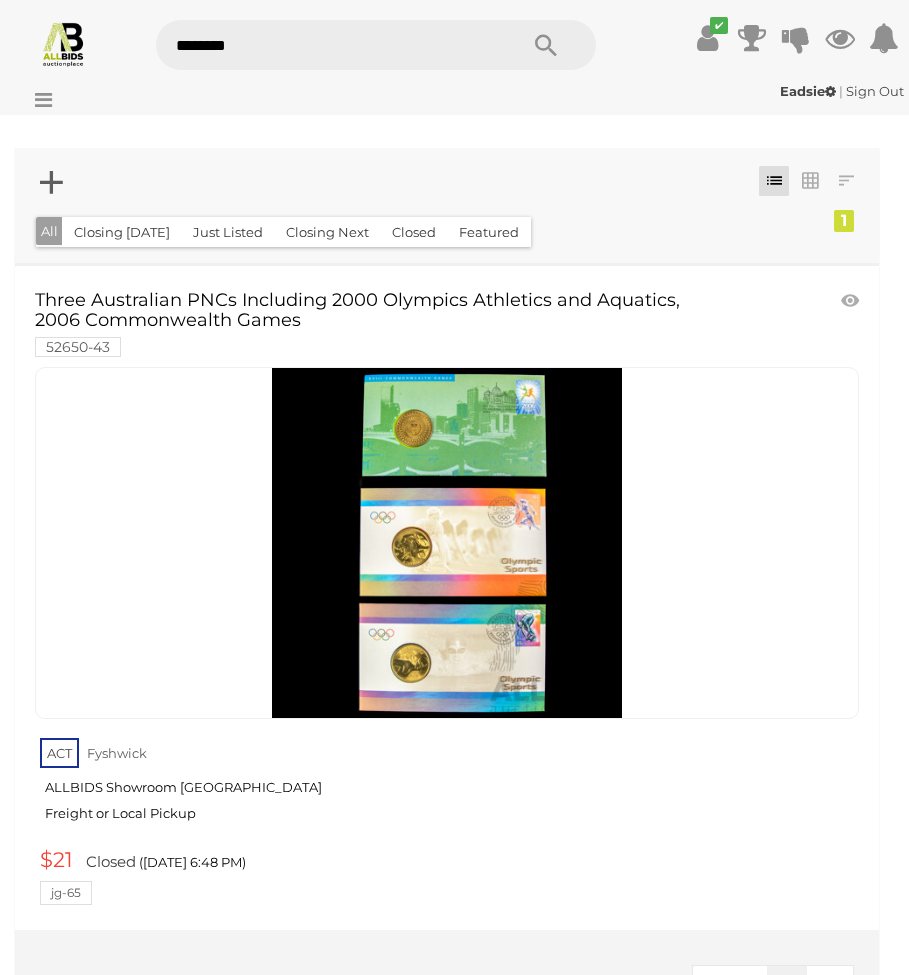 type on "*********" 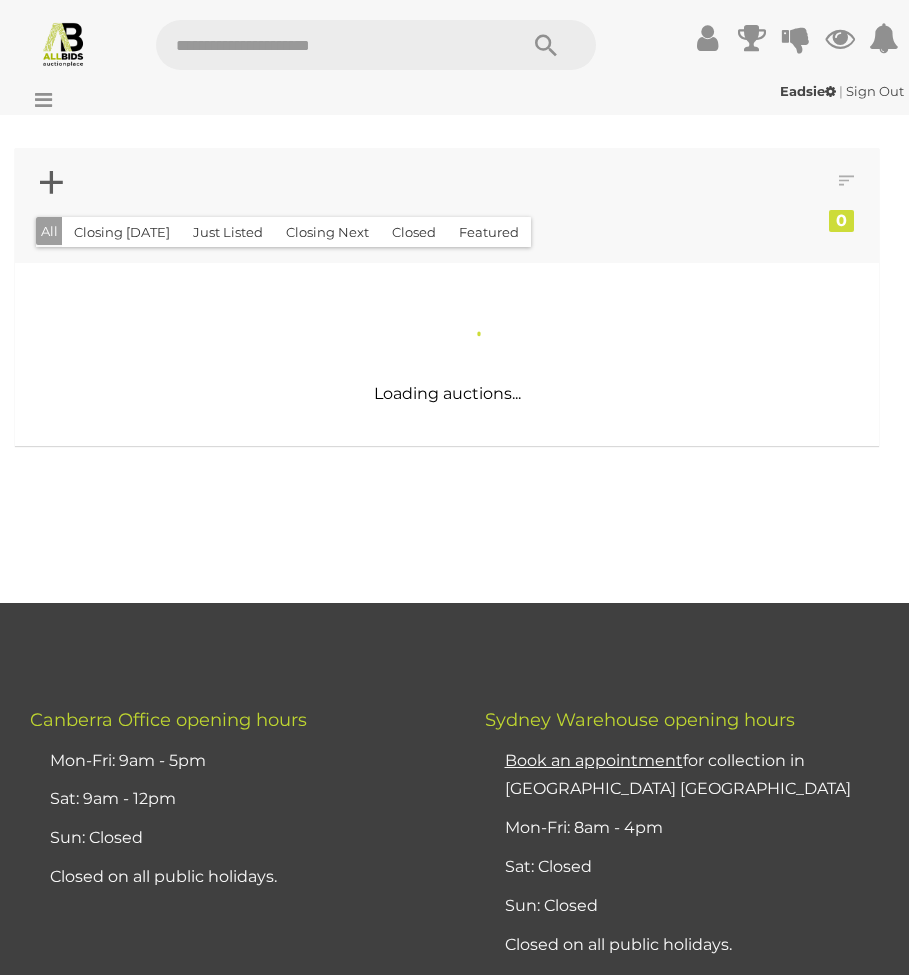 scroll, scrollTop: 0, scrollLeft: 0, axis: both 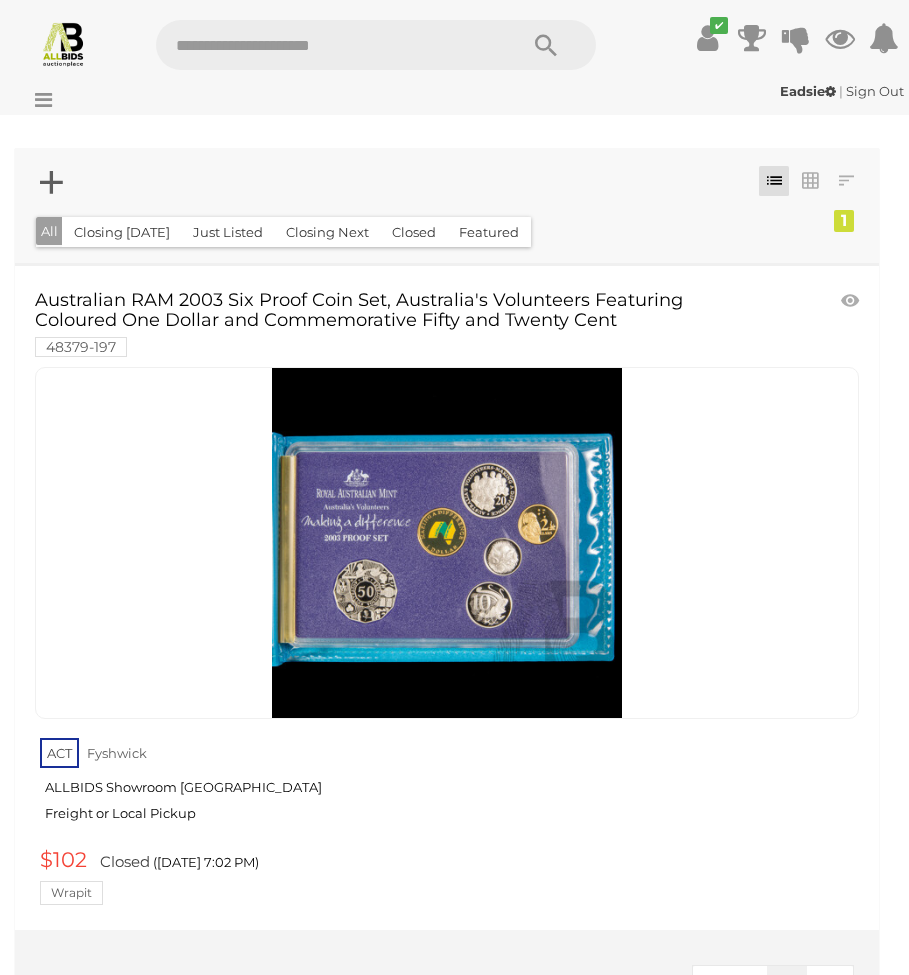 click at bounding box center (326, 45) 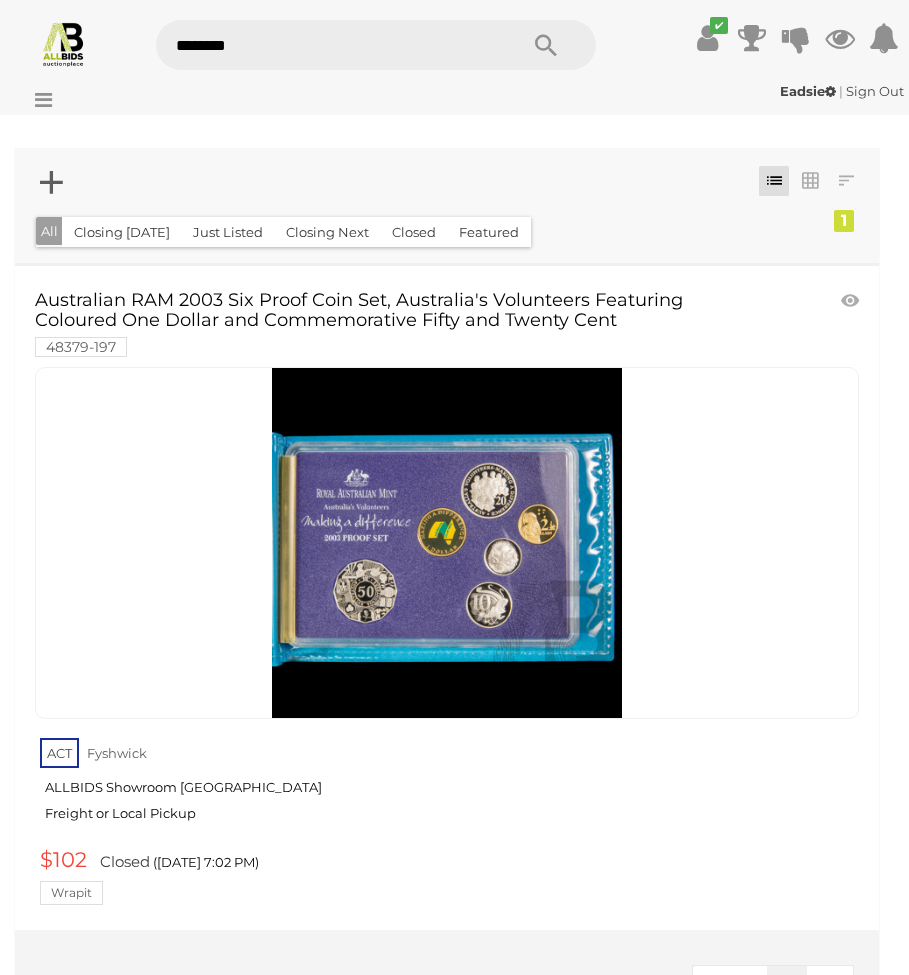 type on "*********" 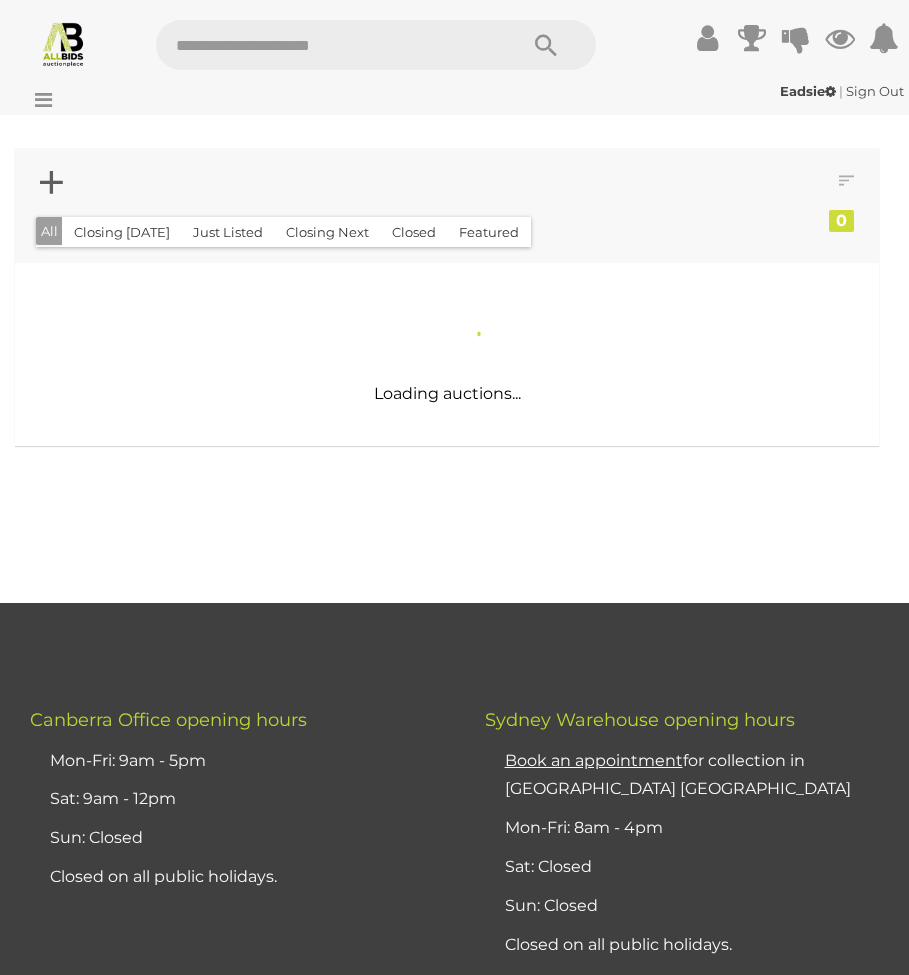 scroll, scrollTop: 0, scrollLeft: 0, axis: both 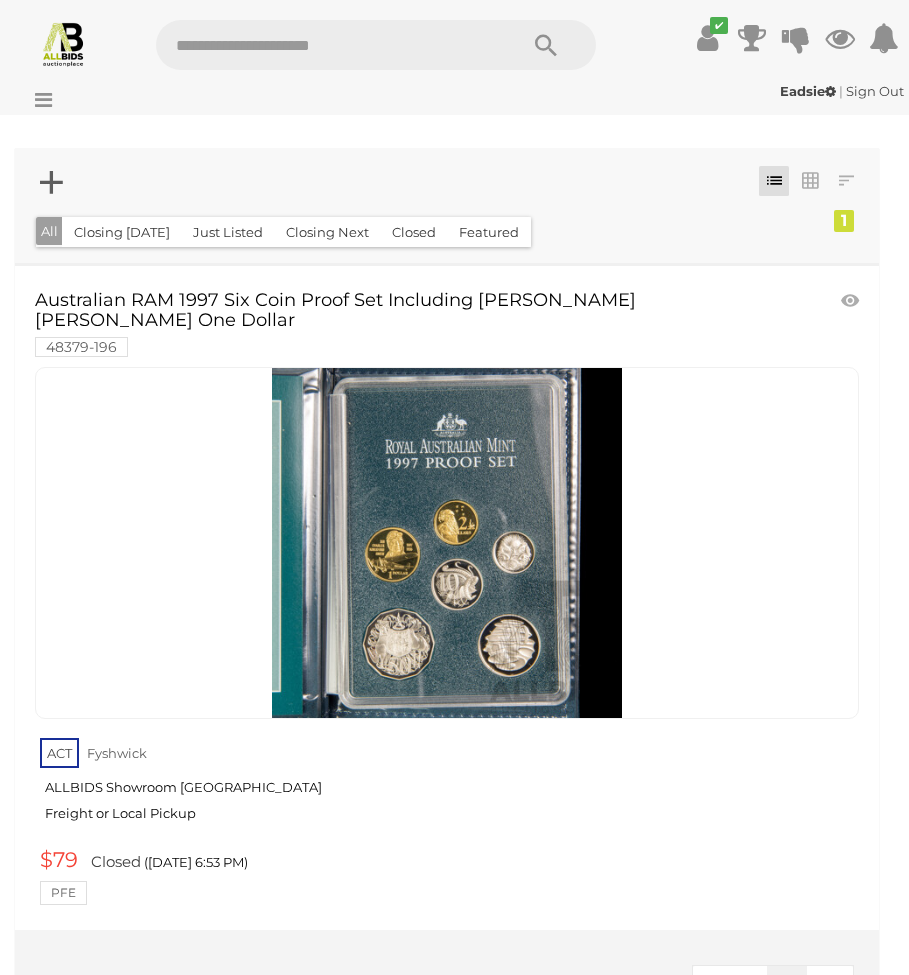 click at bounding box center (326, 45) 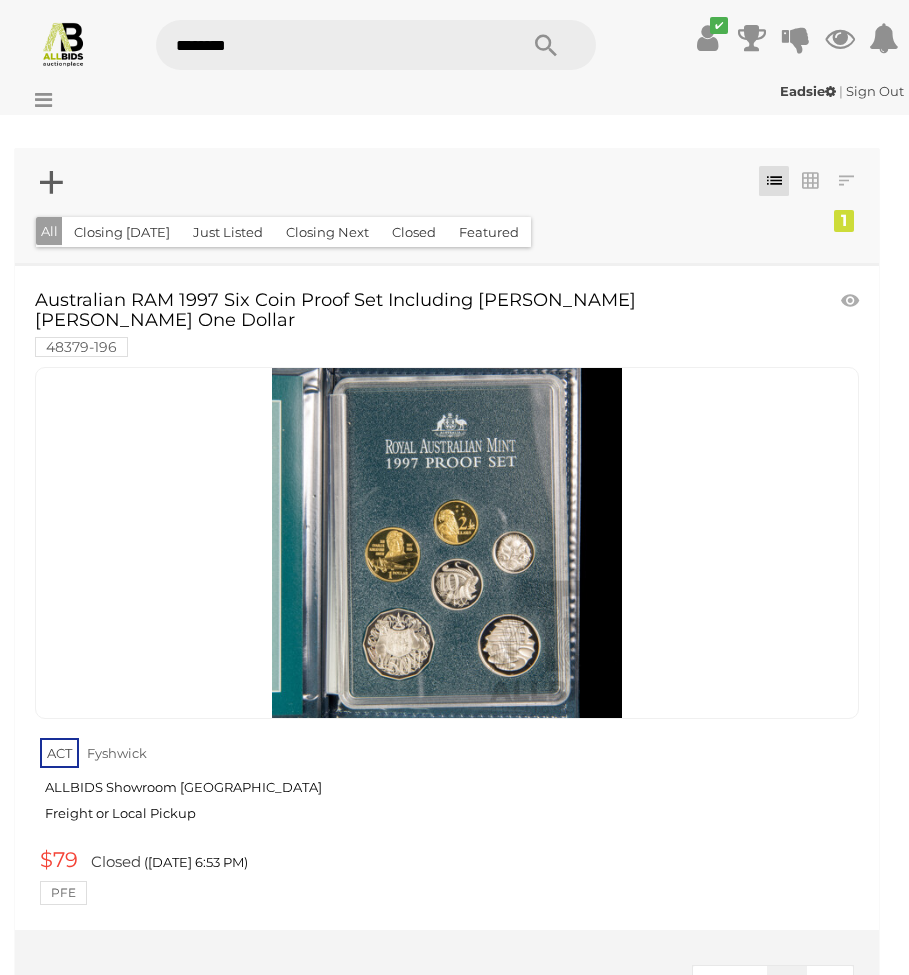 type on "*********" 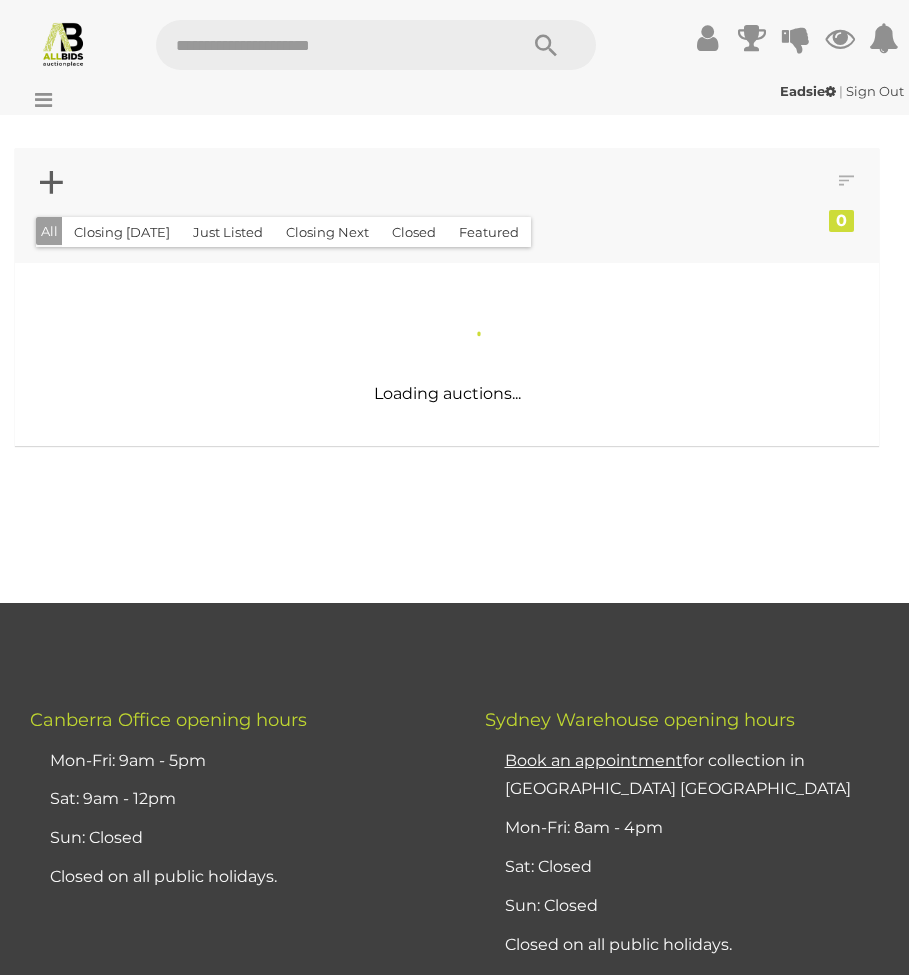 scroll, scrollTop: 0, scrollLeft: 0, axis: both 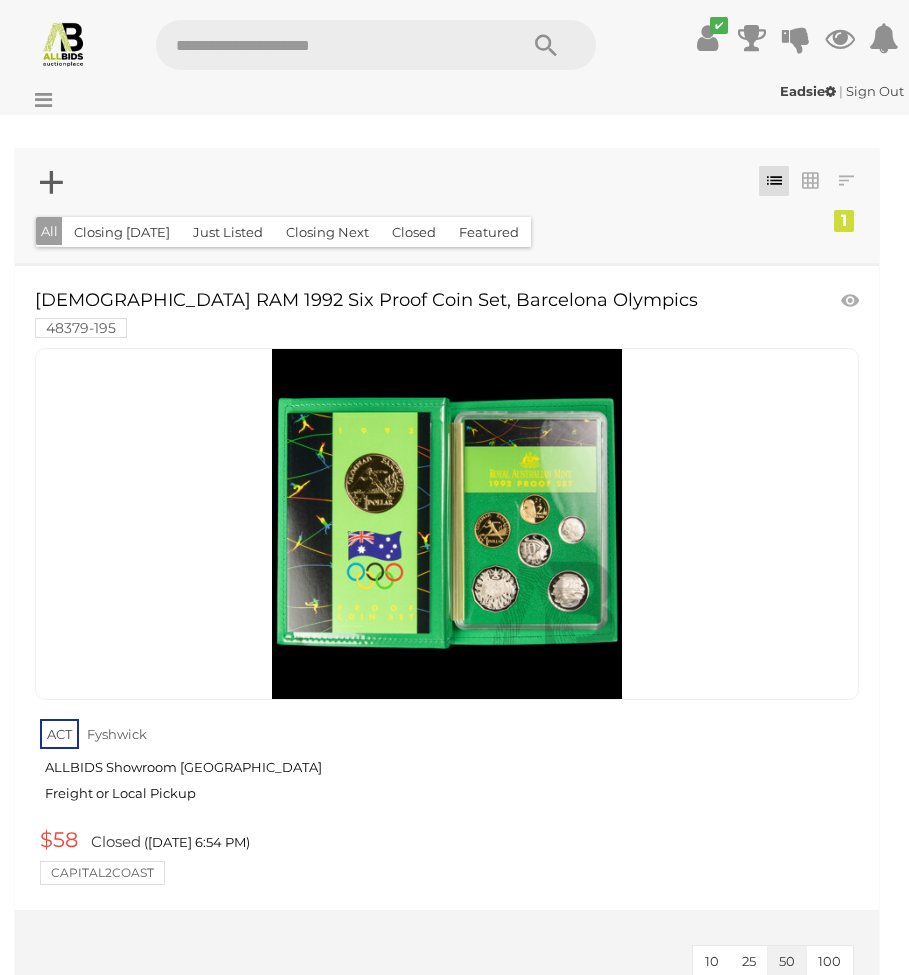 click at bounding box center (326, 45) 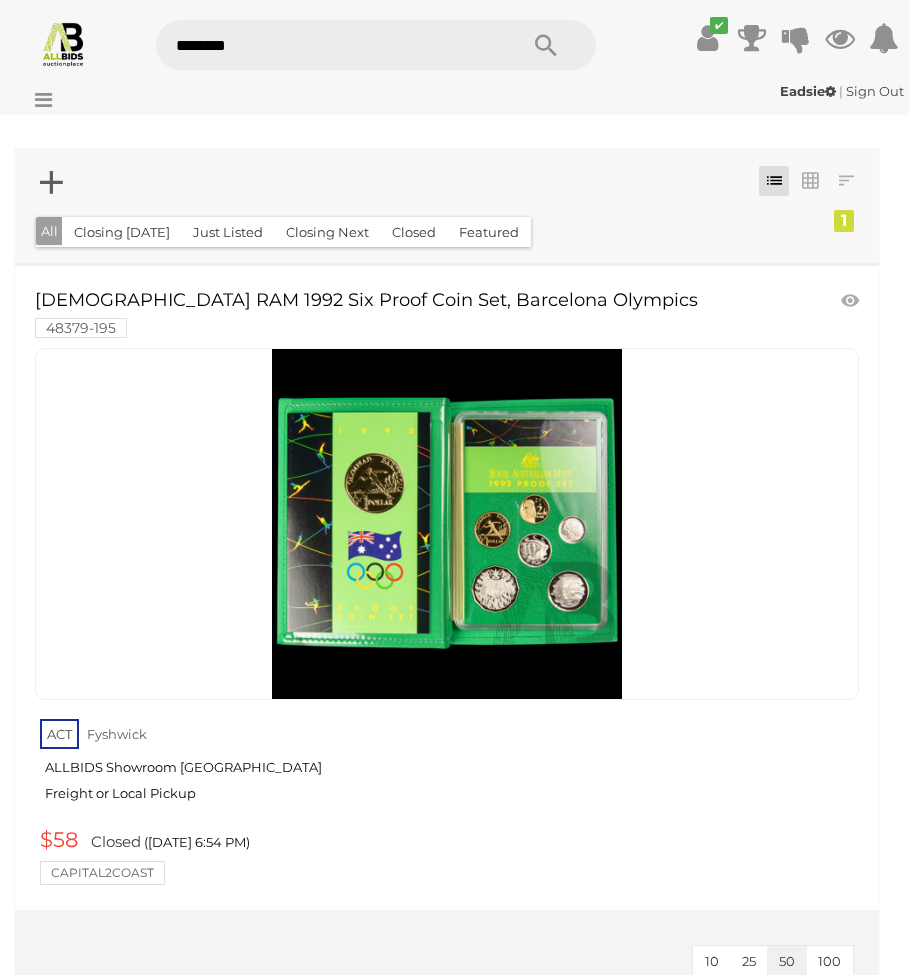 type on "*********" 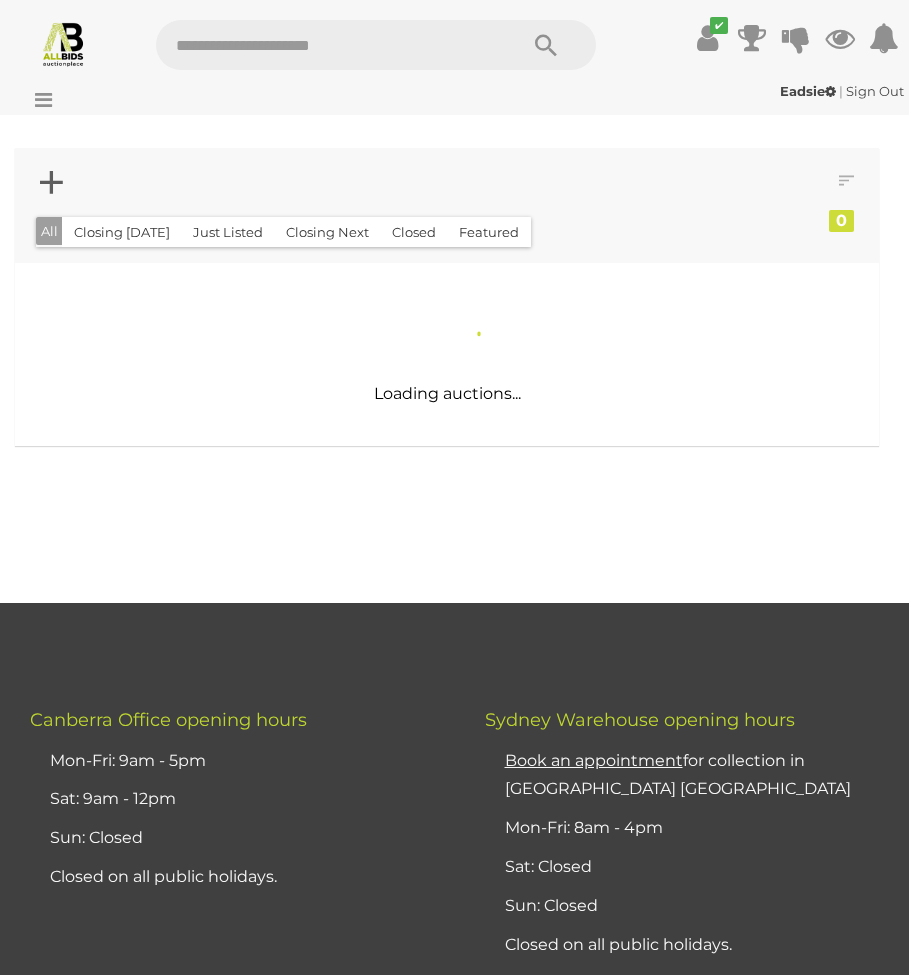 scroll, scrollTop: 0, scrollLeft: 0, axis: both 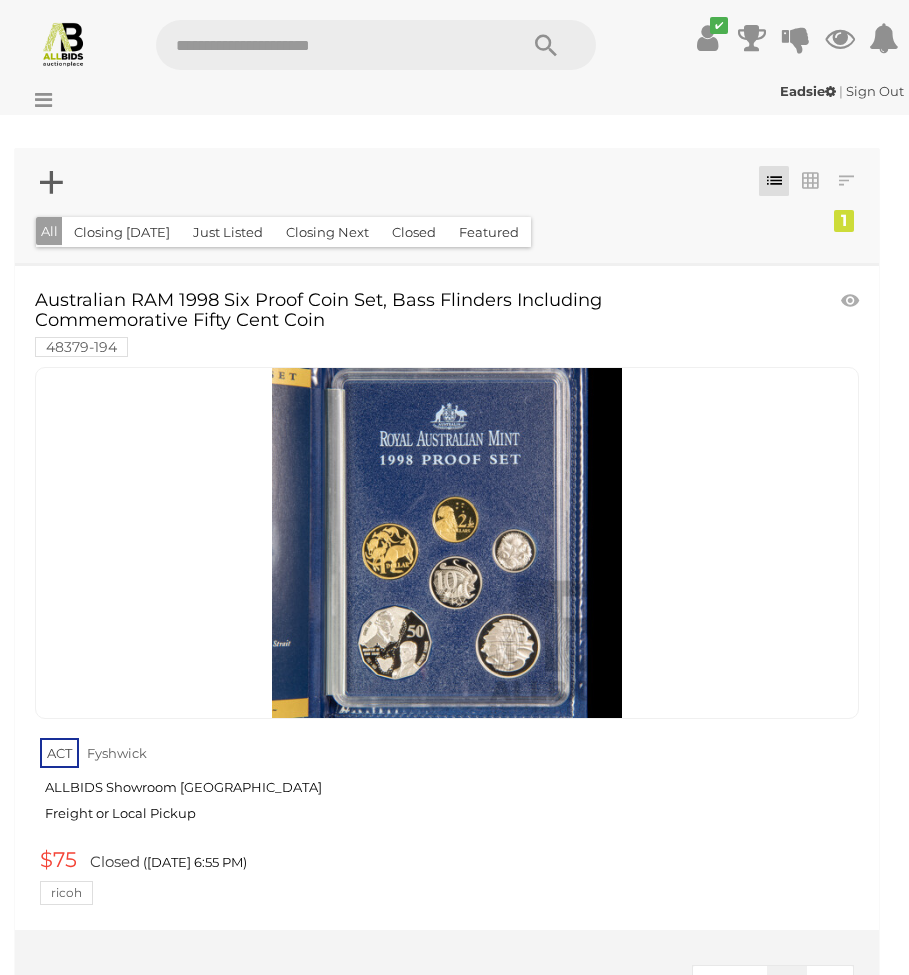 click at bounding box center [326, 45] 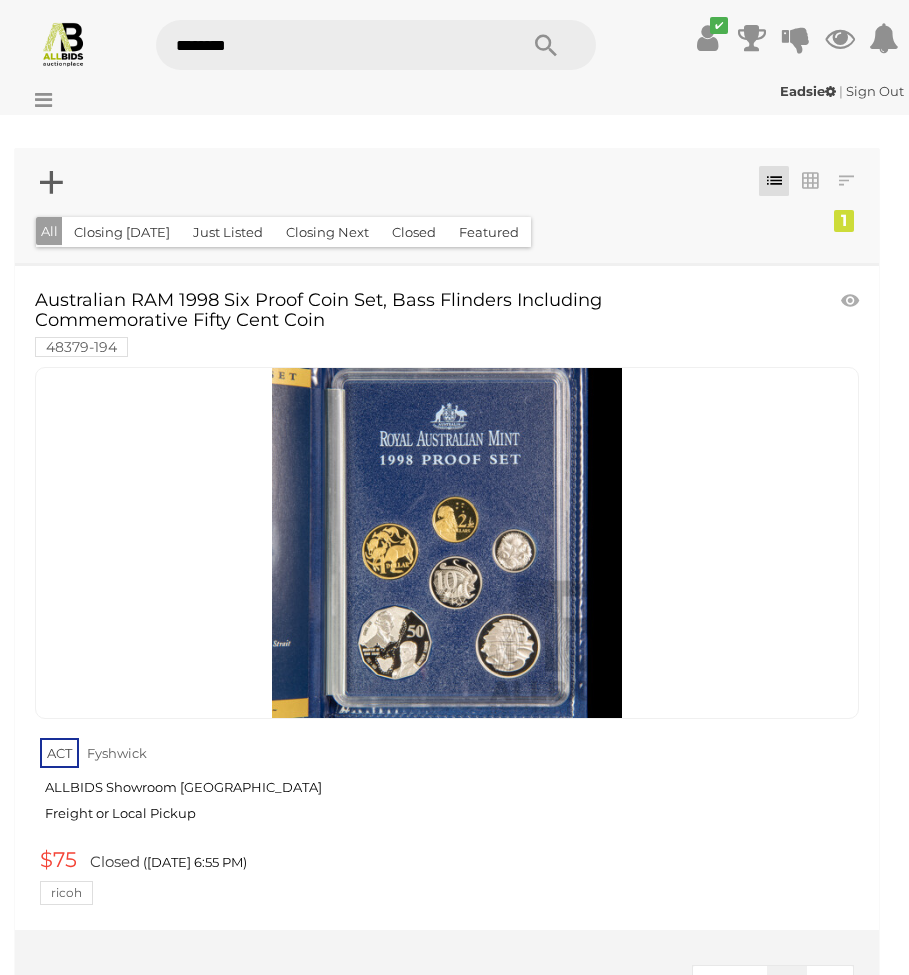 type on "*********" 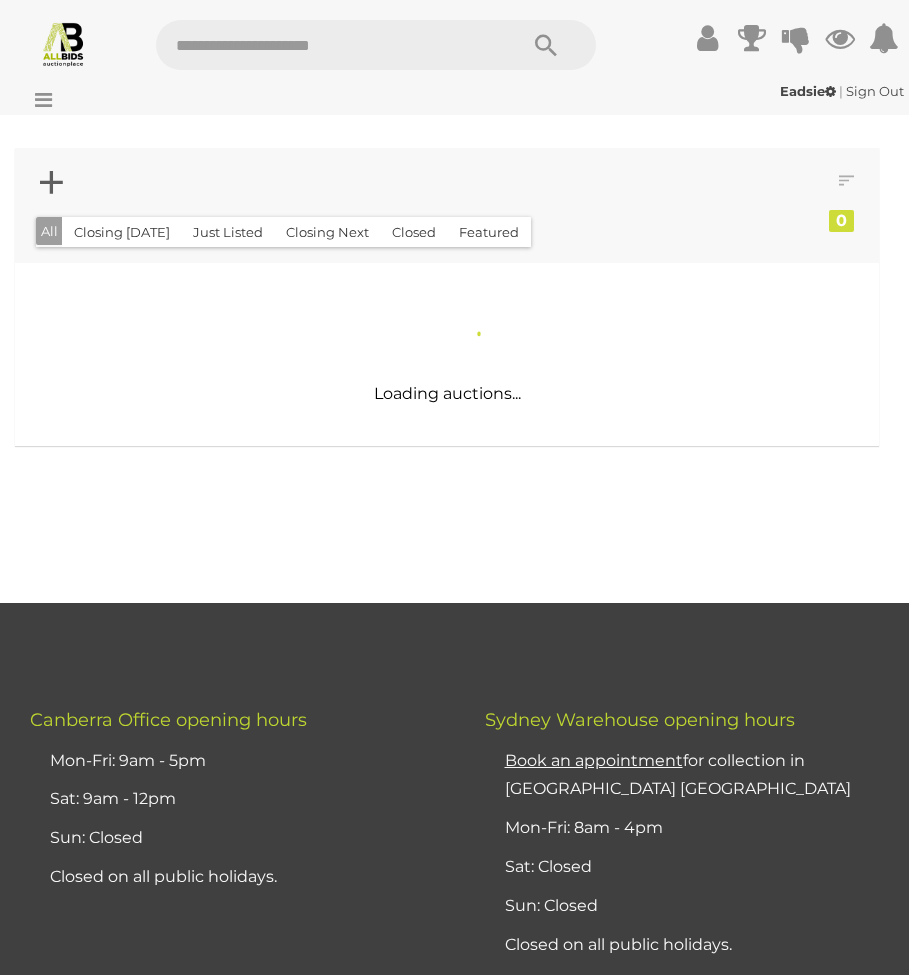 scroll, scrollTop: 0, scrollLeft: 0, axis: both 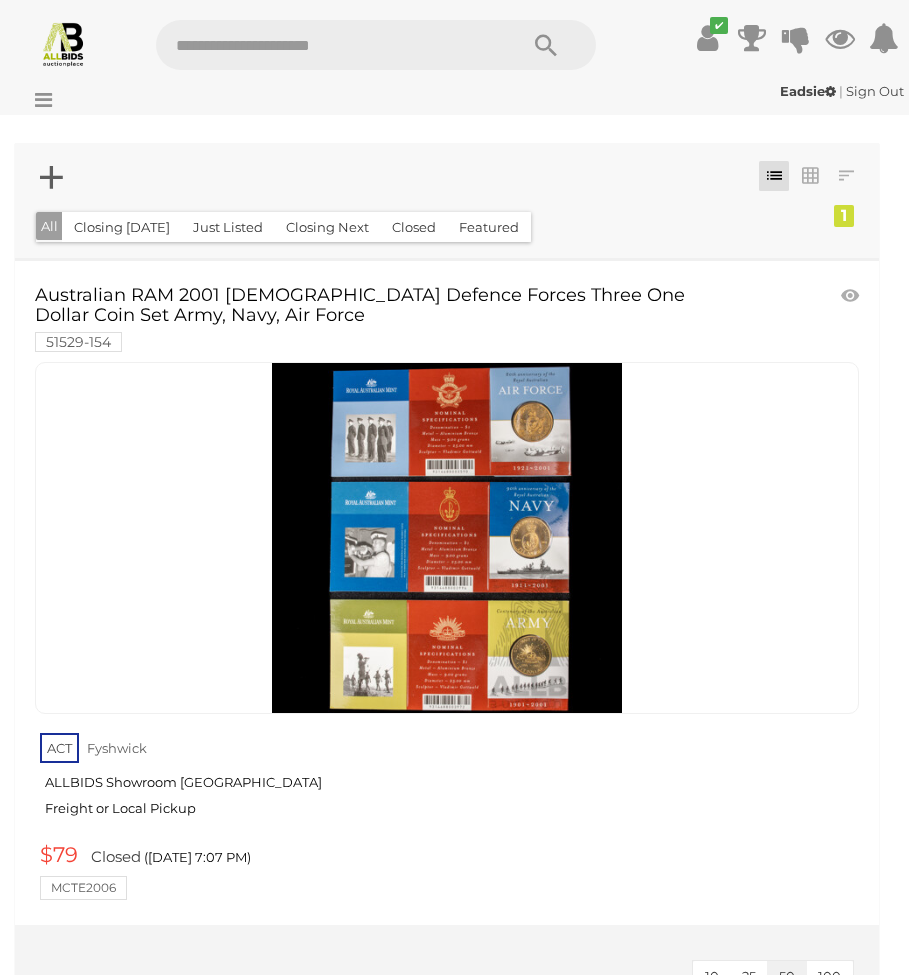 click at bounding box center (326, 45) 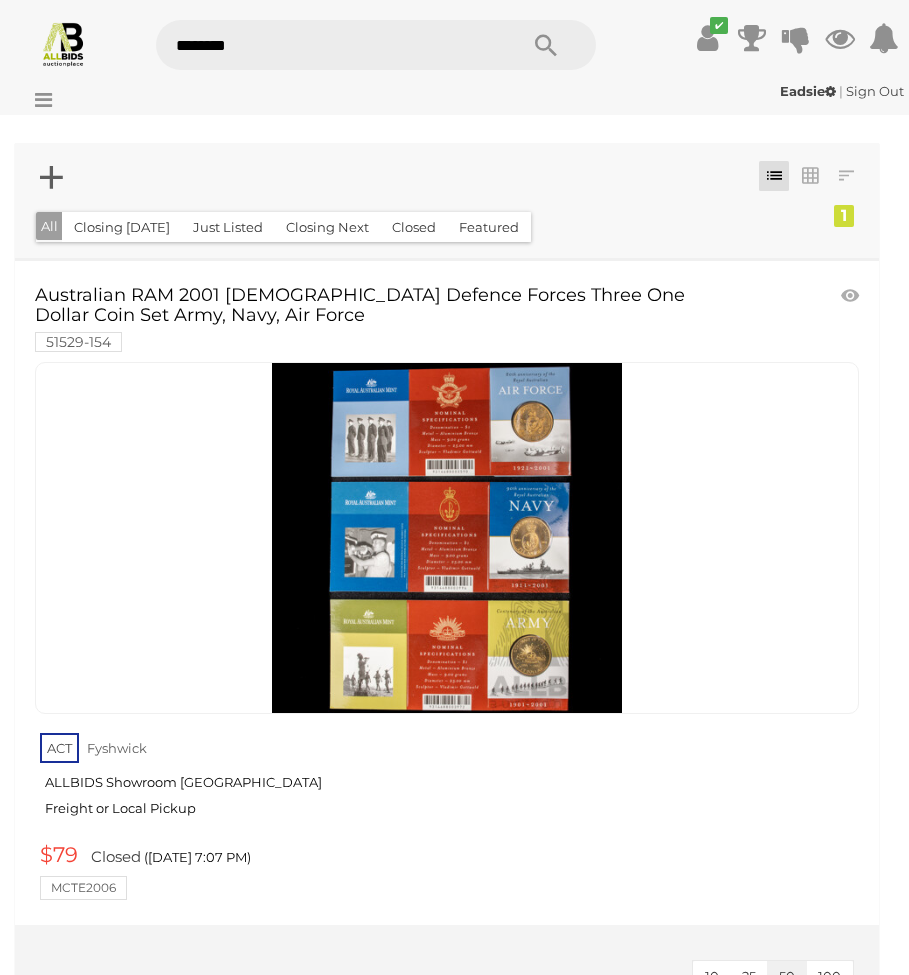 type on "*********" 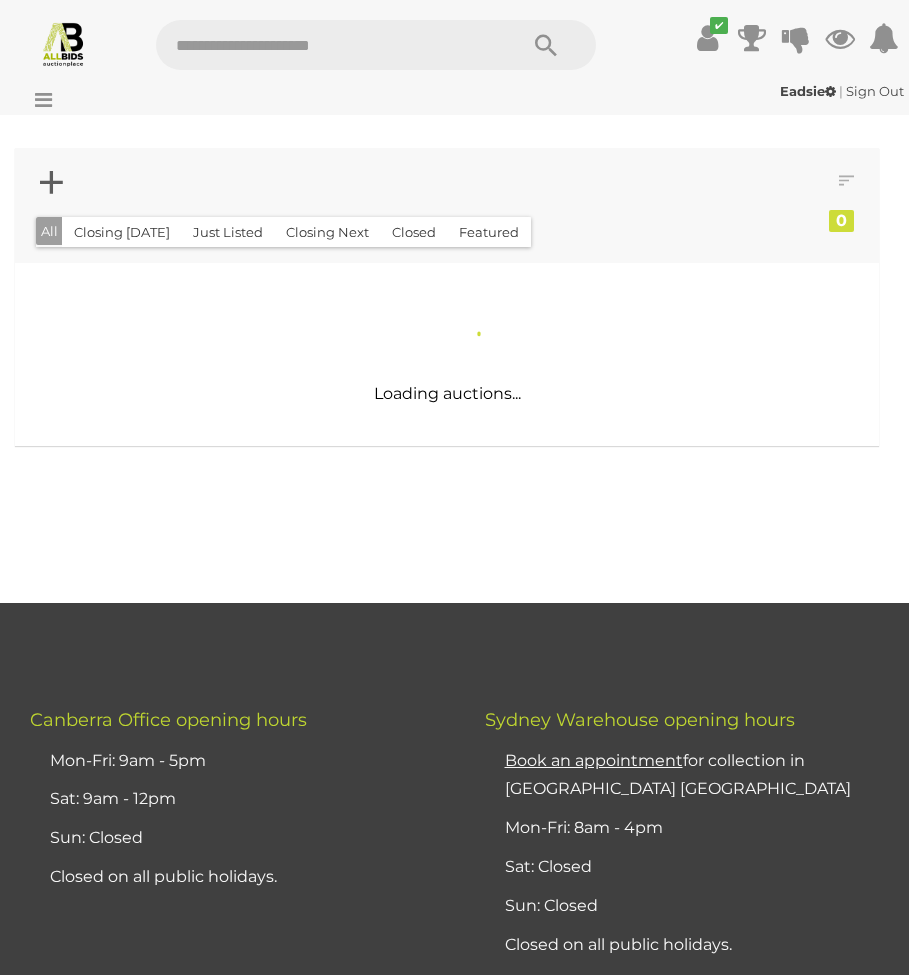 scroll, scrollTop: 0, scrollLeft: 0, axis: both 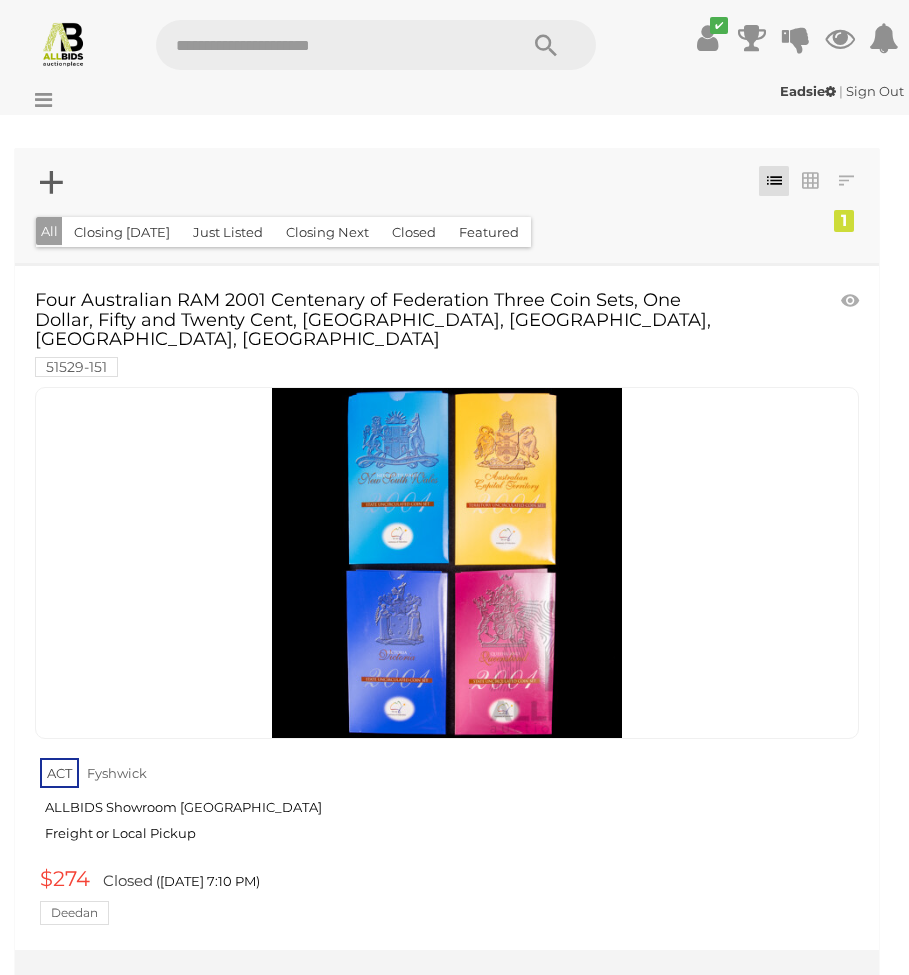 click at bounding box center [326, 45] 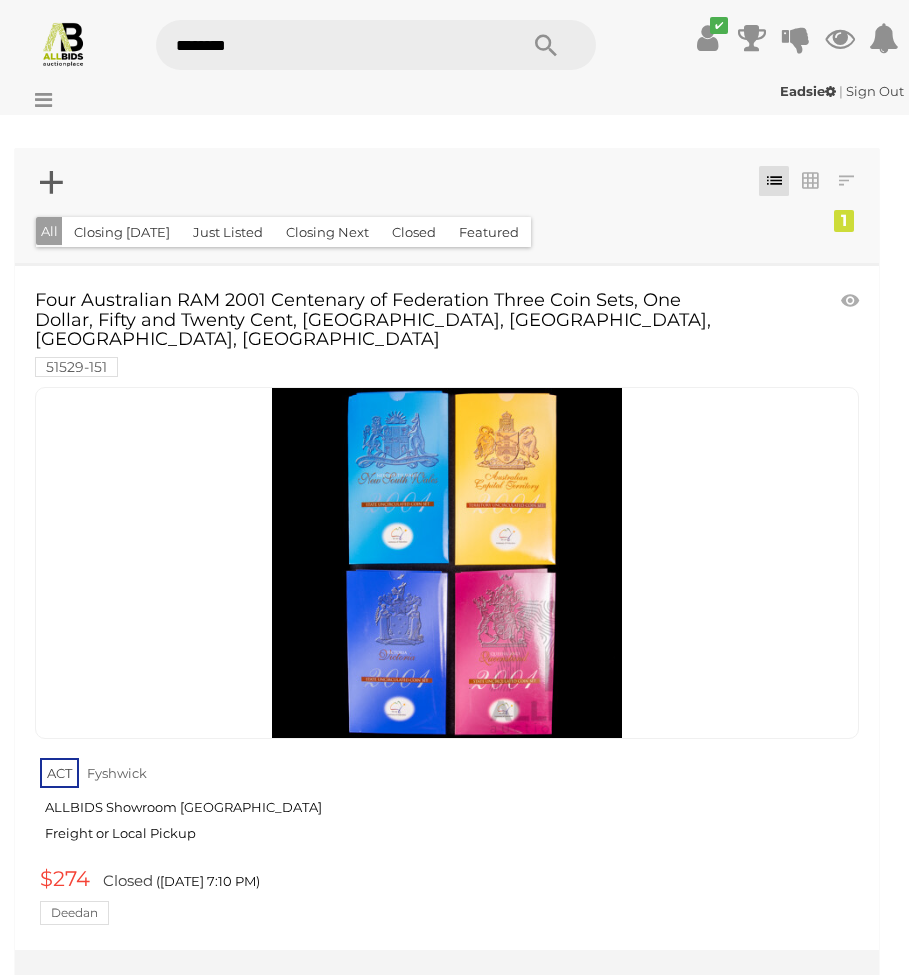 type on "*********" 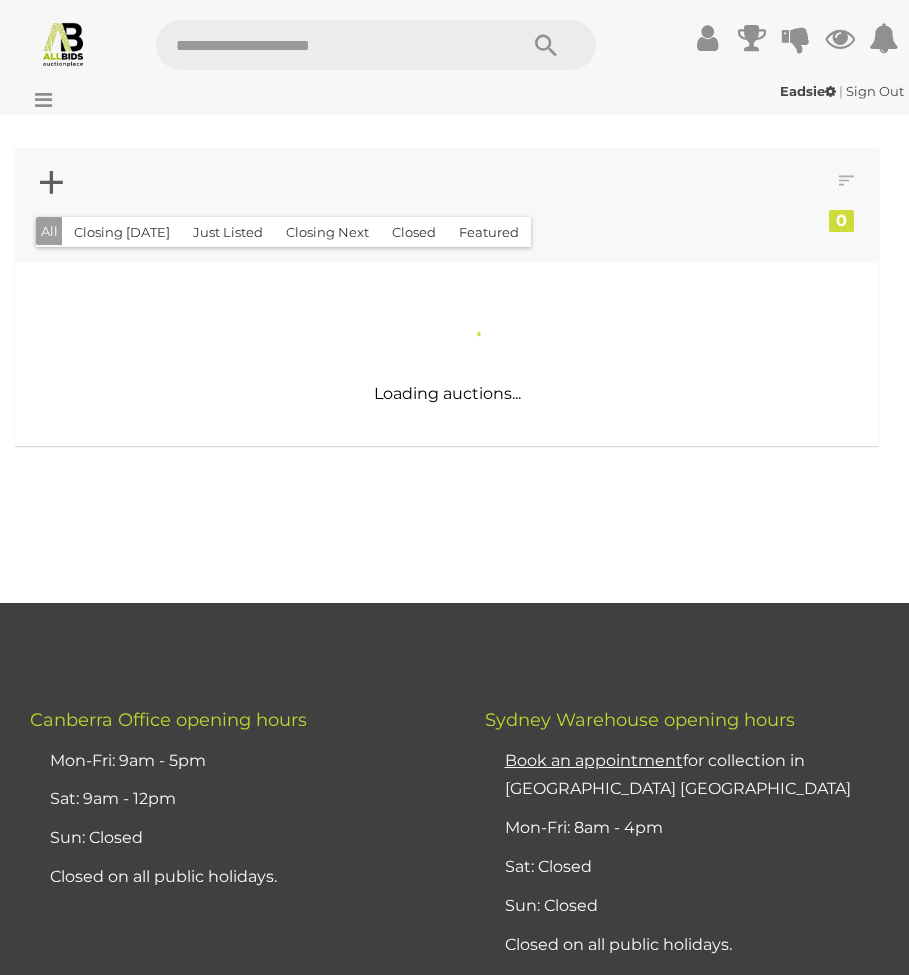 scroll, scrollTop: 0, scrollLeft: 0, axis: both 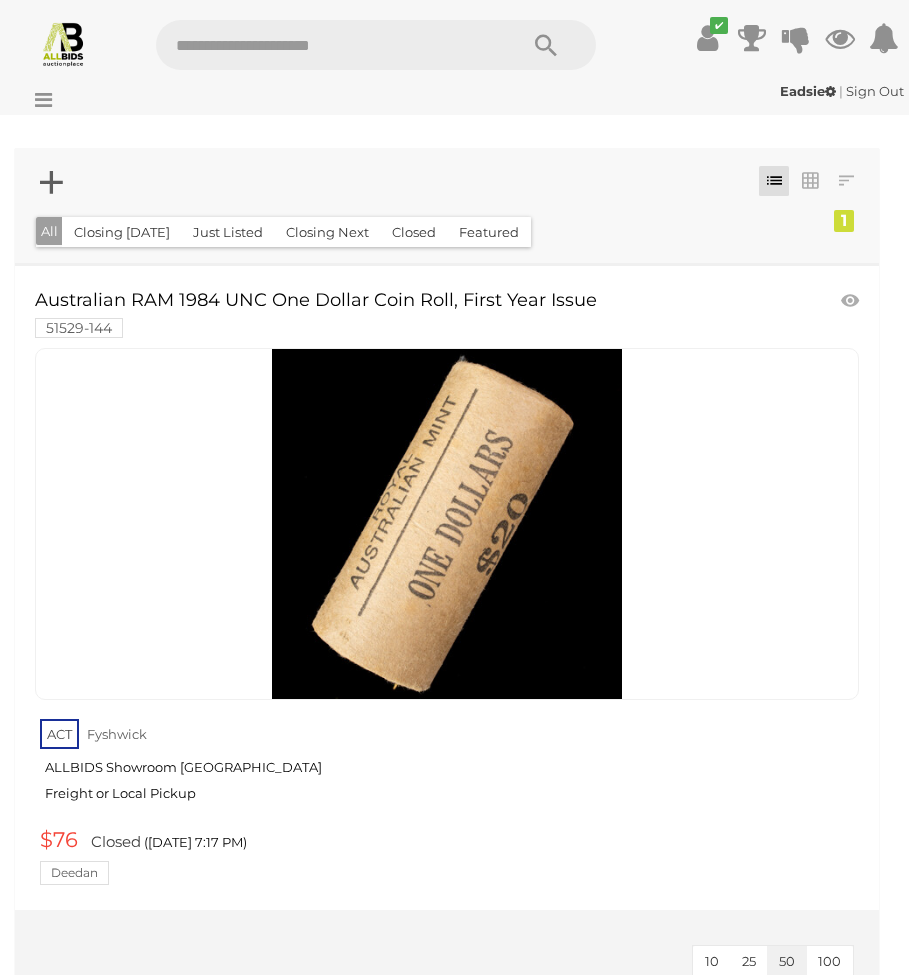 click at bounding box center (326, 45) 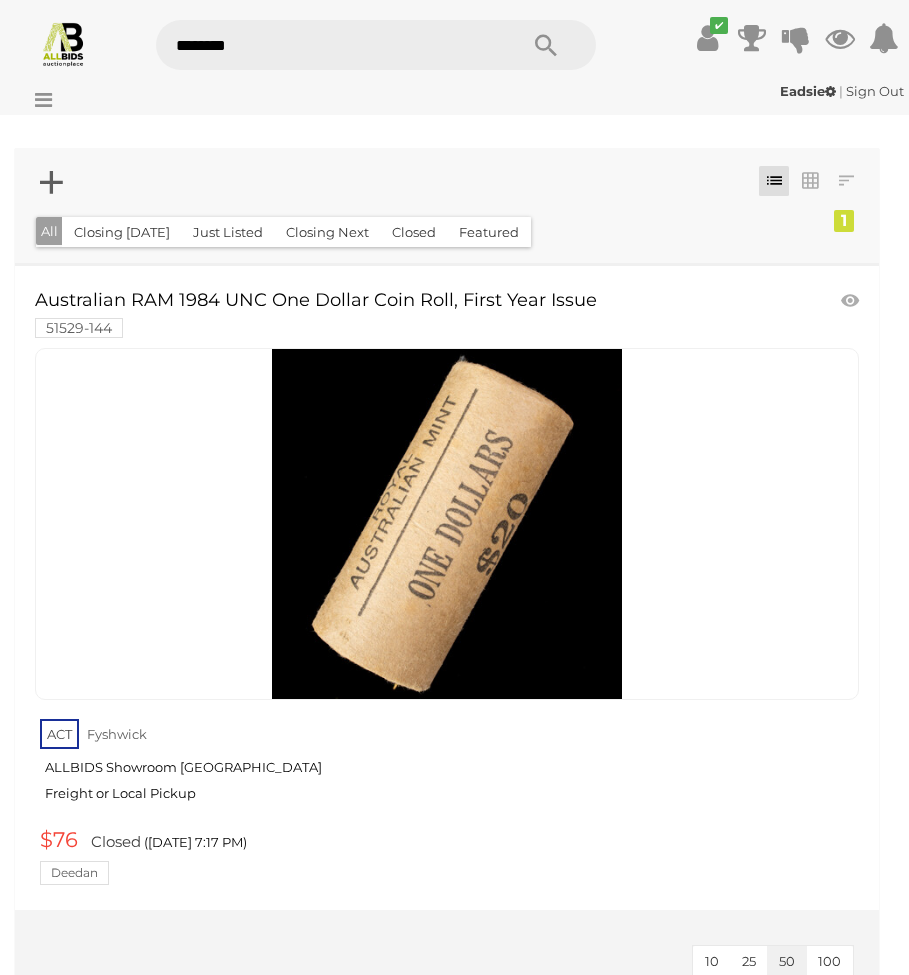type on "*********" 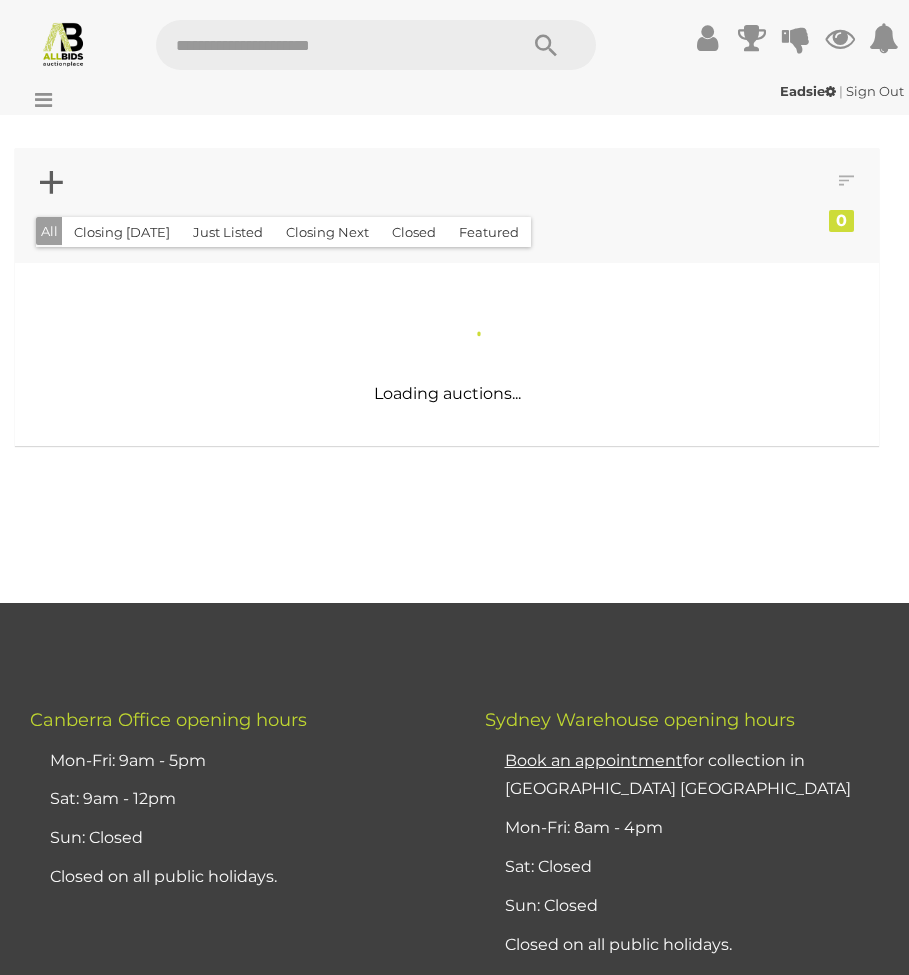 scroll, scrollTop: 0, scrollLeft: 0, axis: both 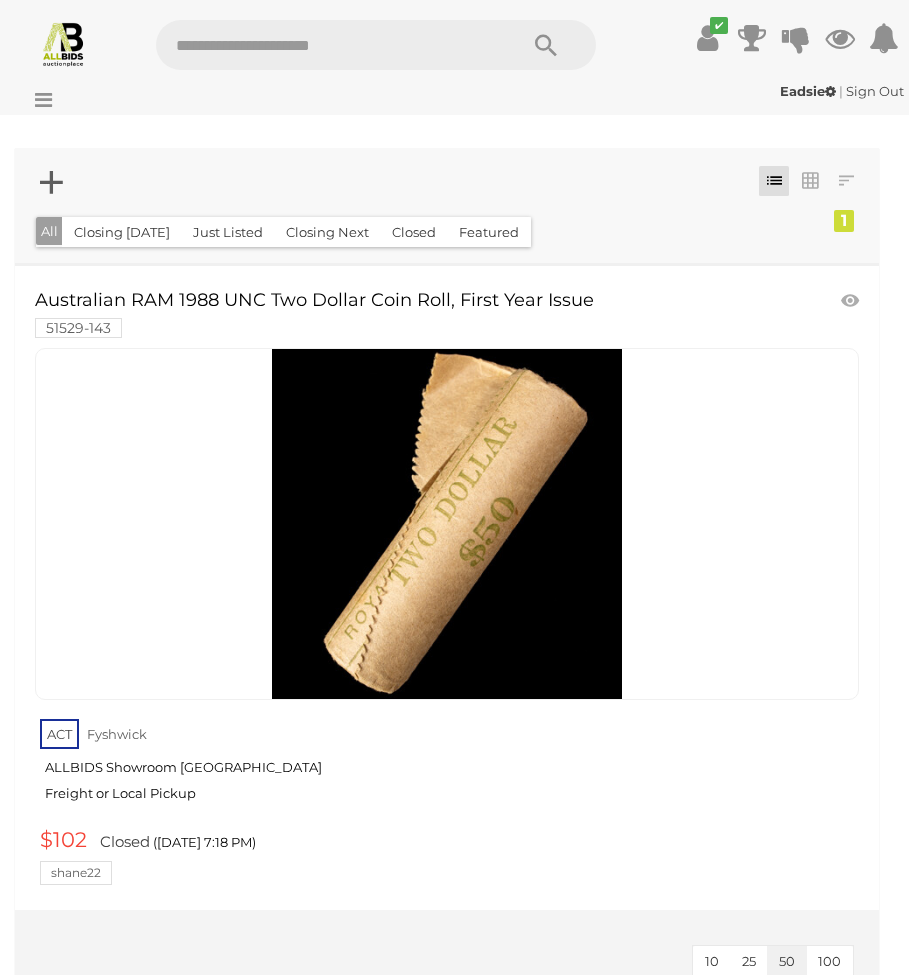 click at bounding box center [326, 45] 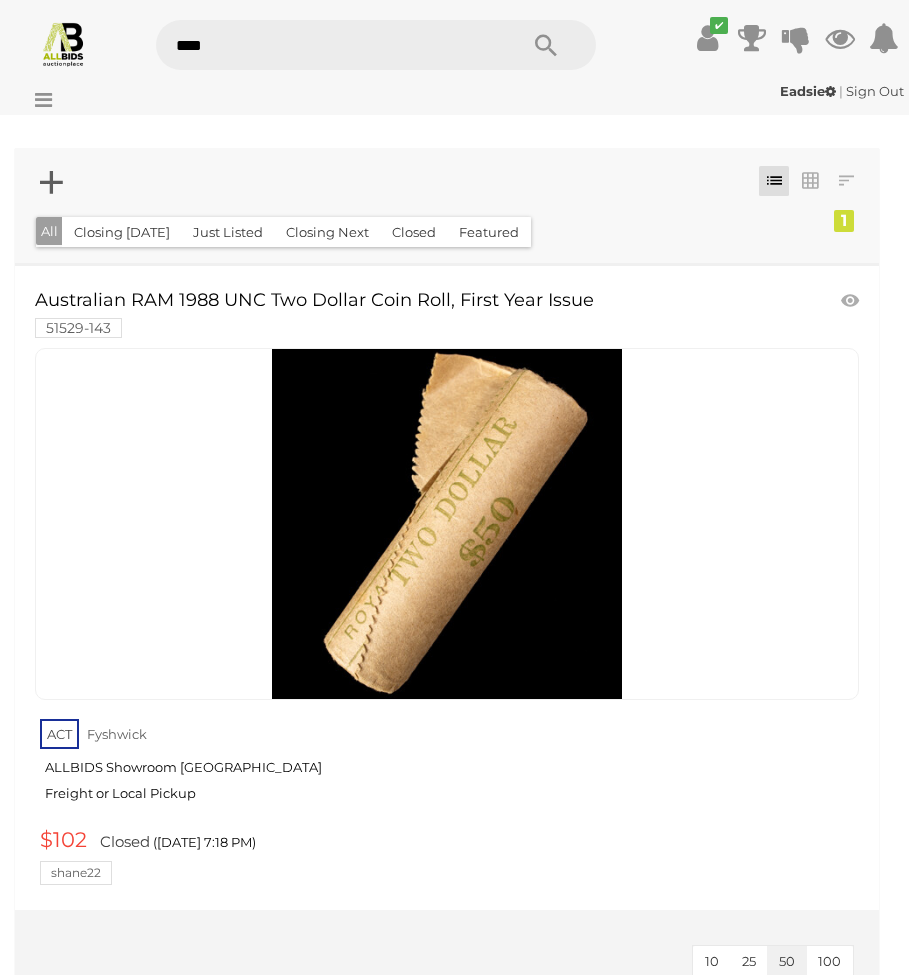 type on "*****" 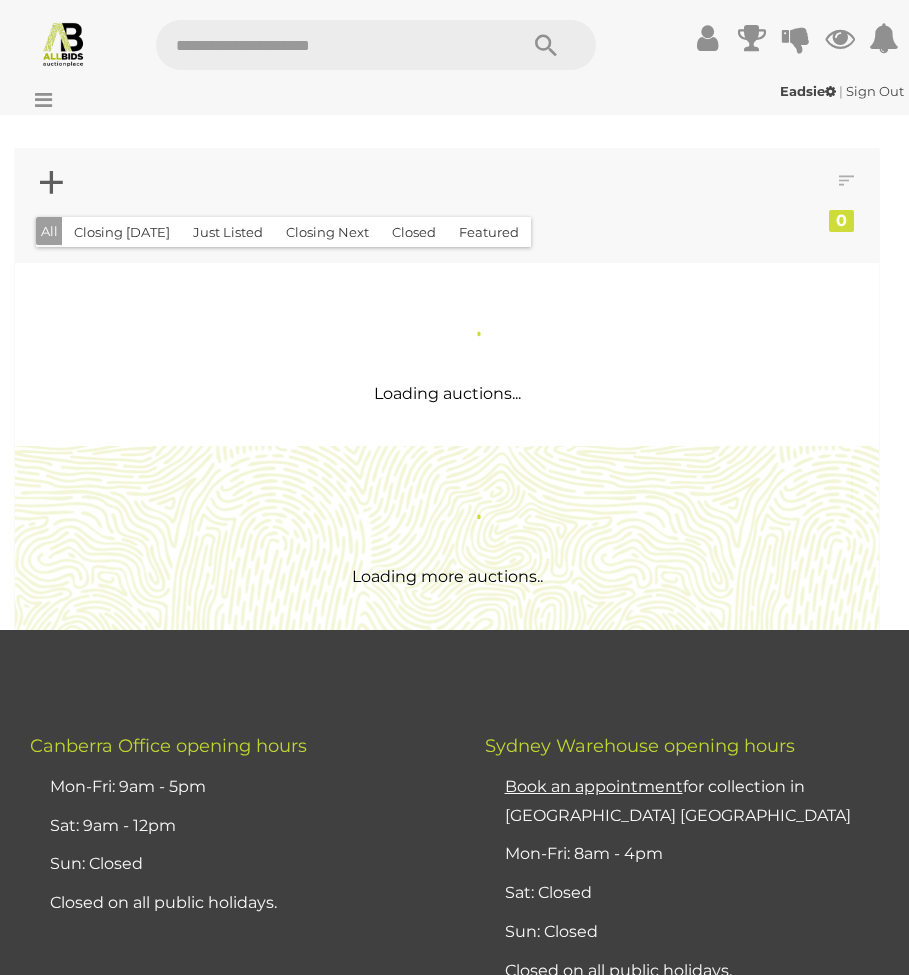 scroll, scrollTop: 0, scrollLeft: 0, axis: both 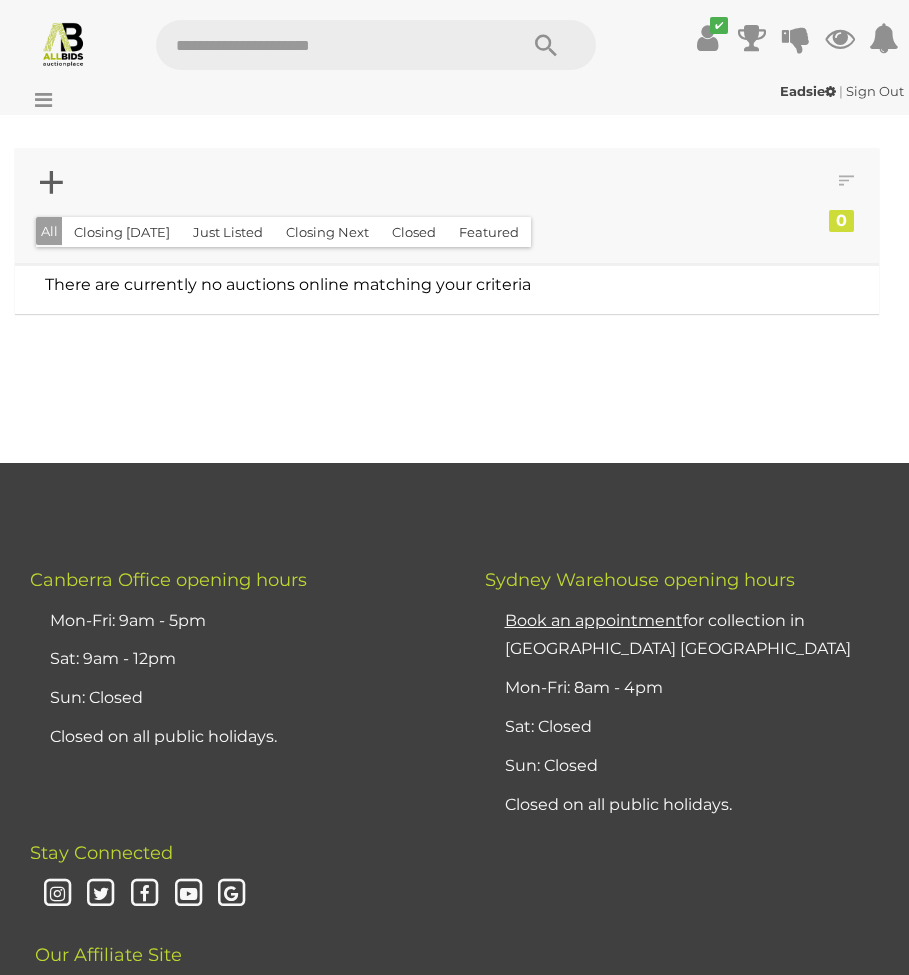click at bounding box center [326, 45] 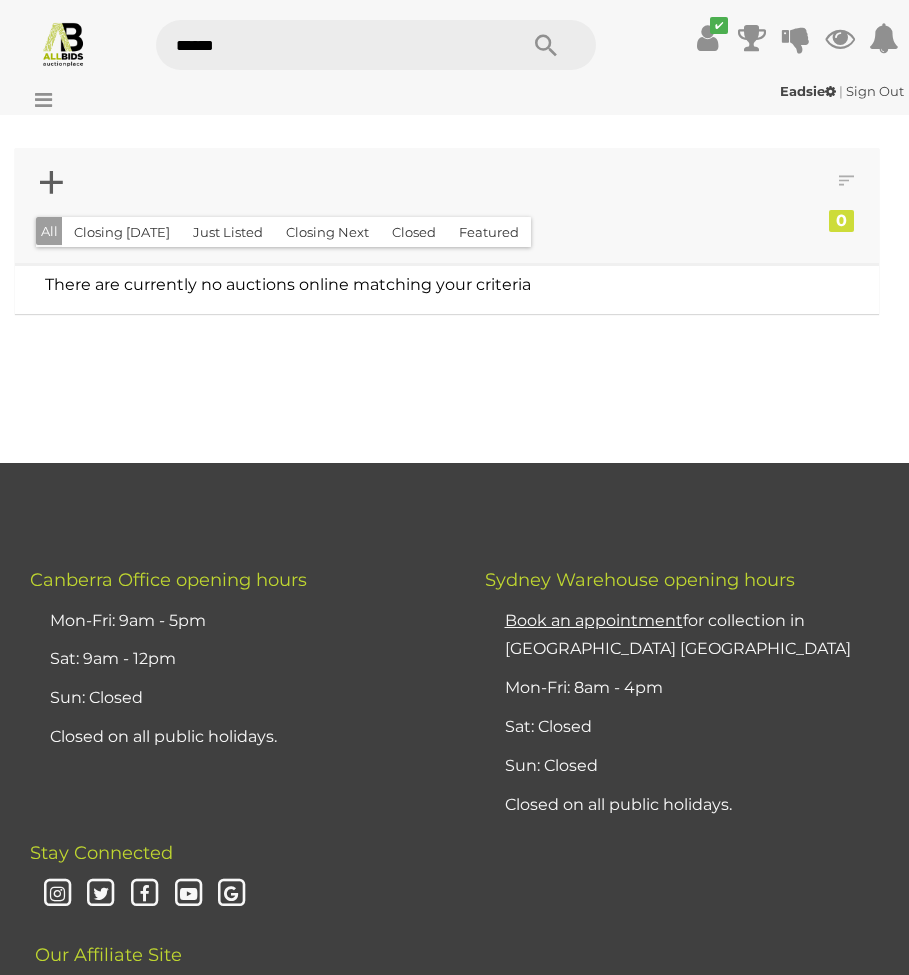 type on "*******" 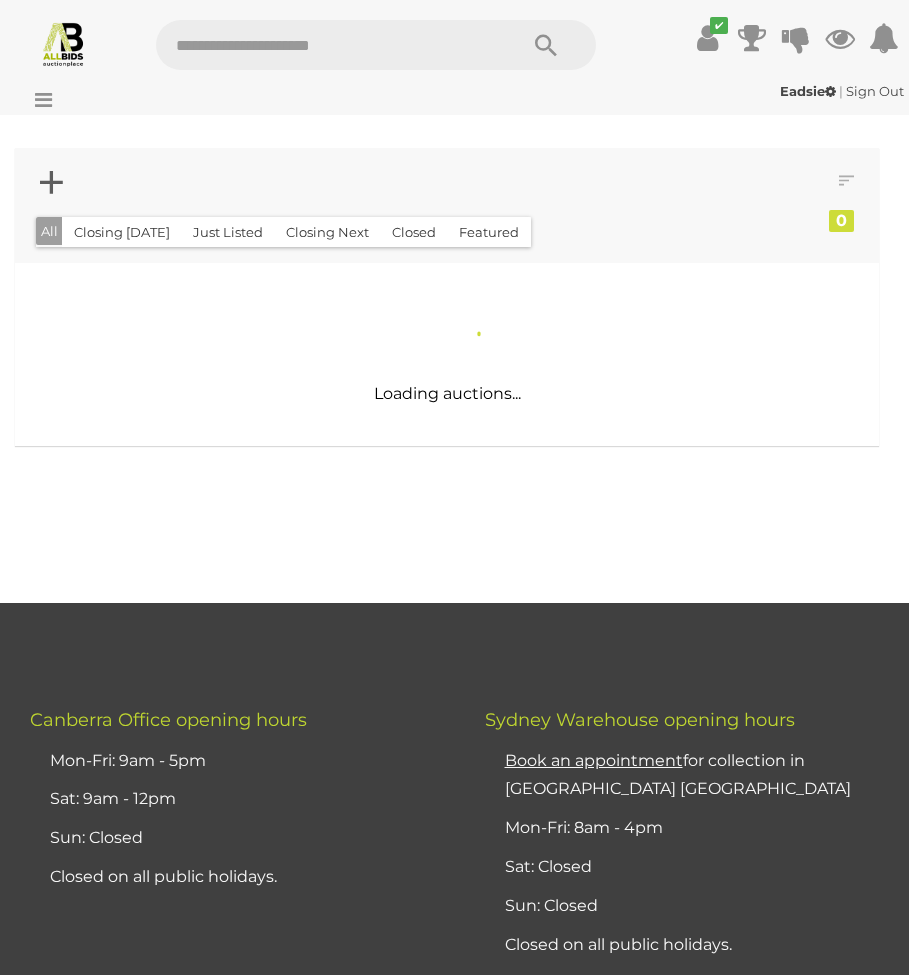 scroll, scrollTop: 0, scrollLeft: 0, axis: both 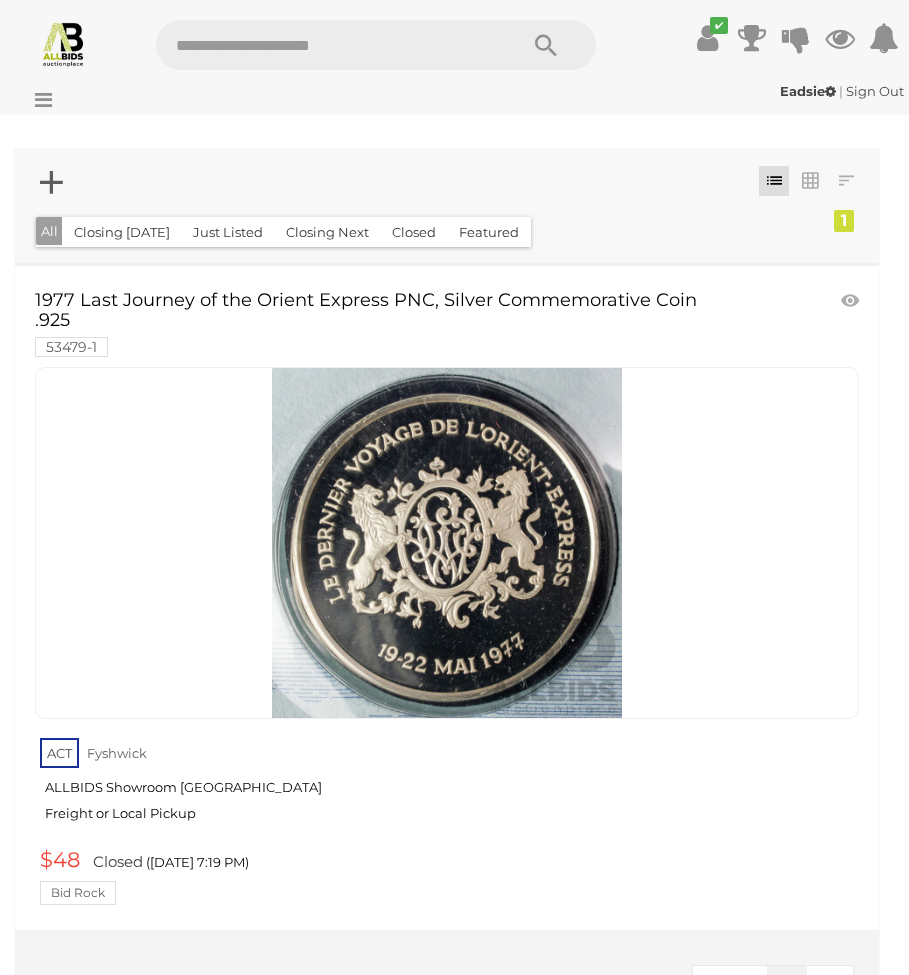 click at bounding box center [326, 45] 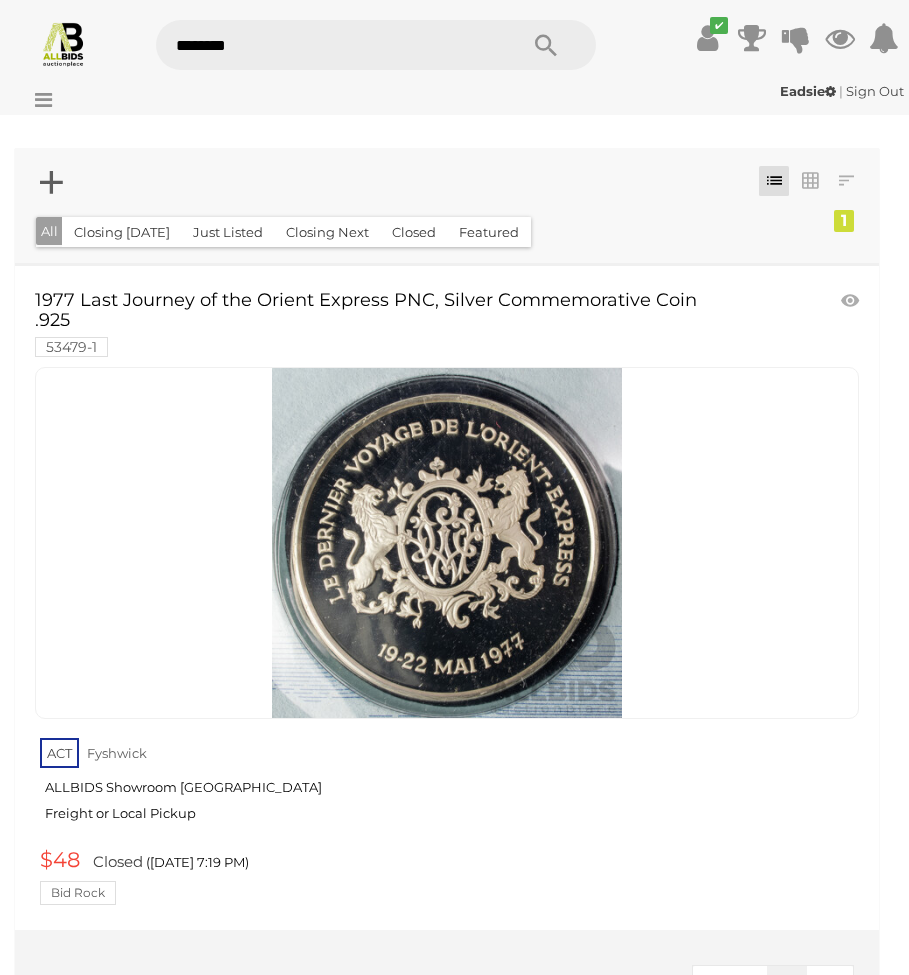 type on "*********" 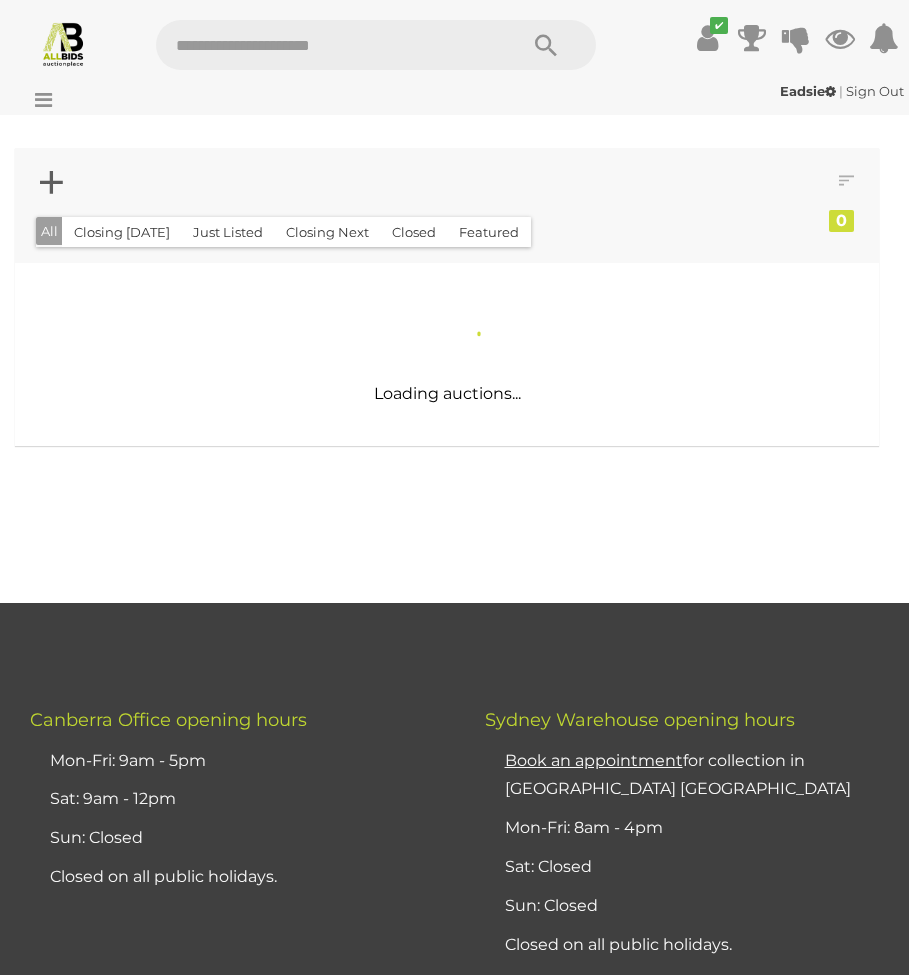 scroll, scrollTop: 0, scrollLeft: 0, axis: both 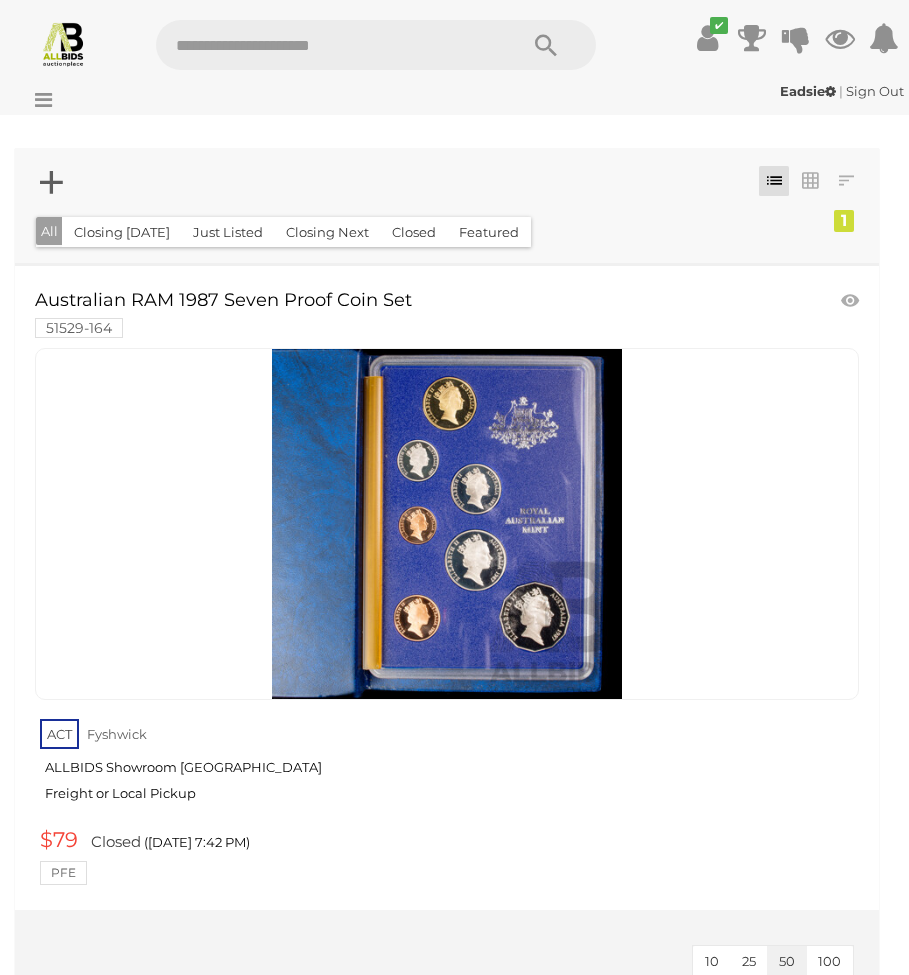 click at bounding box center [326, 45] 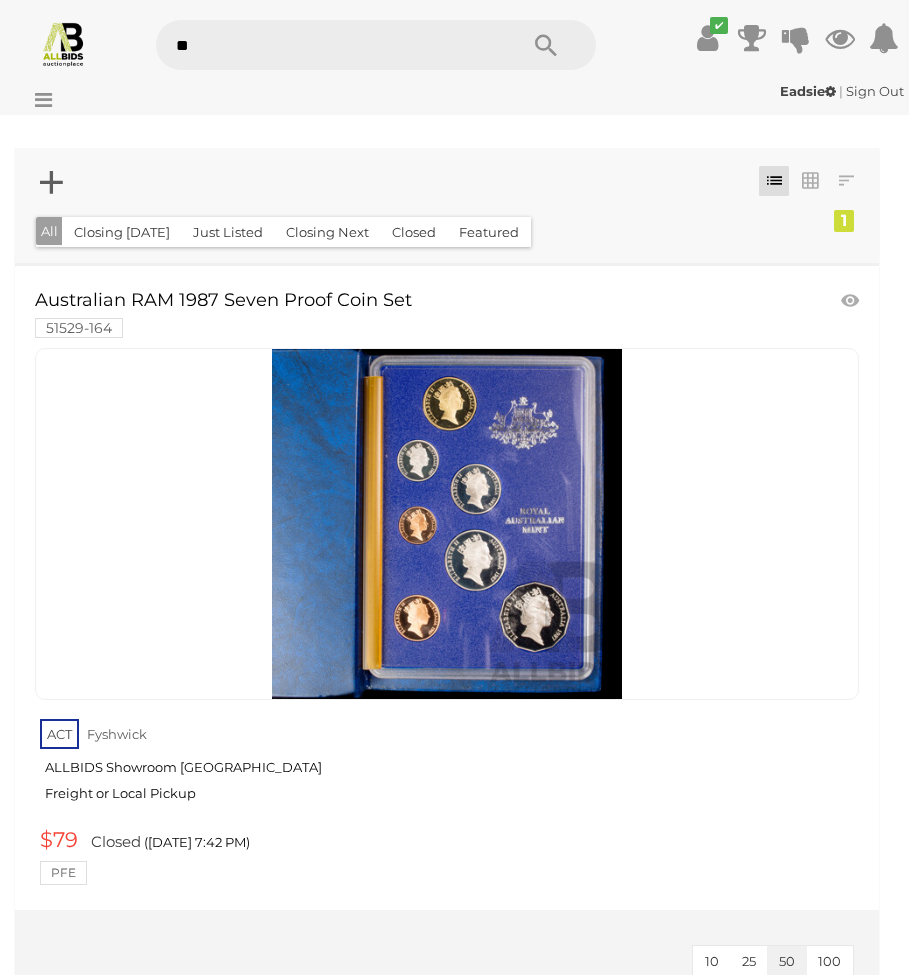 type on "*" 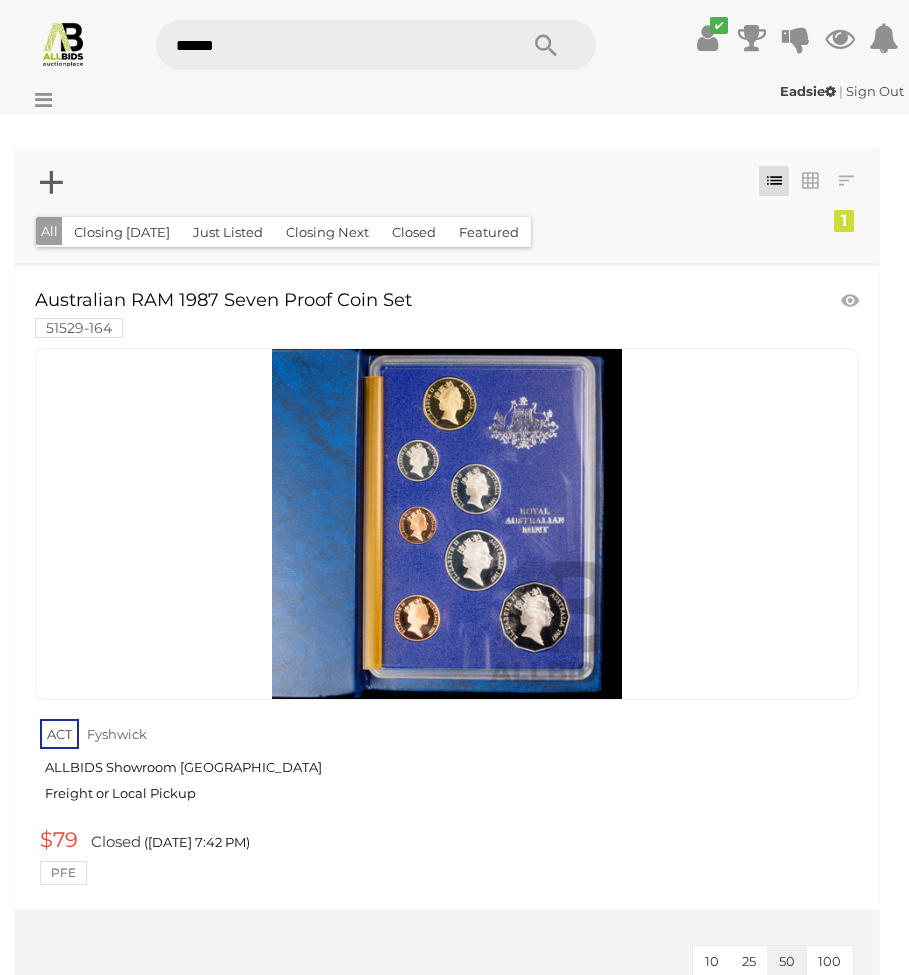 type on "*******" 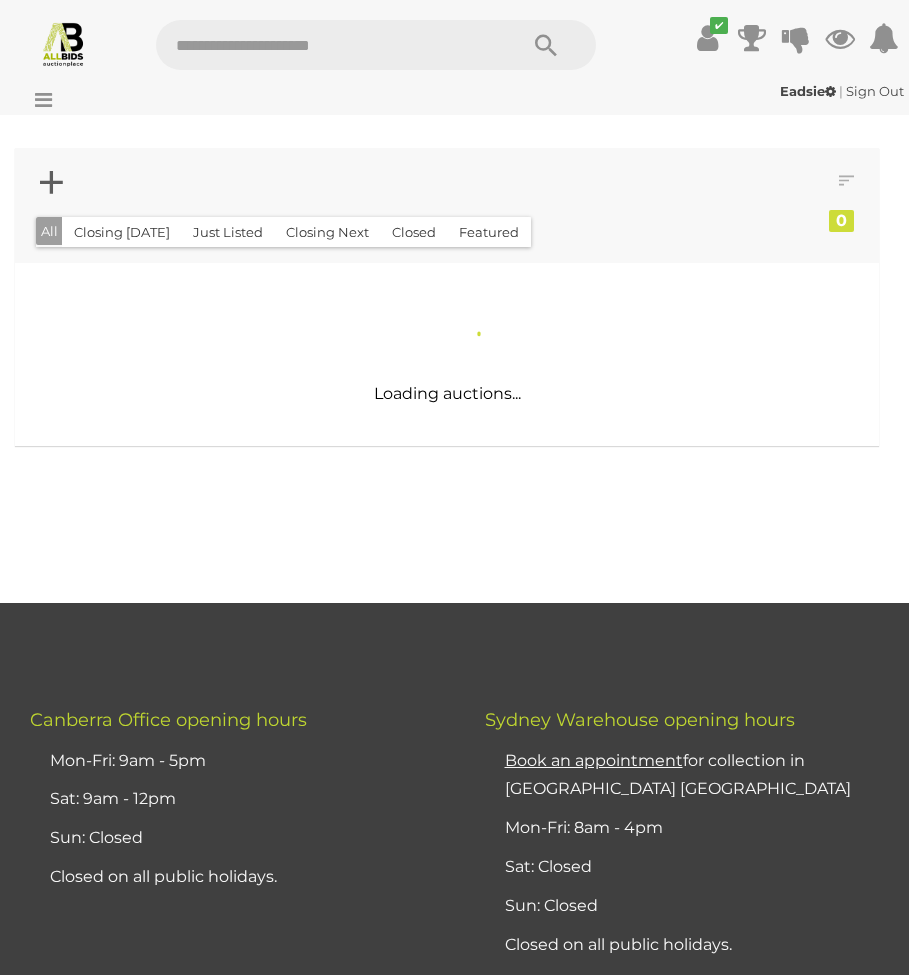 scroll, scrollTop: 0, scrollLeft: 0, axis: both 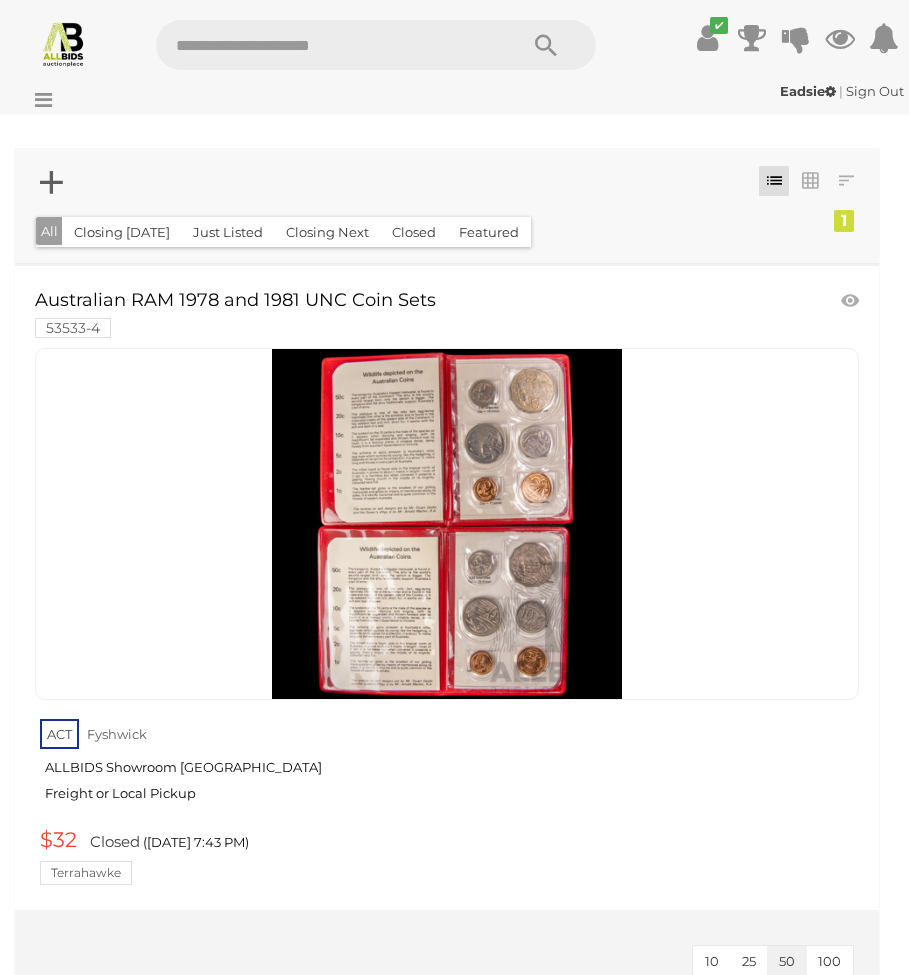 click at bounding box center (326, 45) 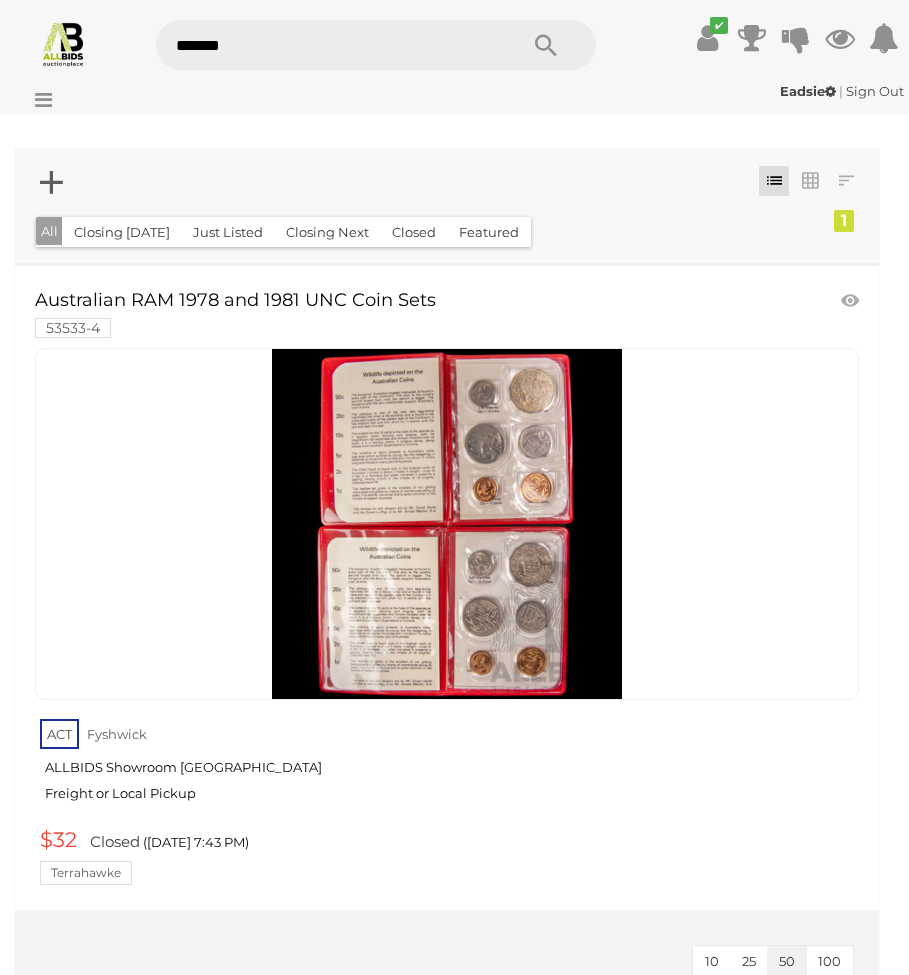 type on "********" 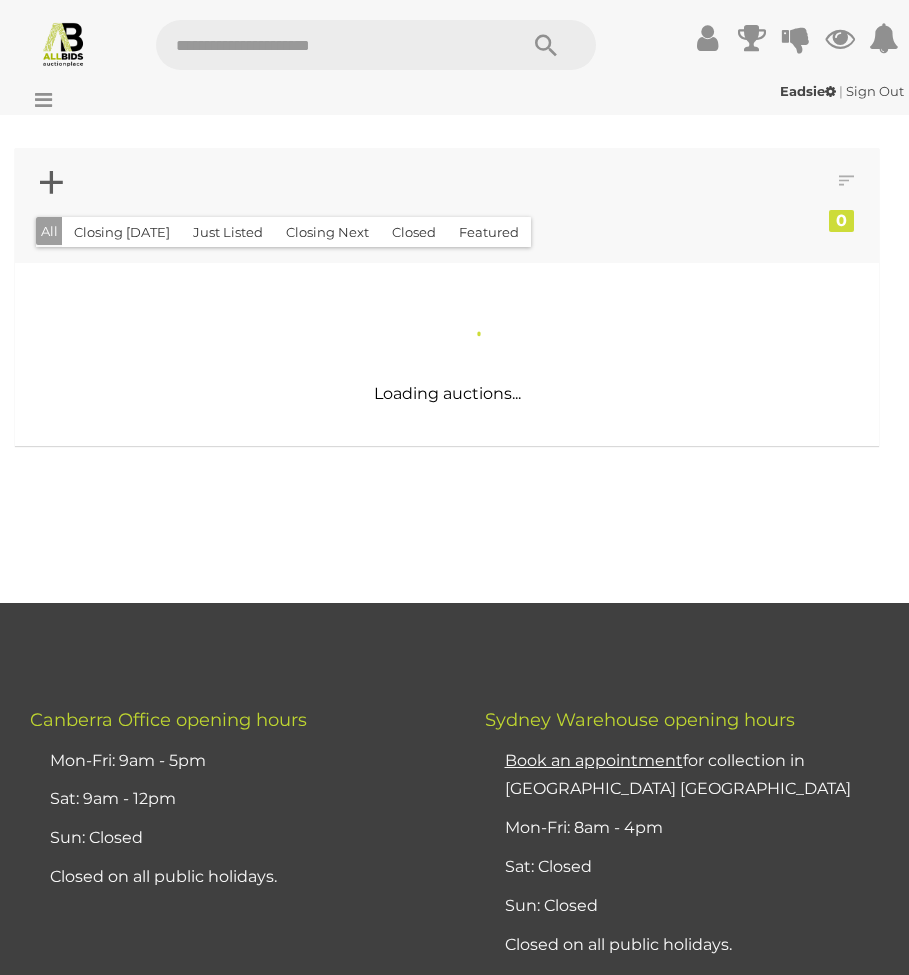 scroll, scrollTop: 0, scrollLeft: 0, axis: both 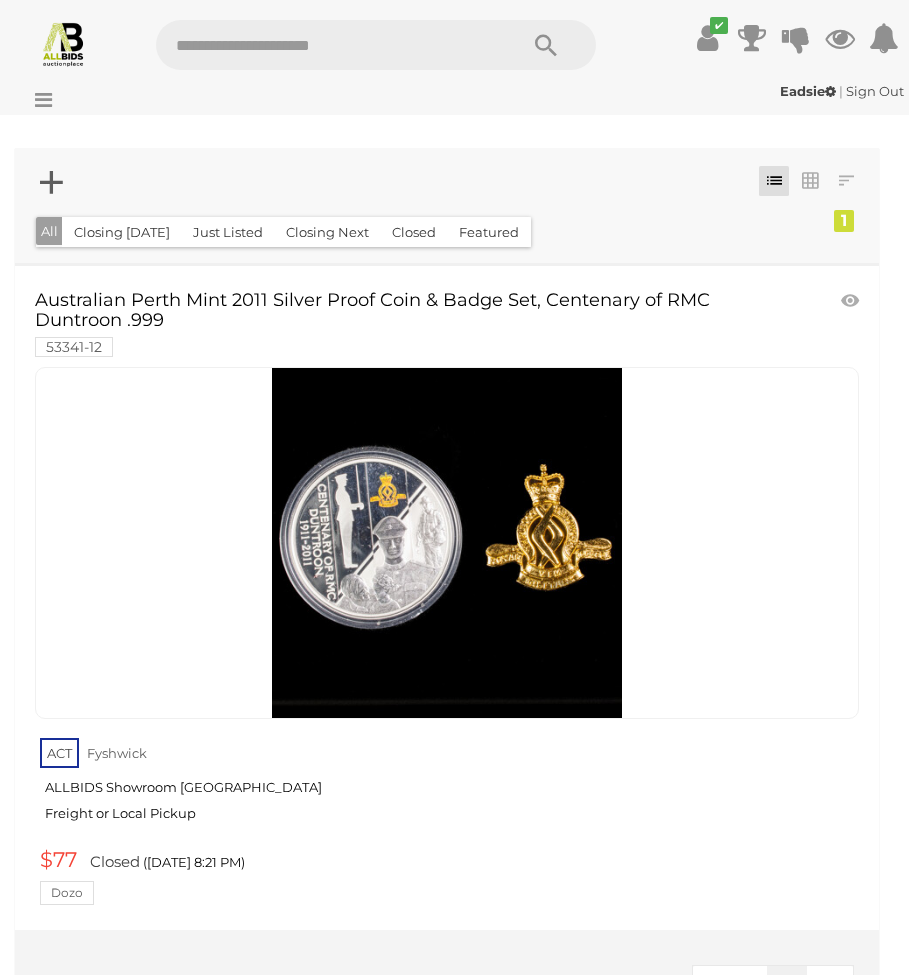 click at bounding box center (326, 45) 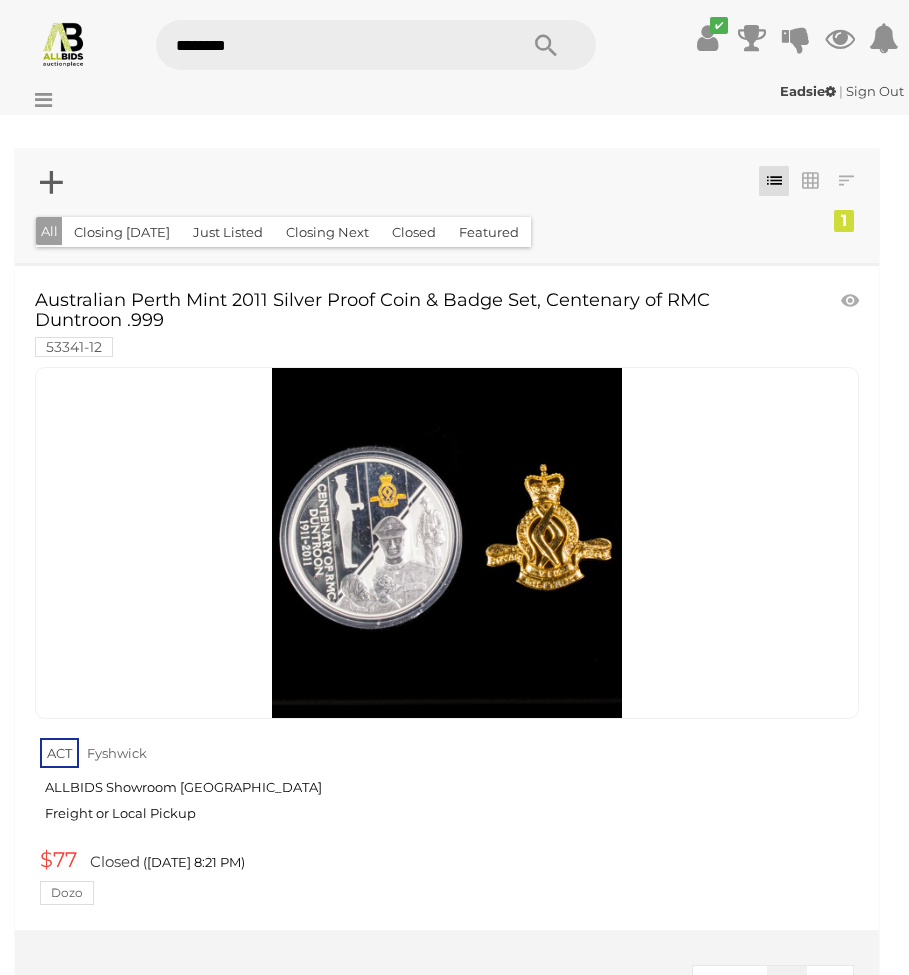 type on "*********" 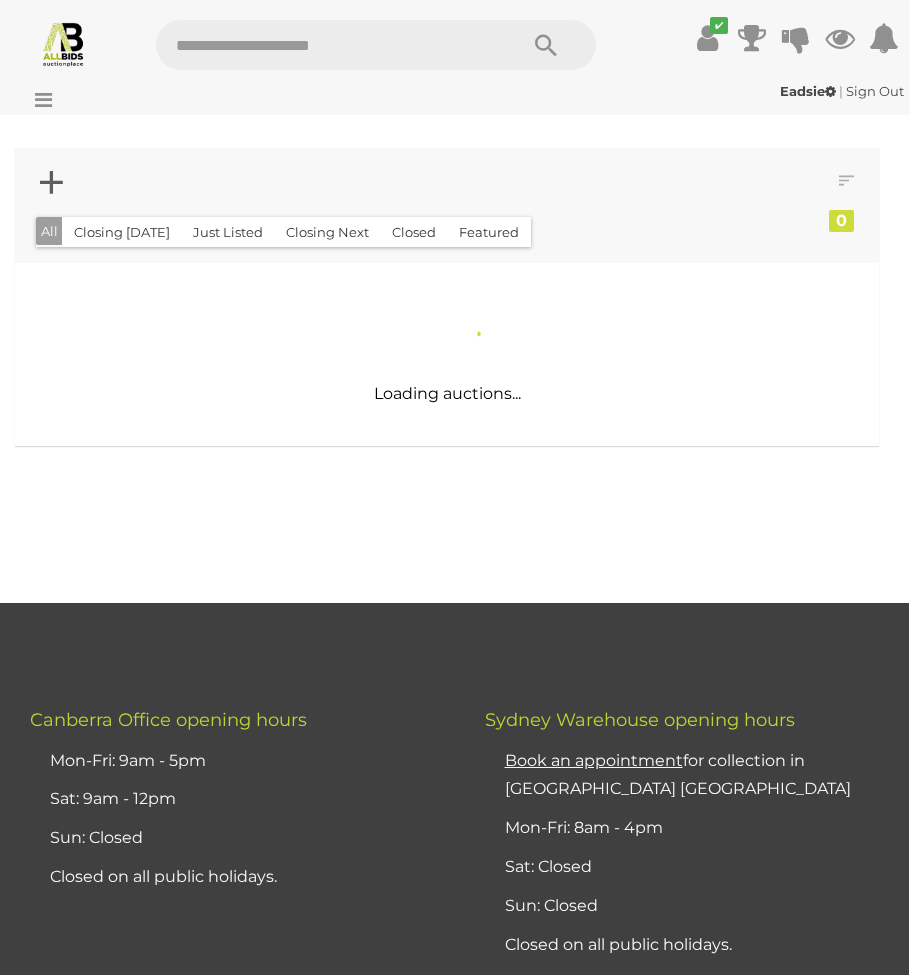 scroll, scrollTop: 0, scrollLeft: 0, axis: both 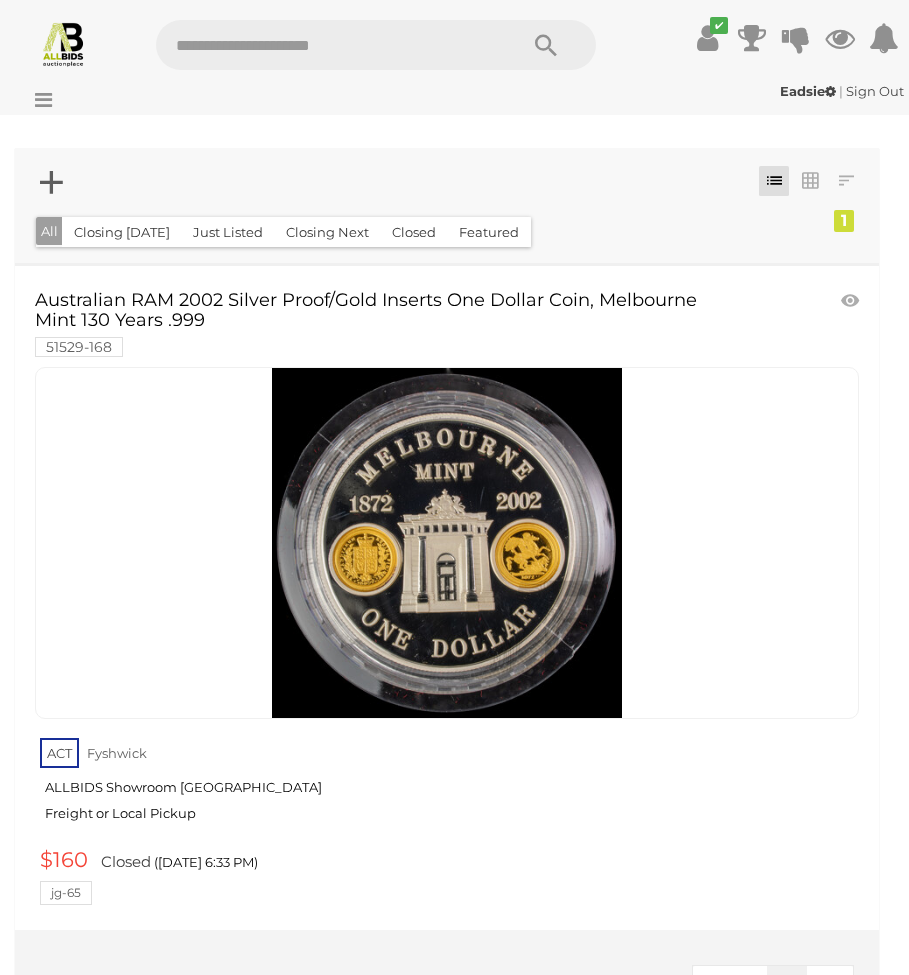 click at bounding box center (326, 45) 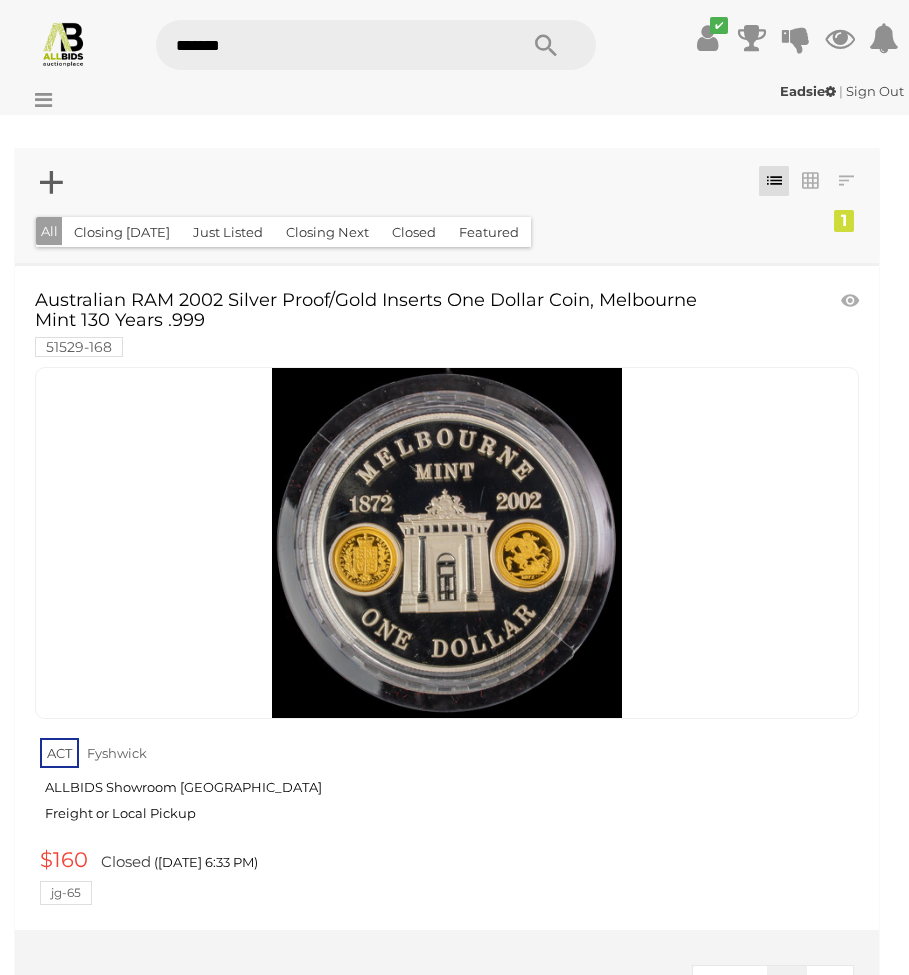 type on "********" 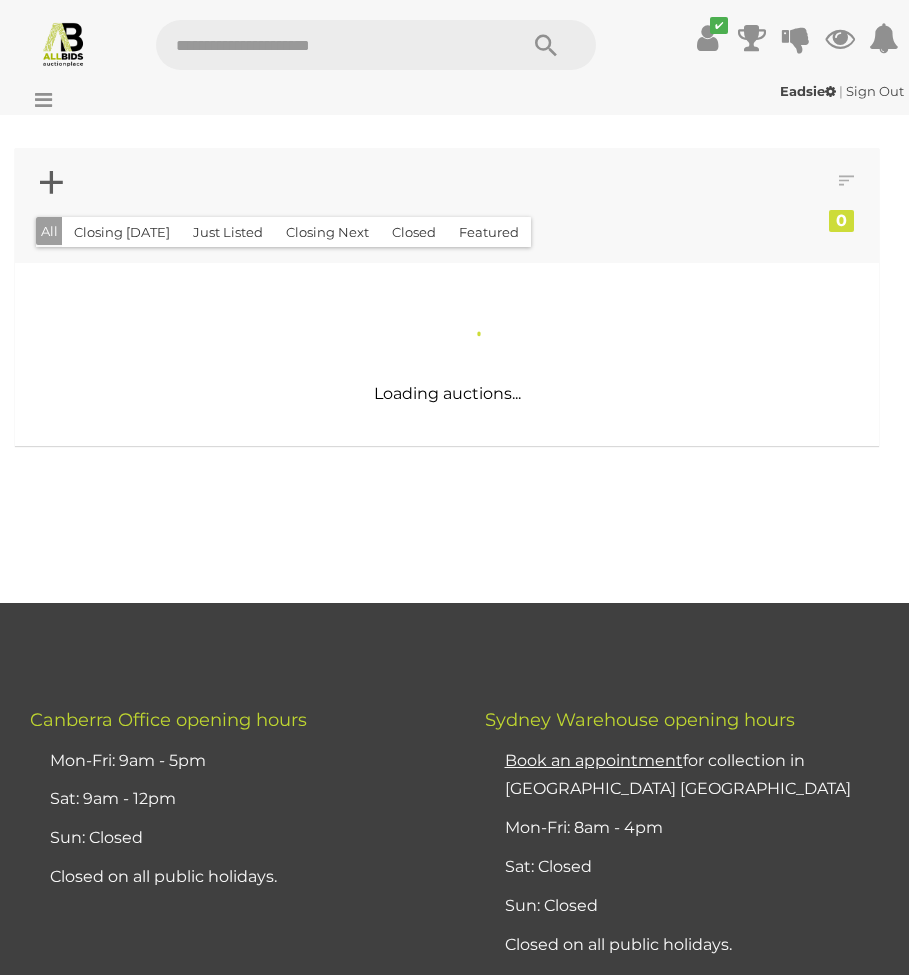 scroll, scrollTop: 0, scrollLeft: 0, axis: both 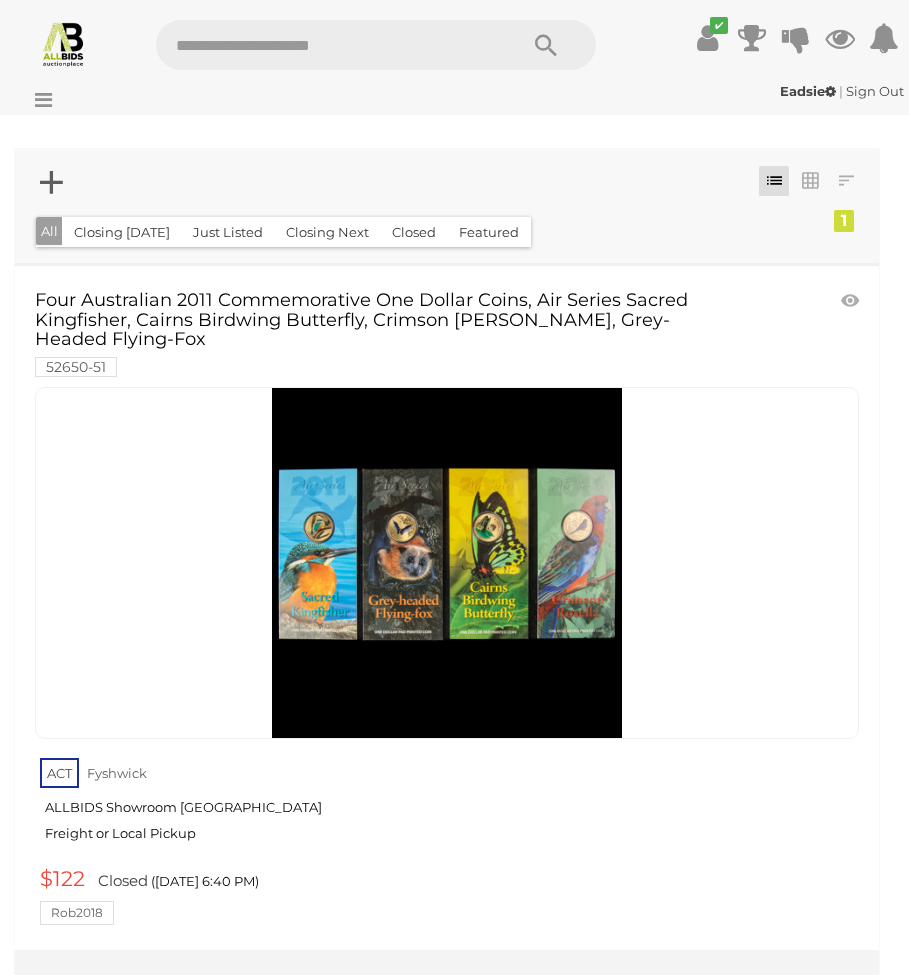 click at bounding box center (326, 45) 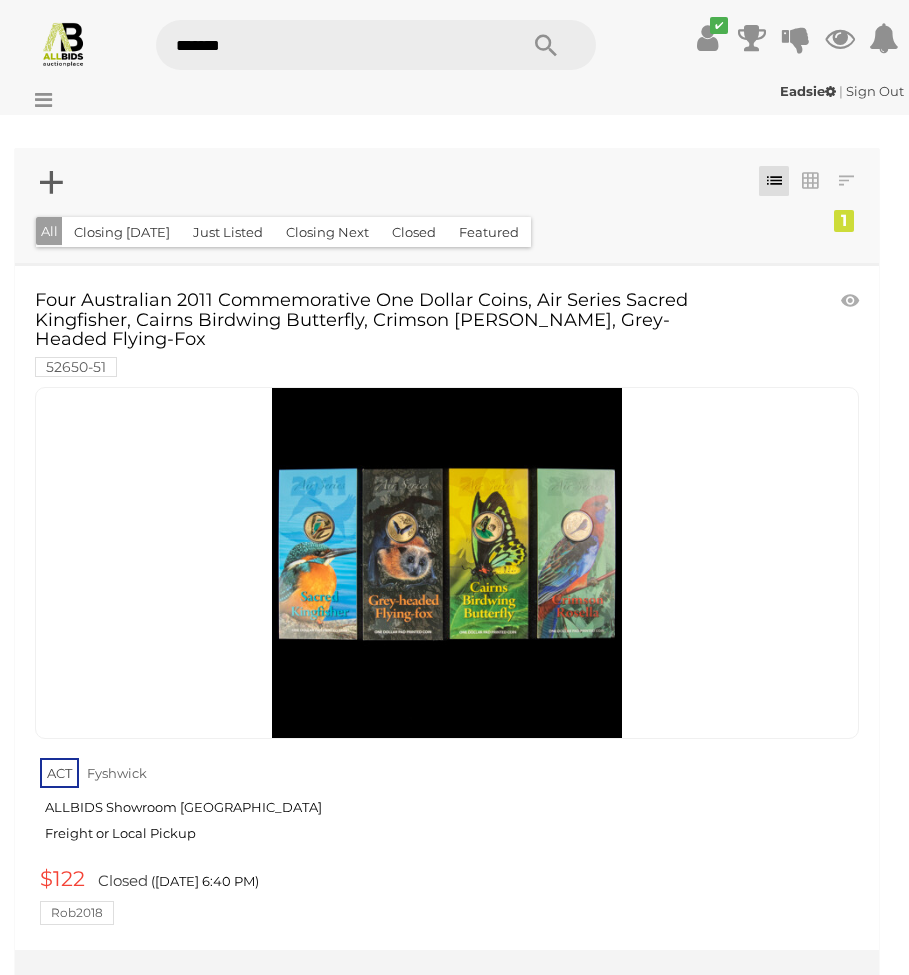 type on "********" 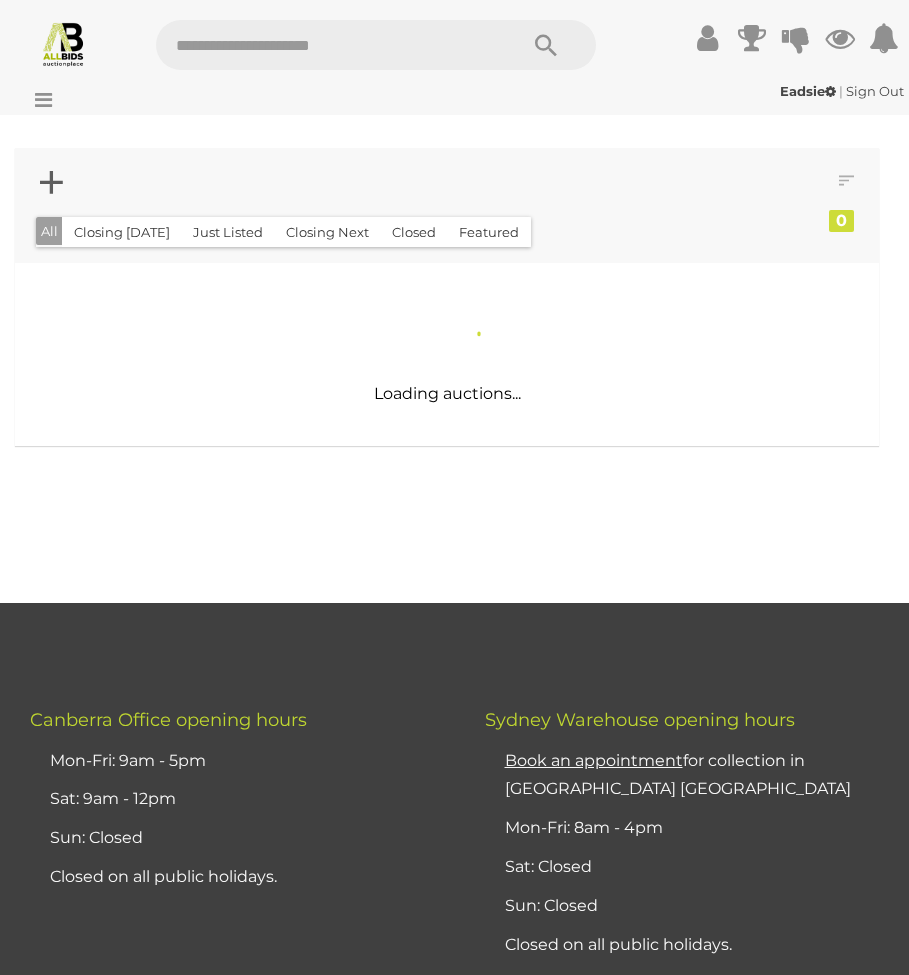 scroll, scrollTop: 0, scrollLeft: 0, axis: both 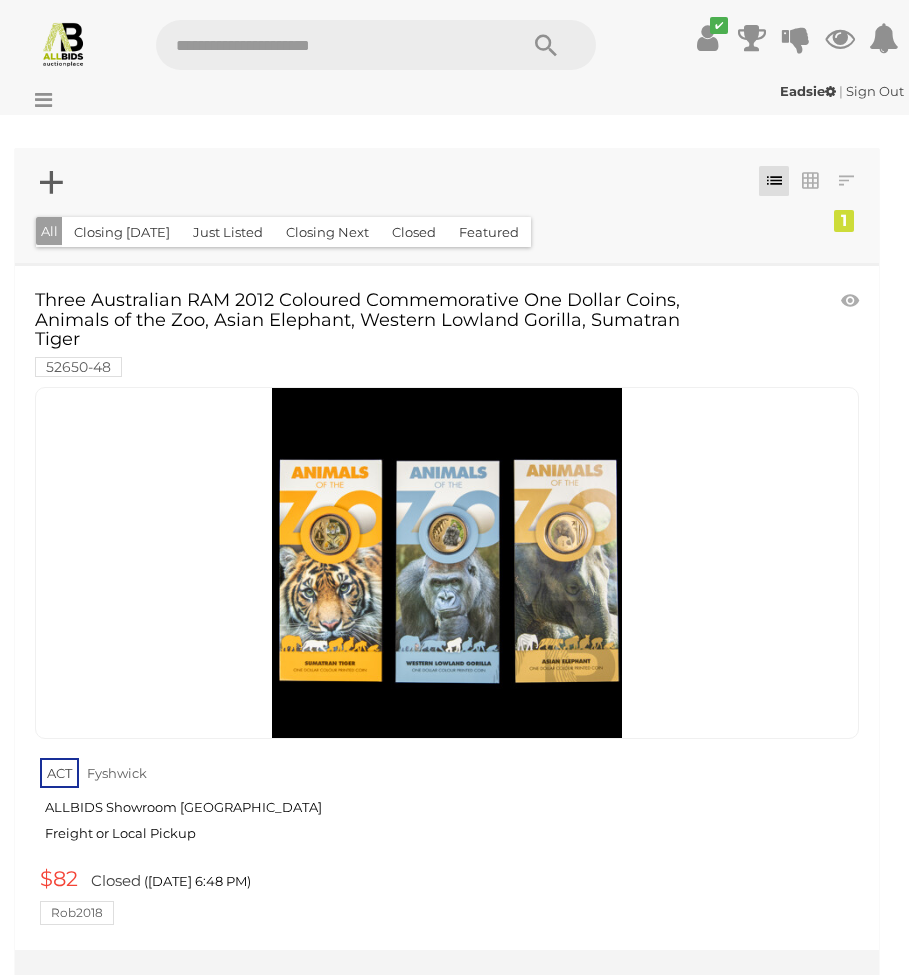 click at bounding box center (326, 45) 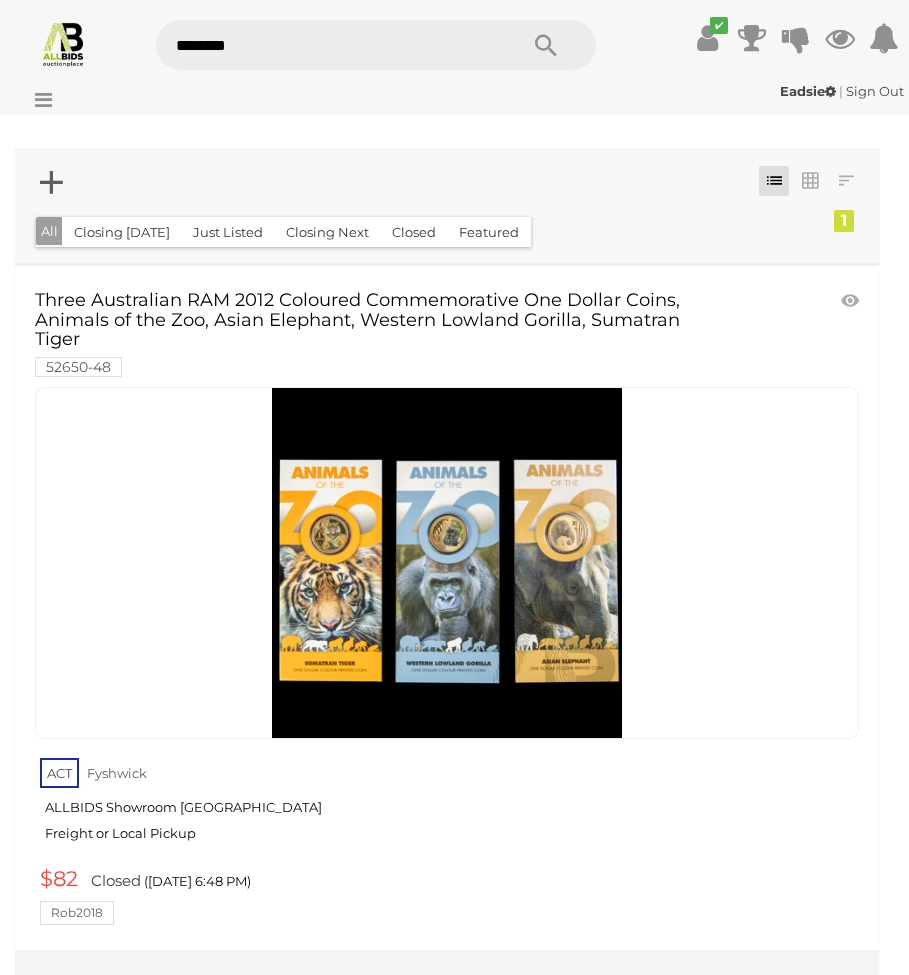 type on "*********" 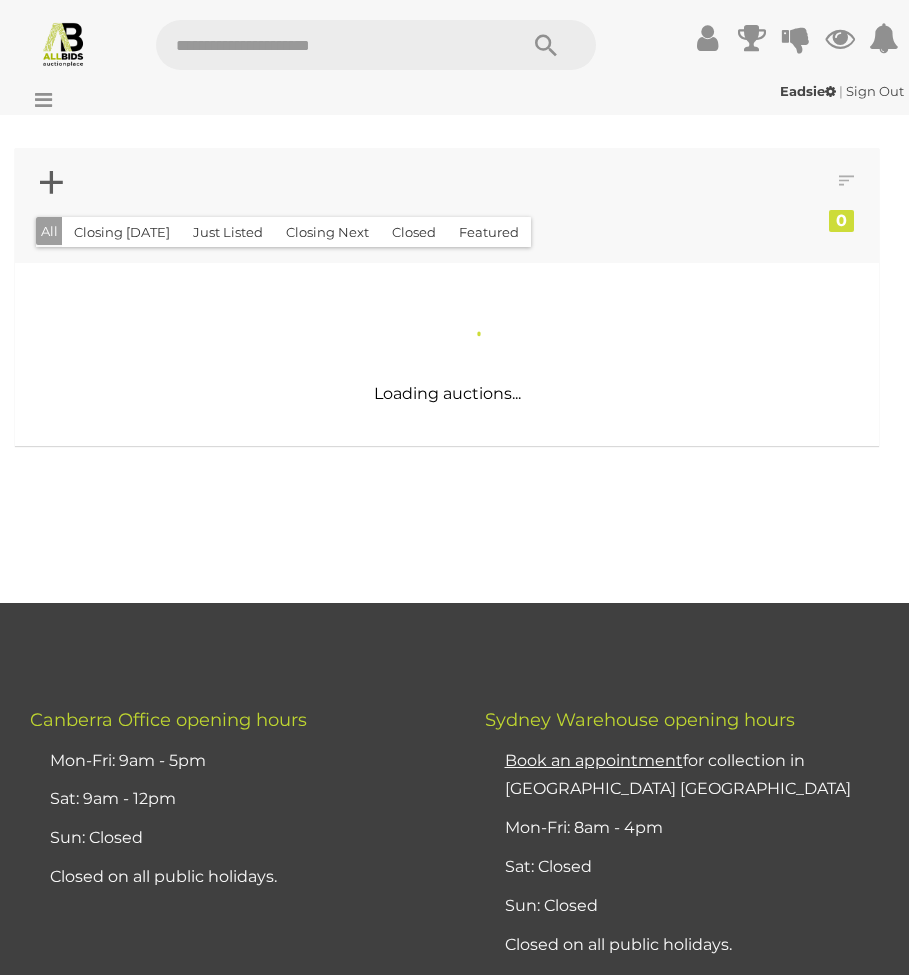 scroll, scrollTop: 0, scrollLeft: 0, axis: both 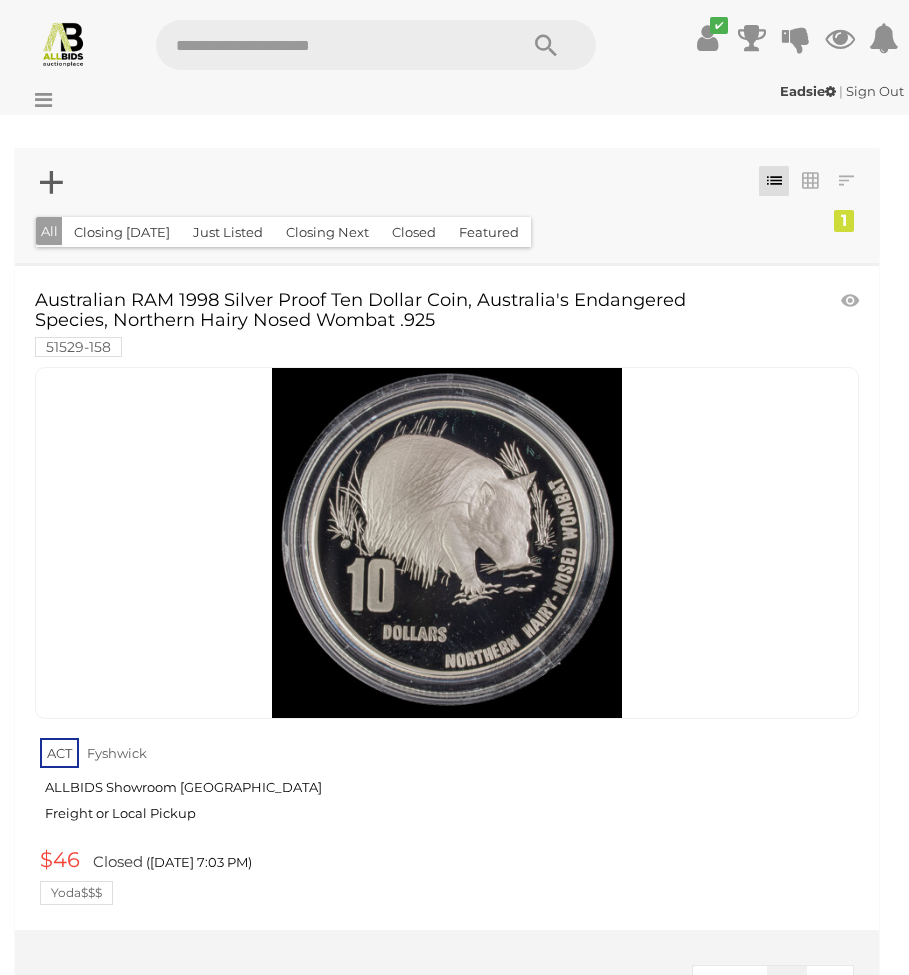 click at bounding box center (326, 45) 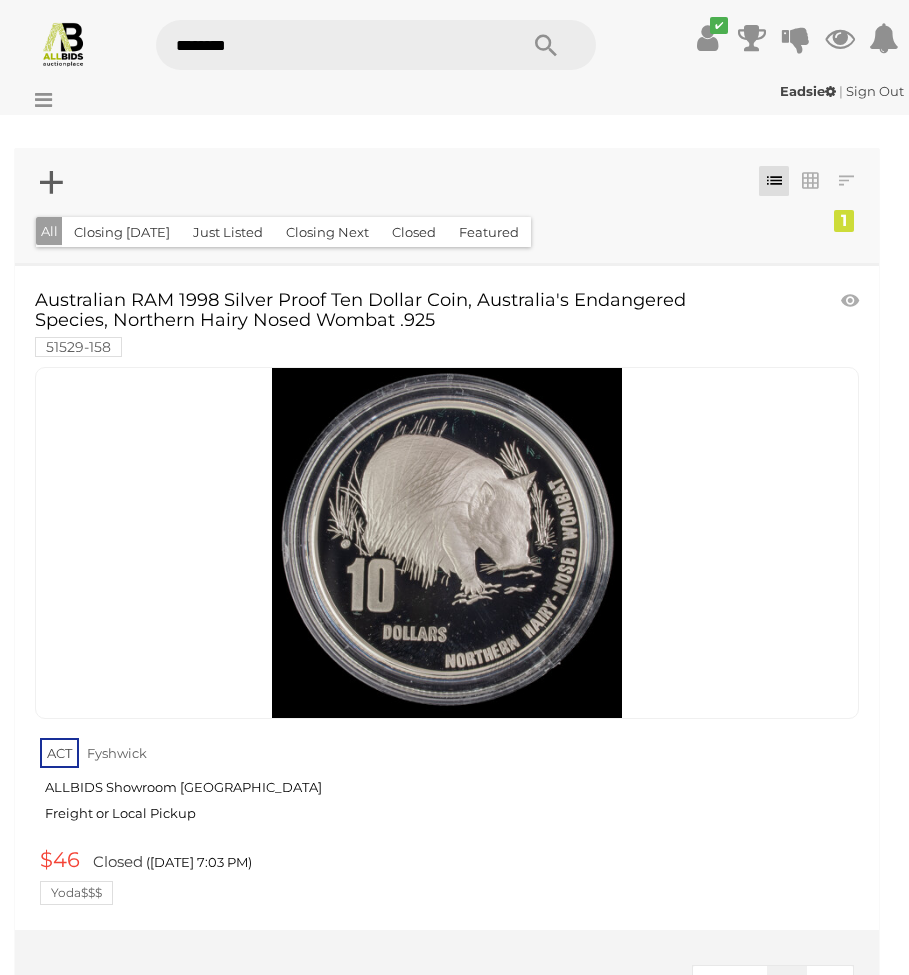 type on "*********" 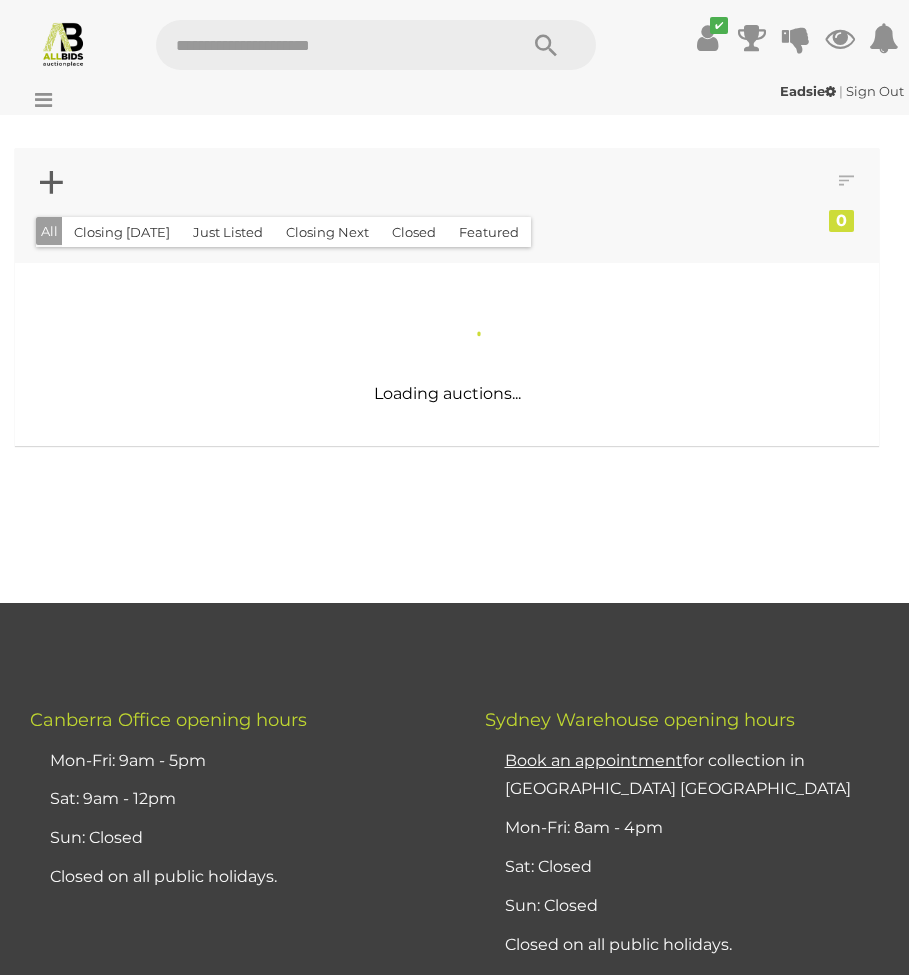 scroll, scrollTop: 0, scrollLeft: 0, axis: both 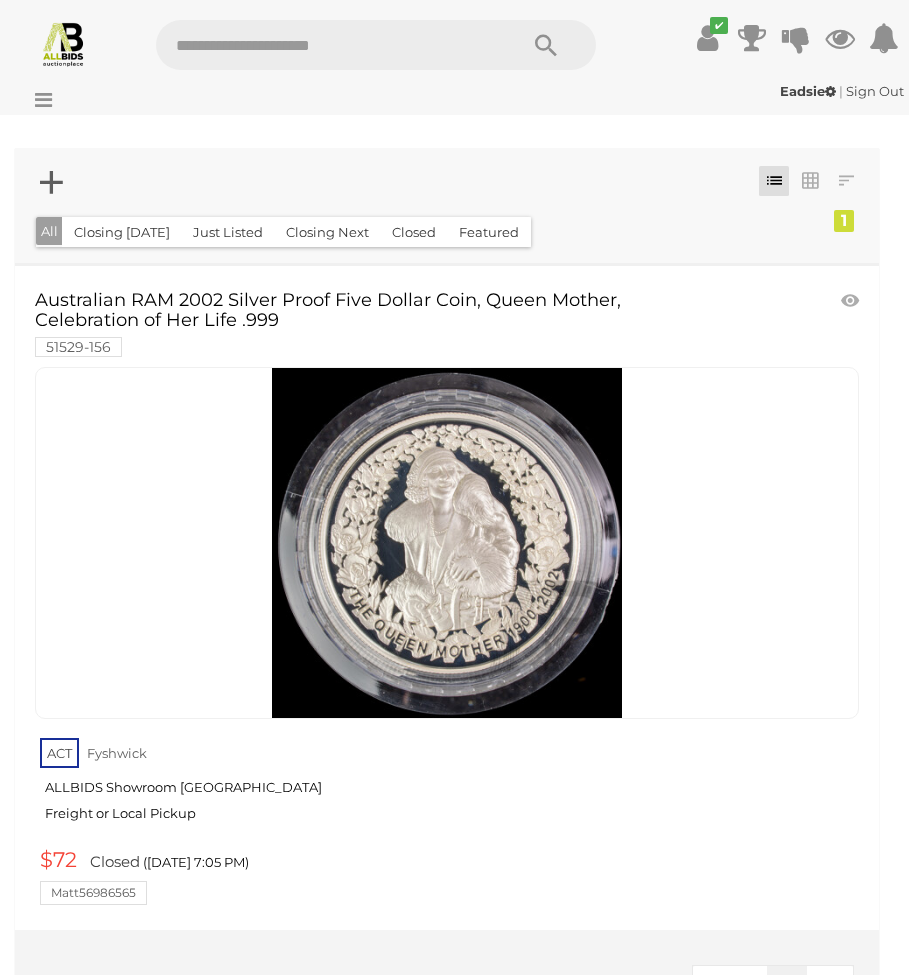 click at bounding box center (326, 45) 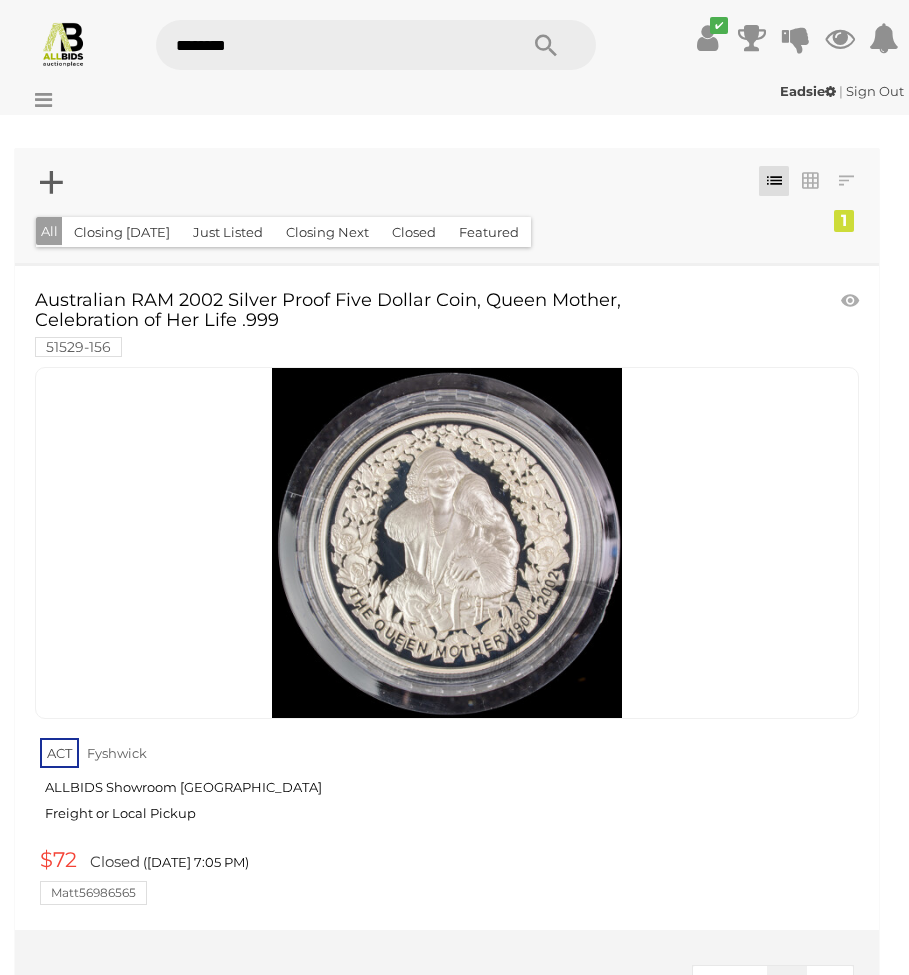 type on "*********" 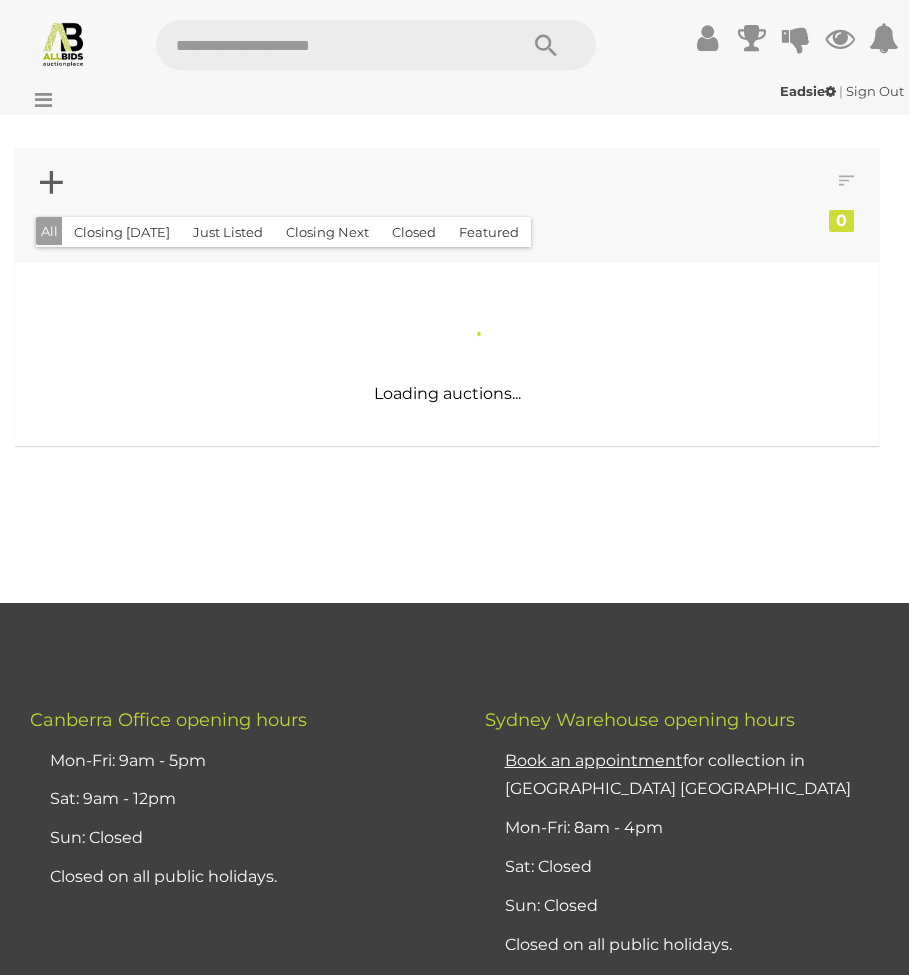 scroll, scrollTop: 0, scrollLeft: 0, axis: both 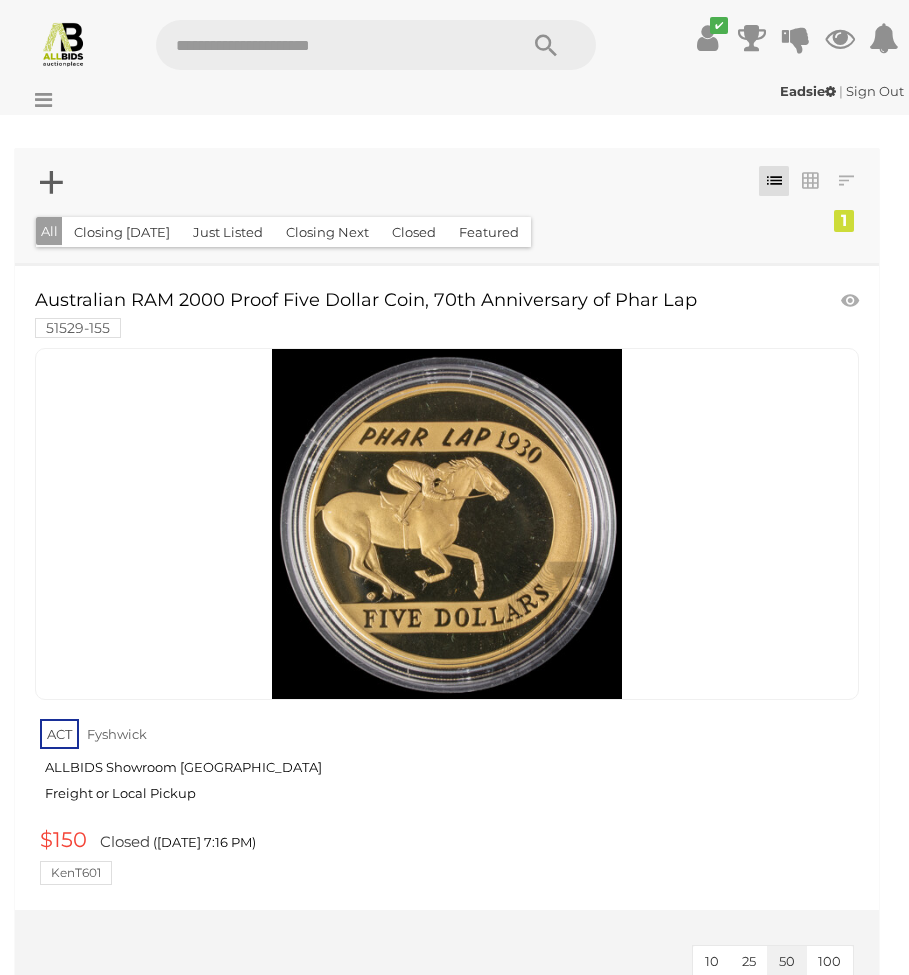 click at bounding box center (326, 45) 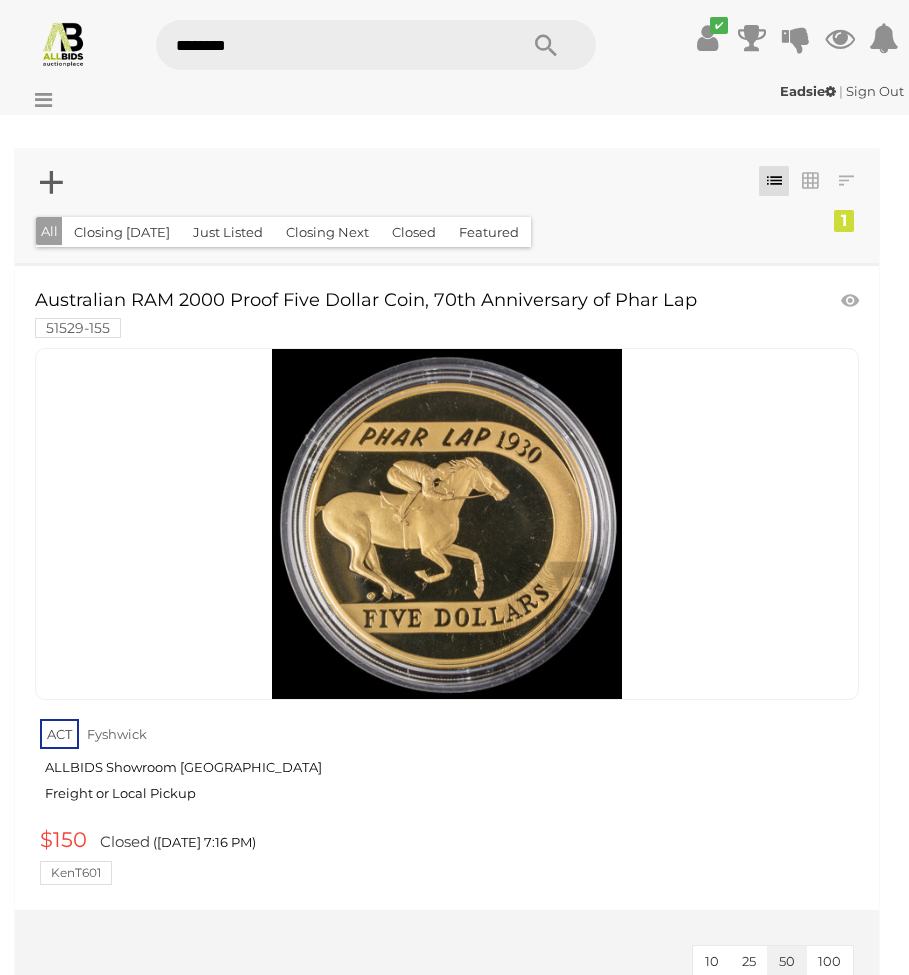 type on "*********" 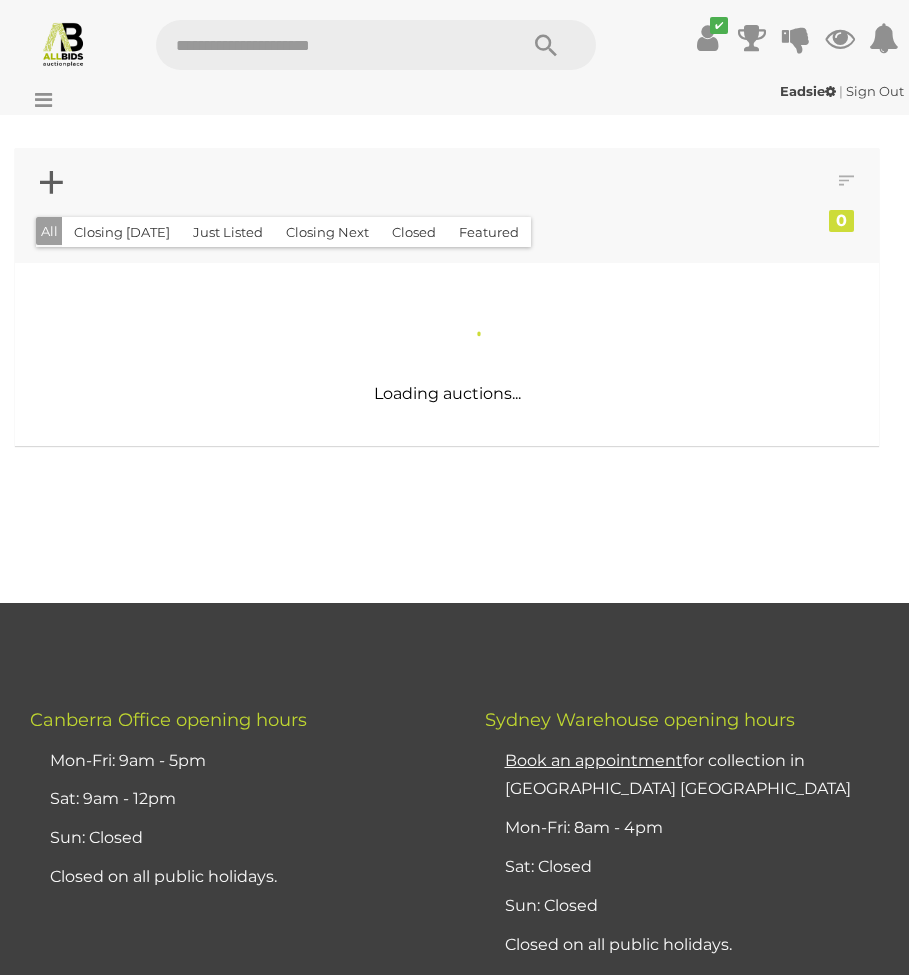 scroll, scrollTop: 0, scrollLeft: 0, axis: both 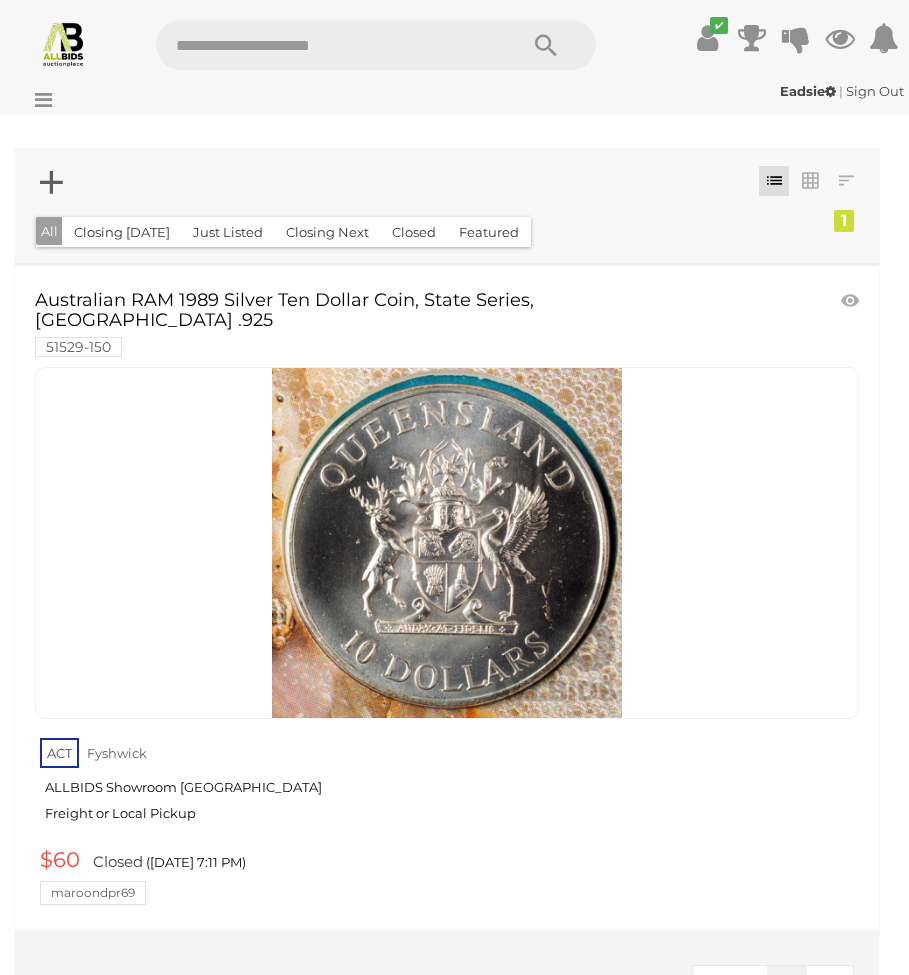 click at bounding box center (326, 45) 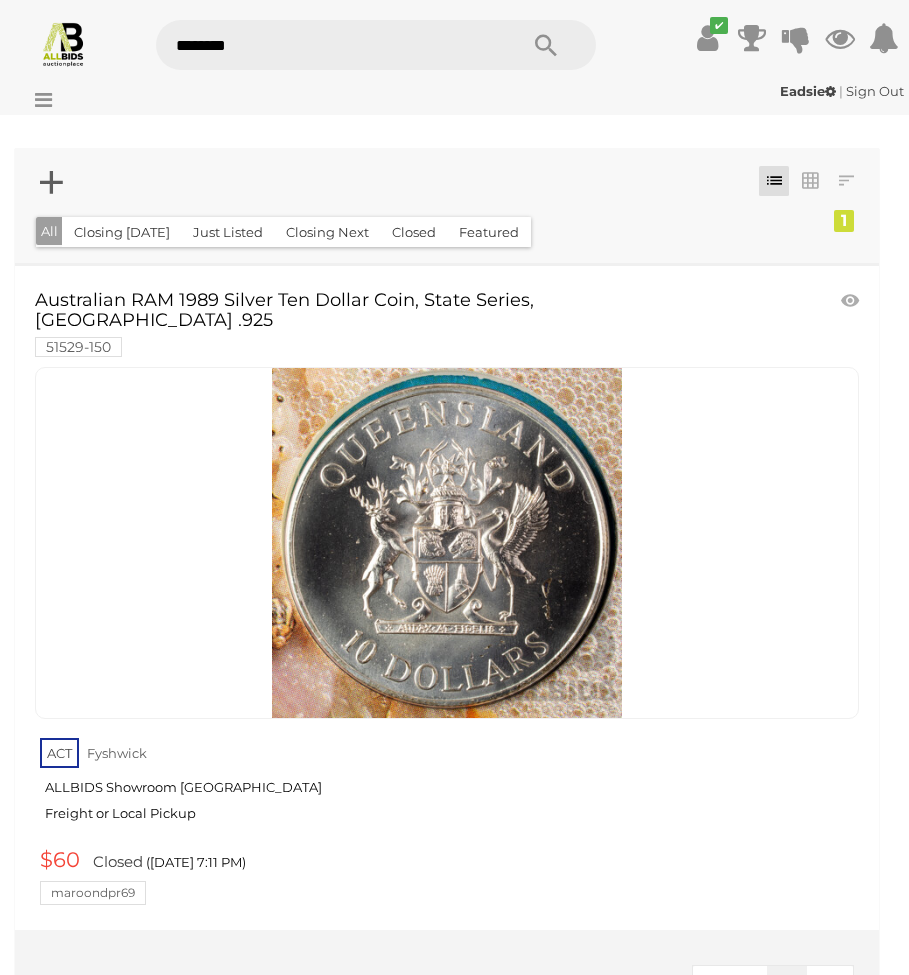 type on "*********" 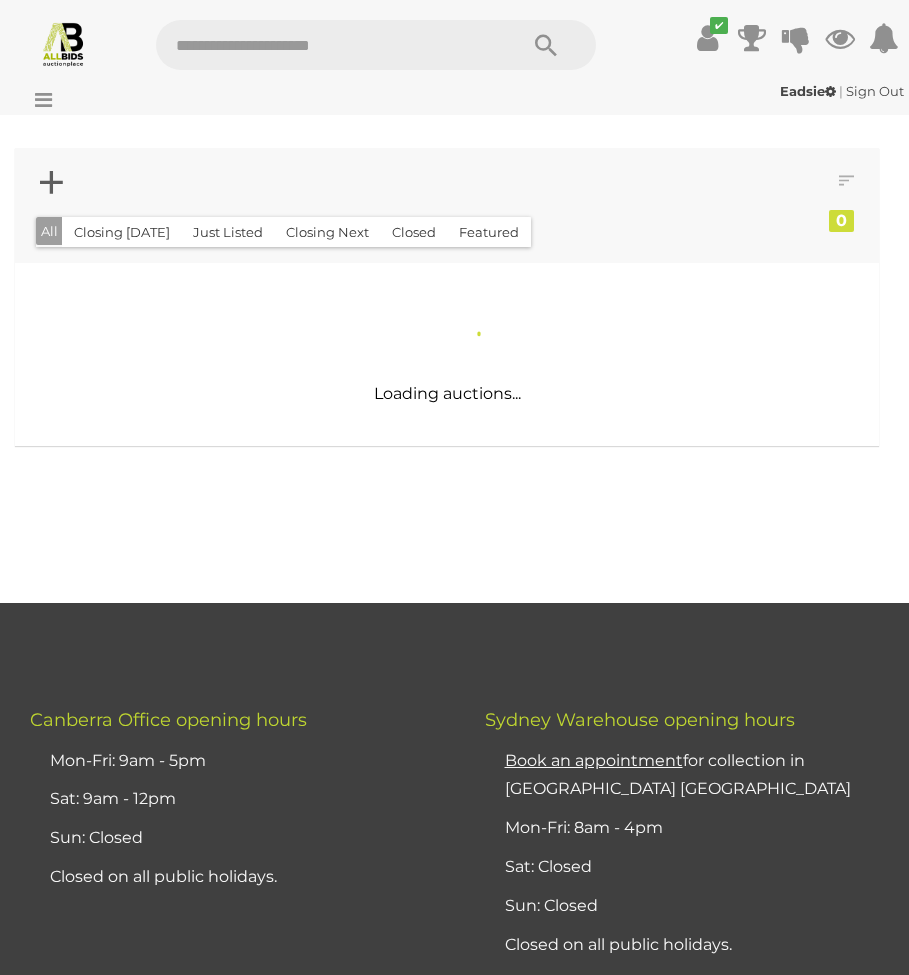 scroll, scrollTop: 0, scrollLeft: 0, axis: both 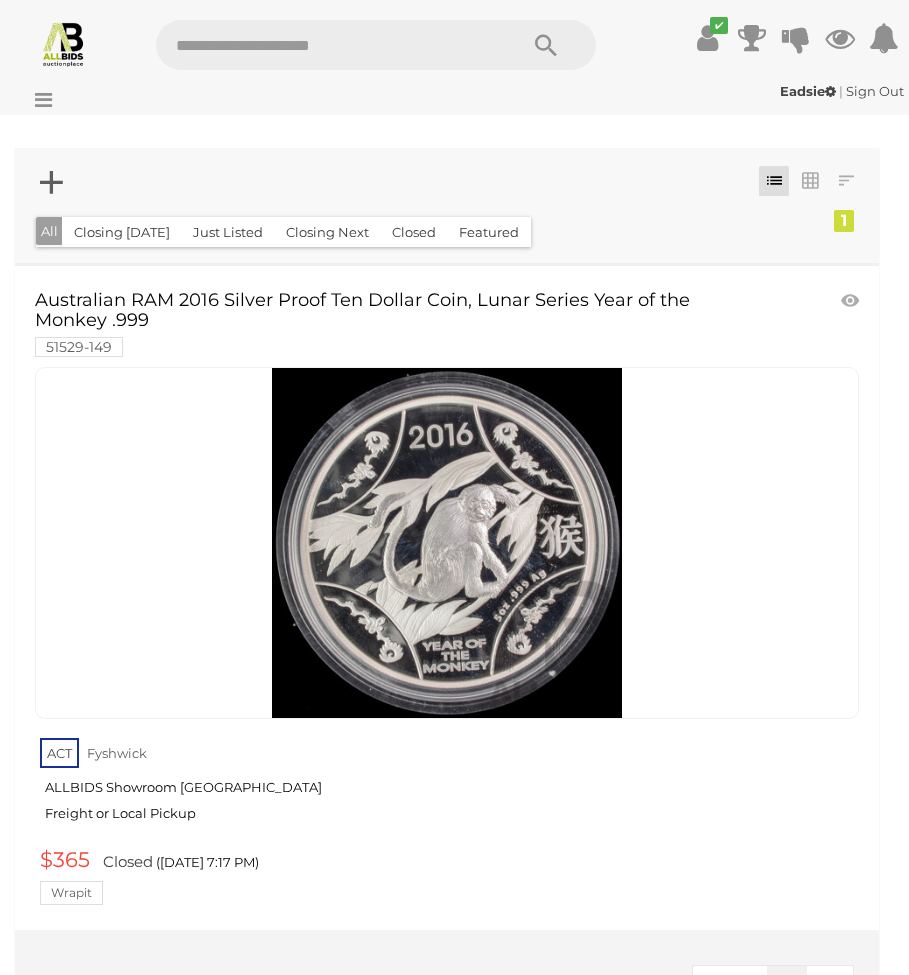 click at bounding box center [326, 45] 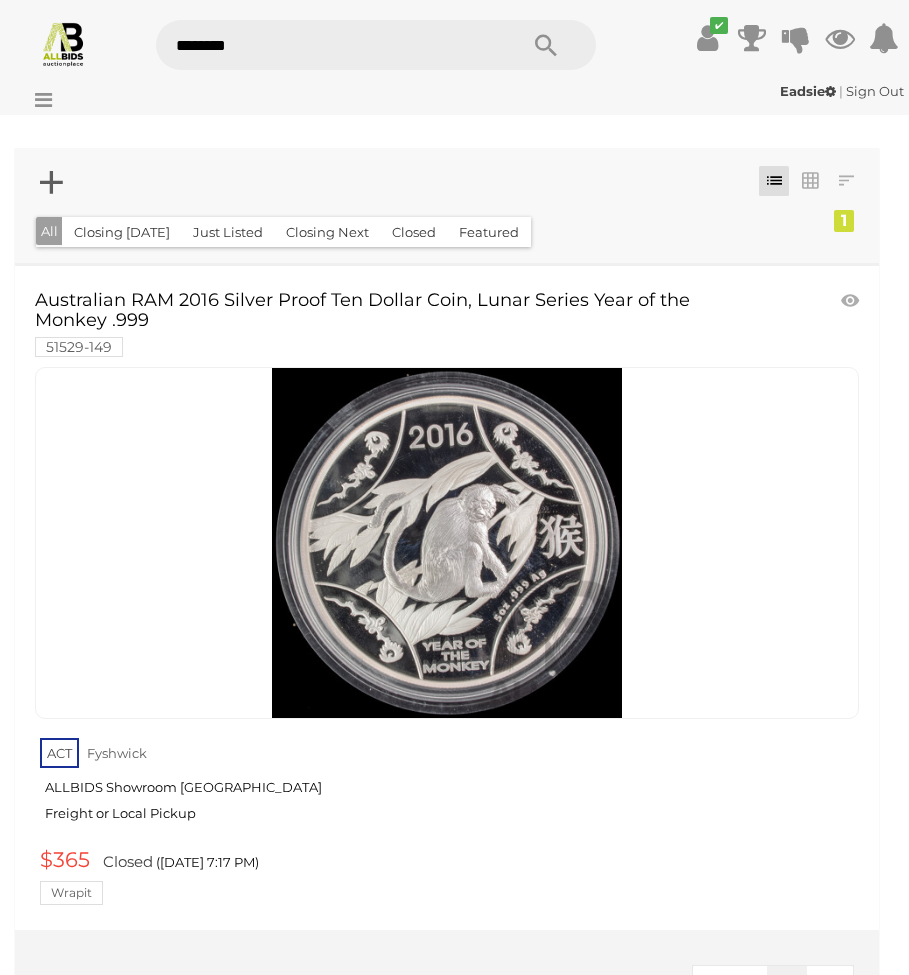 type on "*********" 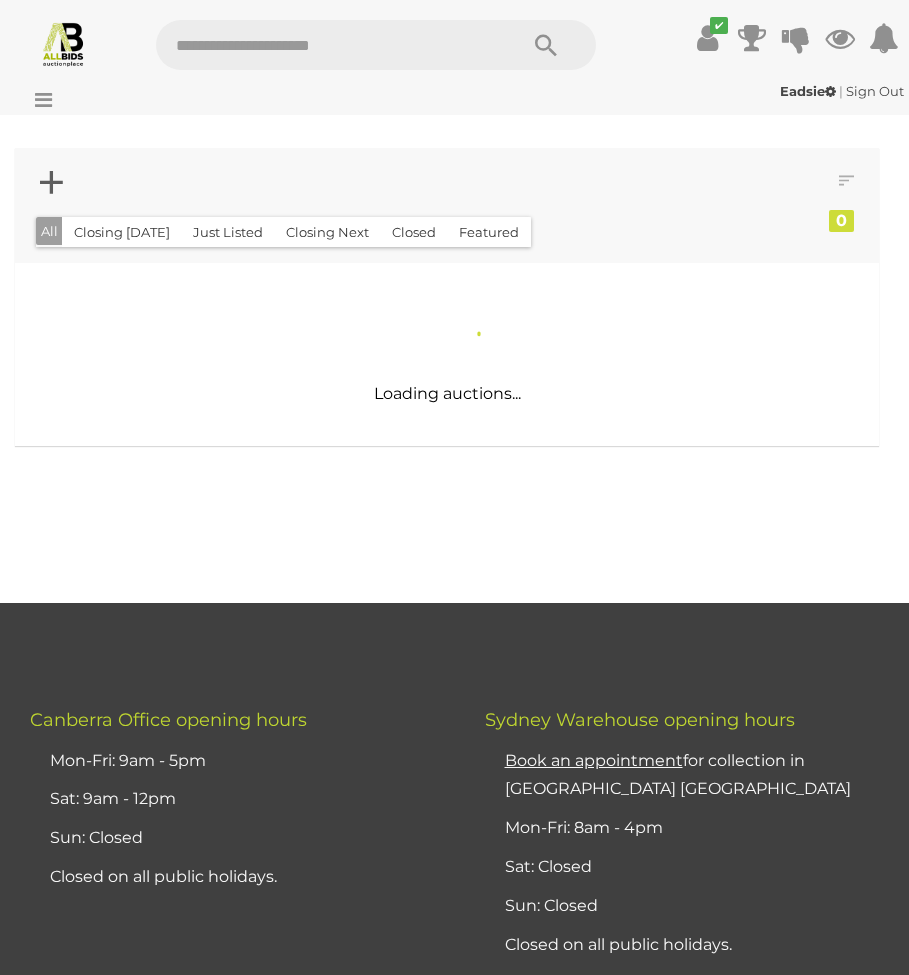 scroll, scrollTop: 0, scrollLeft: 0, axis: both 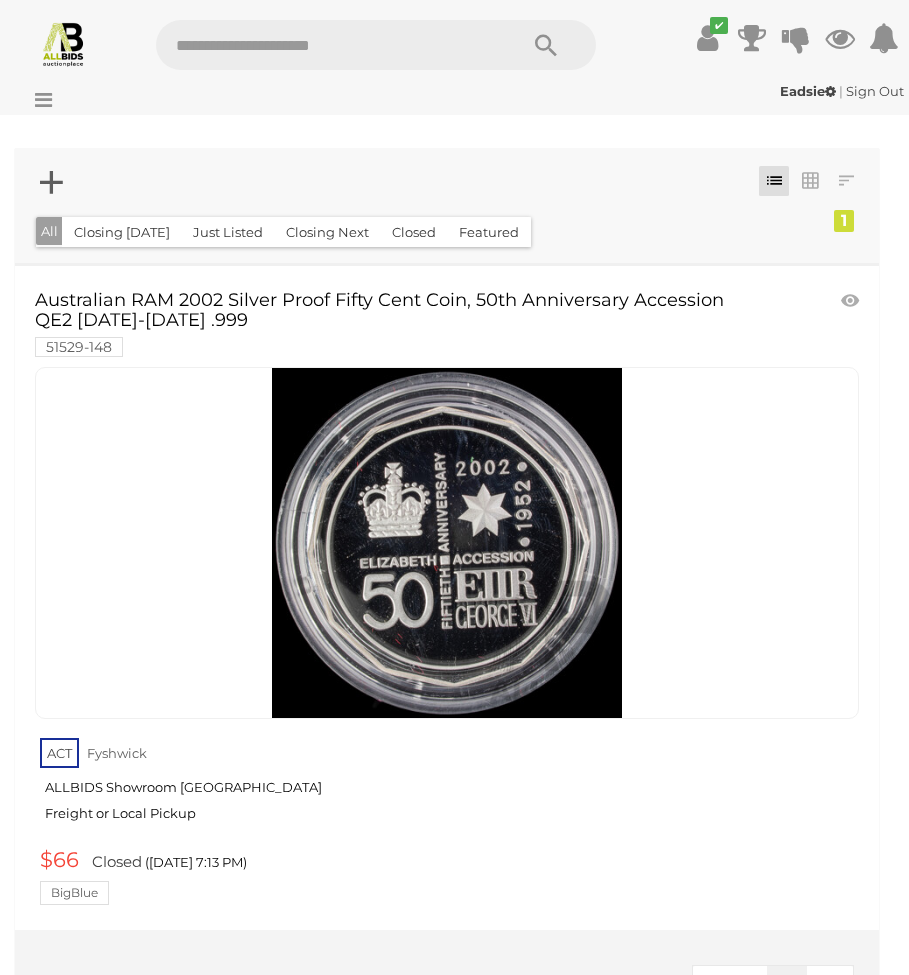 click at bounding box center [326, 45] 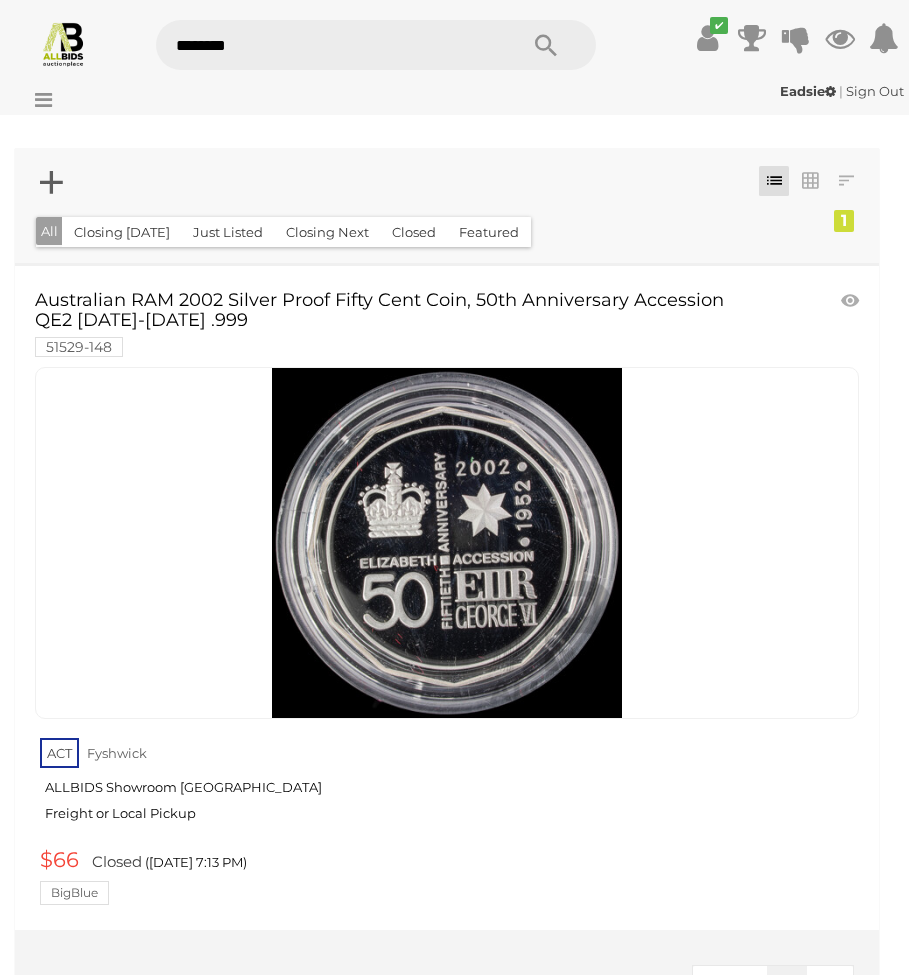 type on "*********" 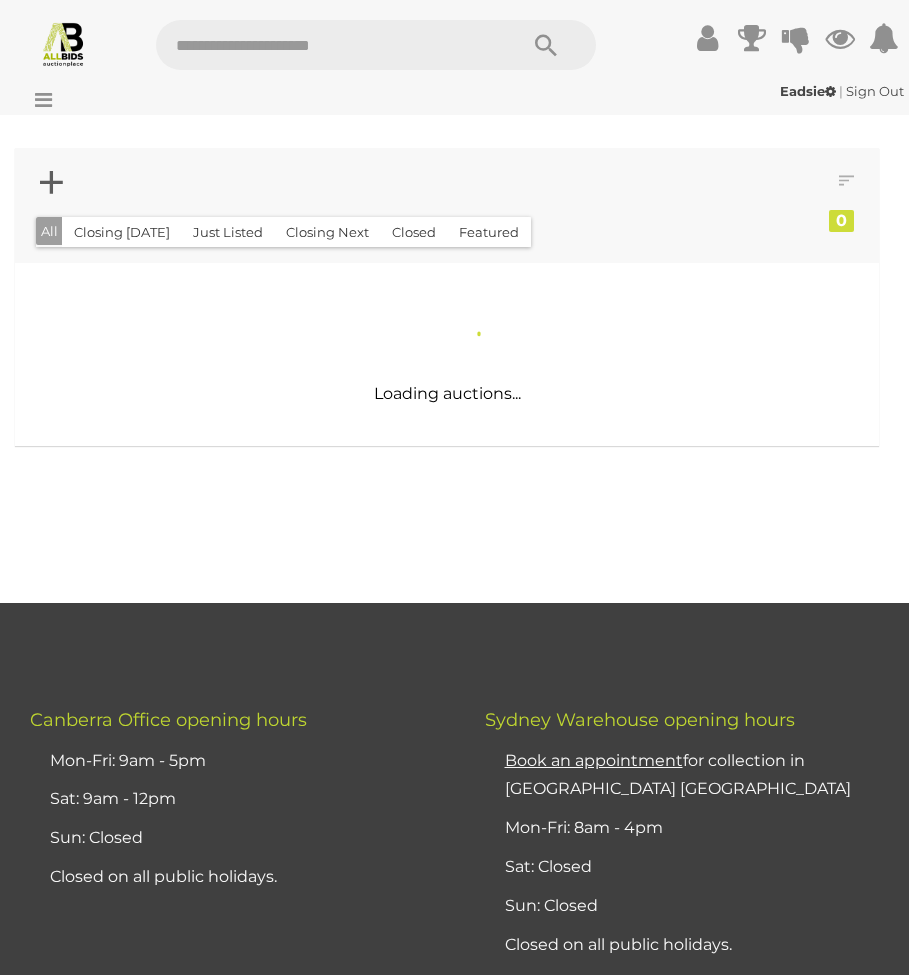 scroll, scrollTop: 0, scrollLeft: 0, axis: both 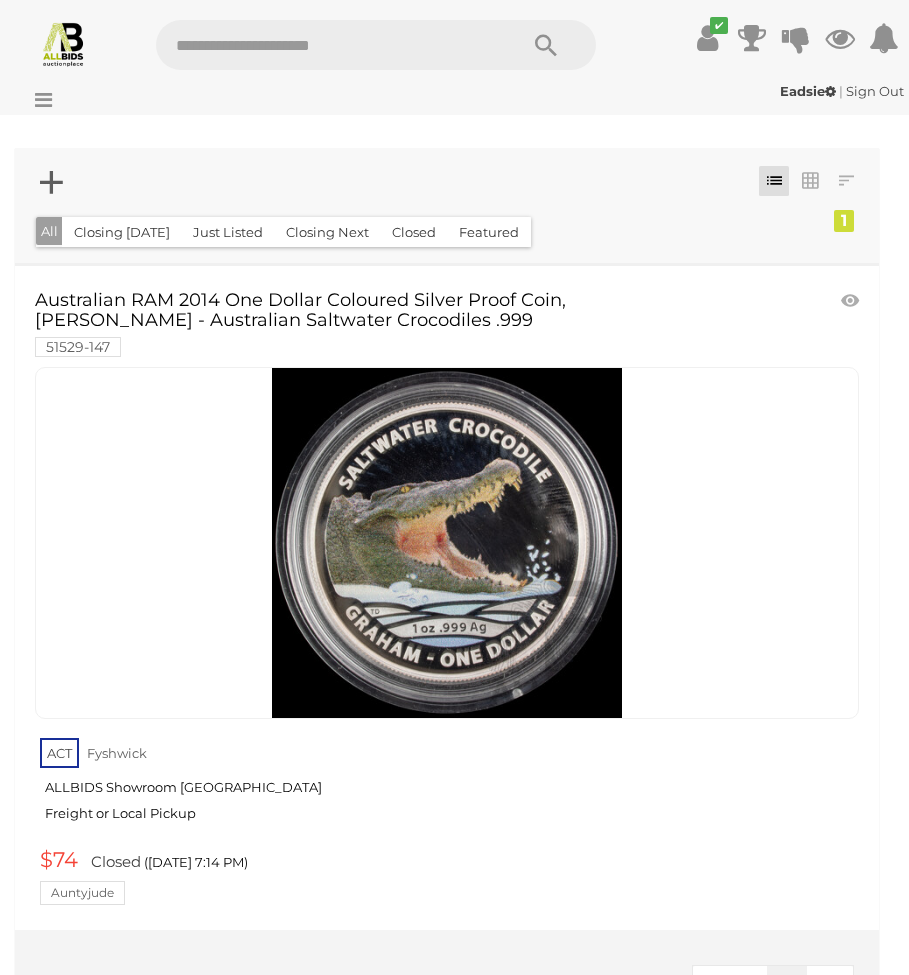 click at bounding box center (326, 45) 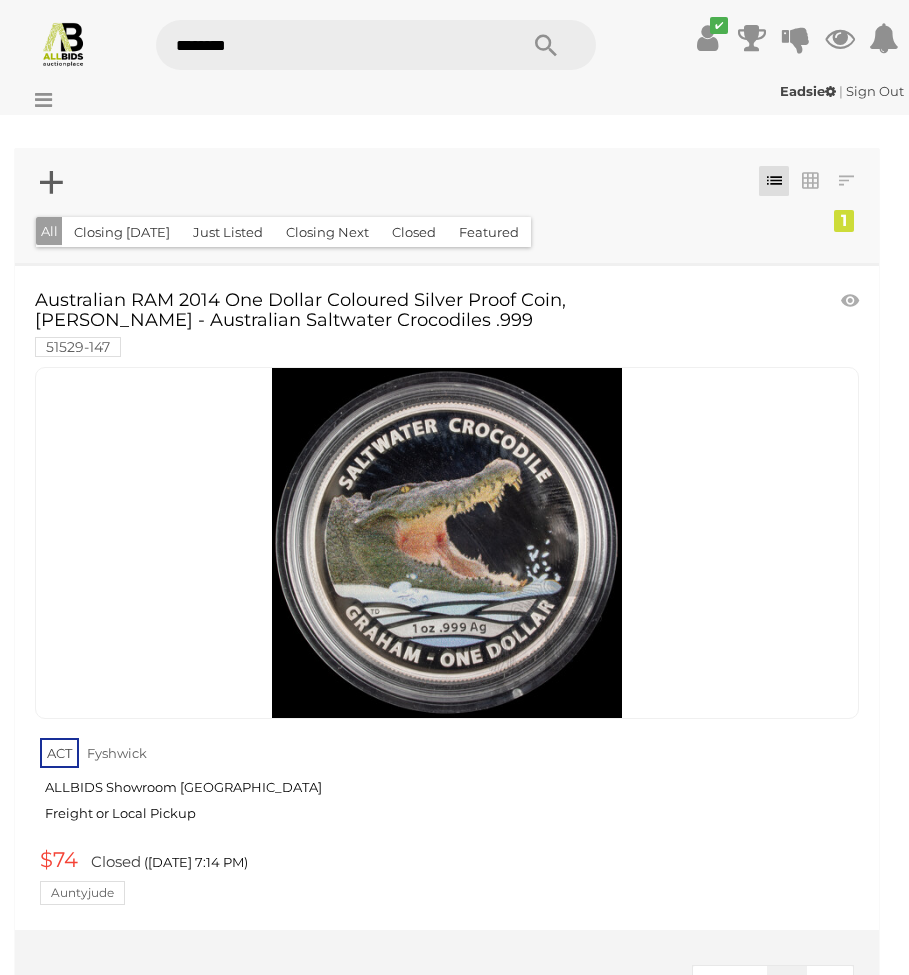 type on "*********" 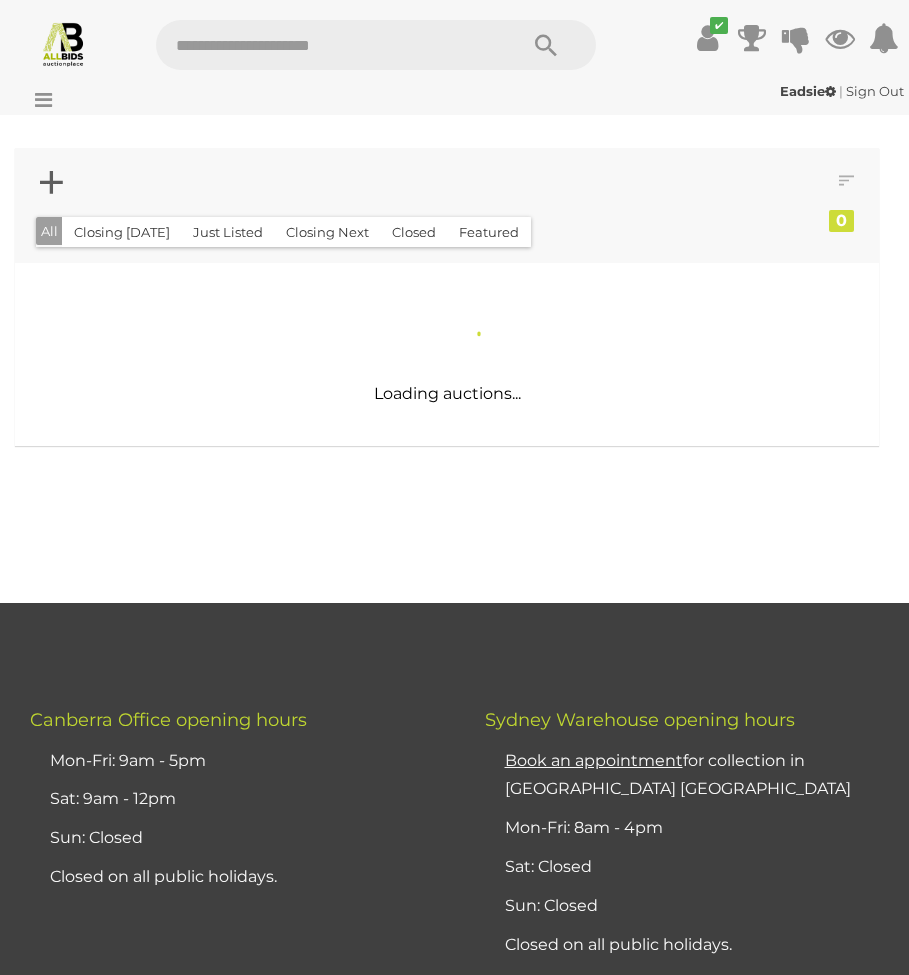 scroll, scrollTop: 0, scrollLeft: 0, axis: both 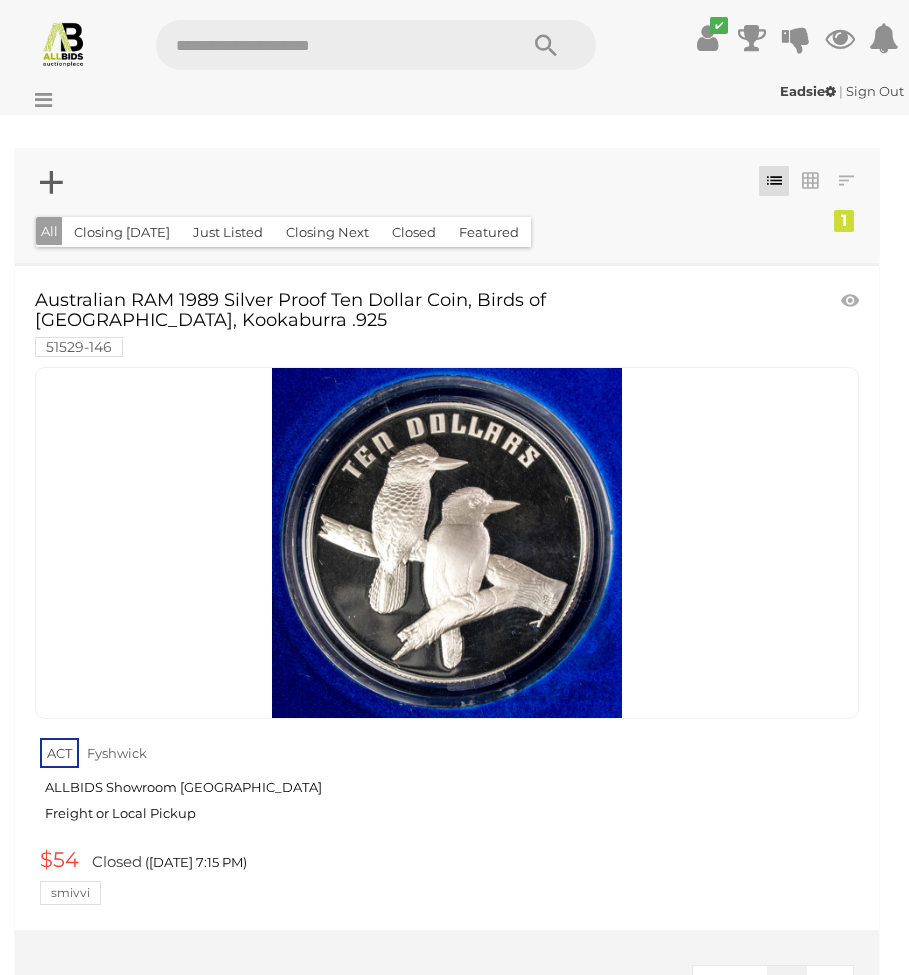click at bounding box center (326, 45) 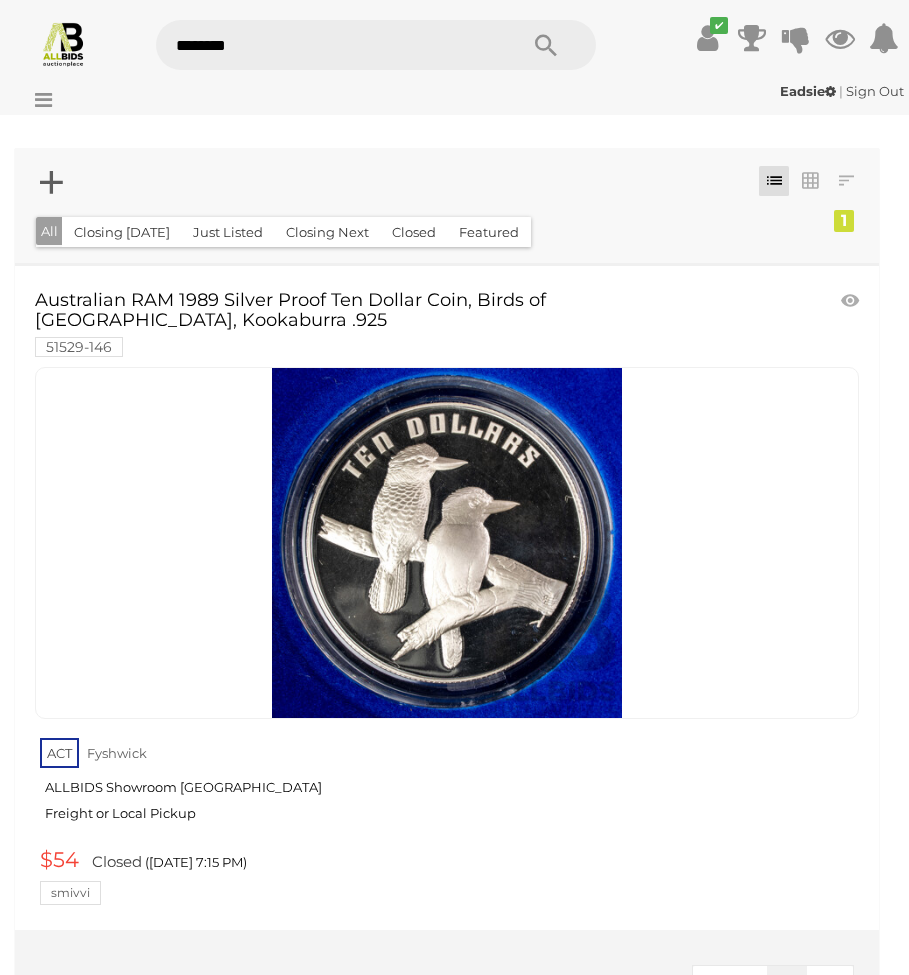 type on "*********" 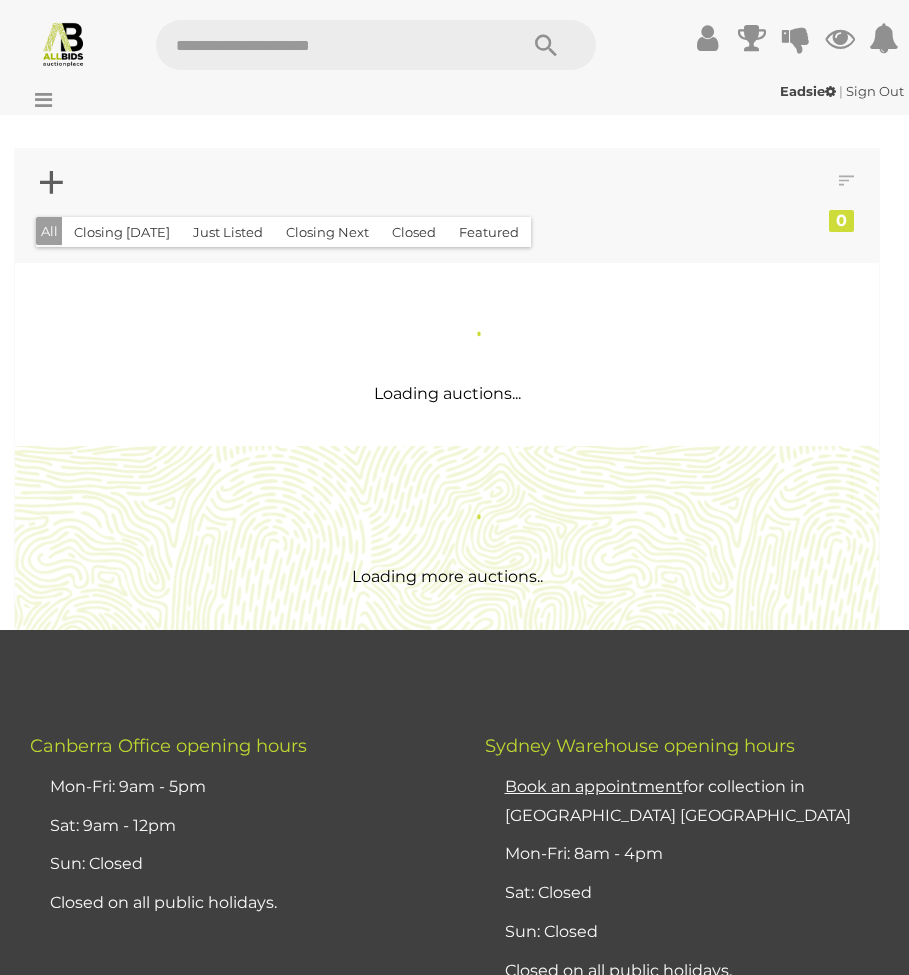 scroll, scrollTop: 0, scrollLeft: 0, axis: both 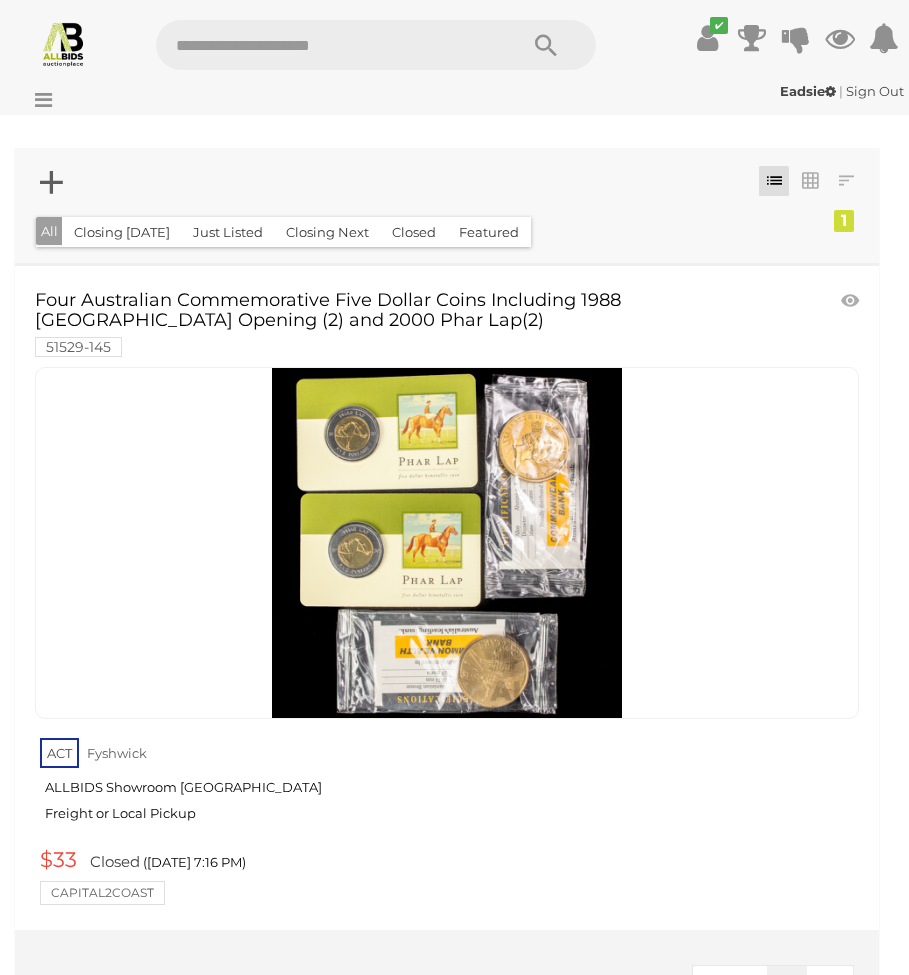 drag, startPoint x: 236, startPoint y: 62, endPoint x: 234, endPoint y: 51, distance: 11.18034 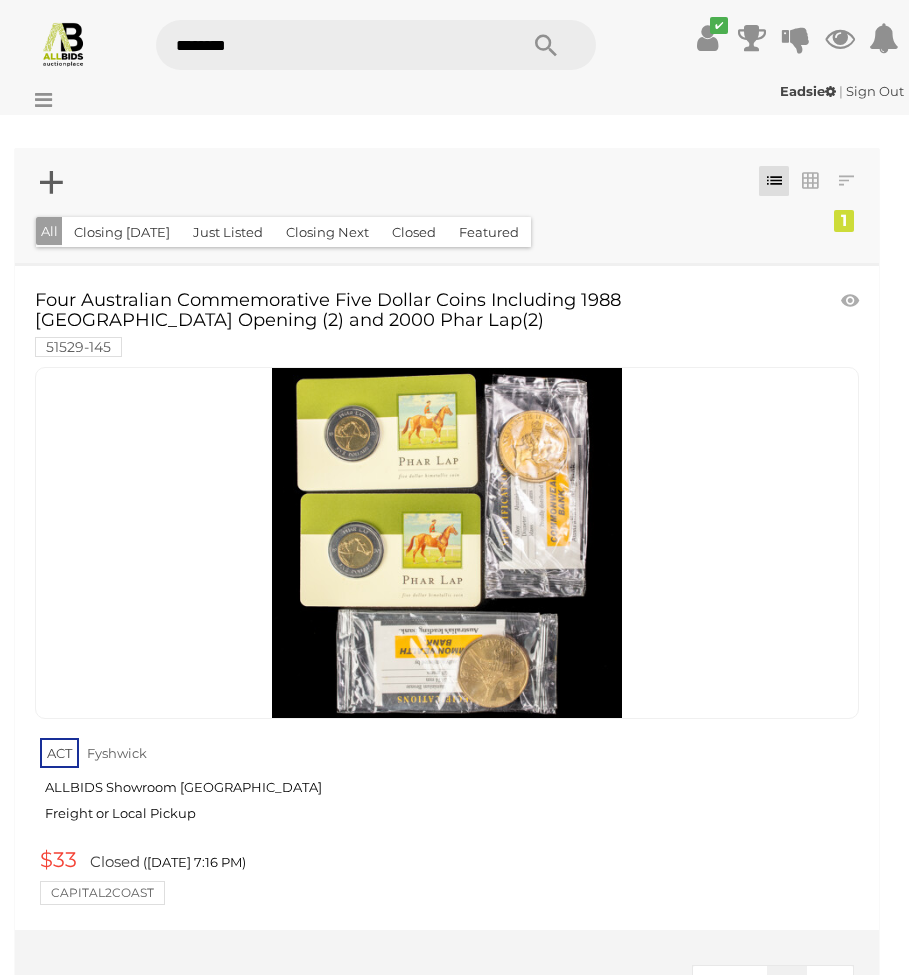 type on "*********" 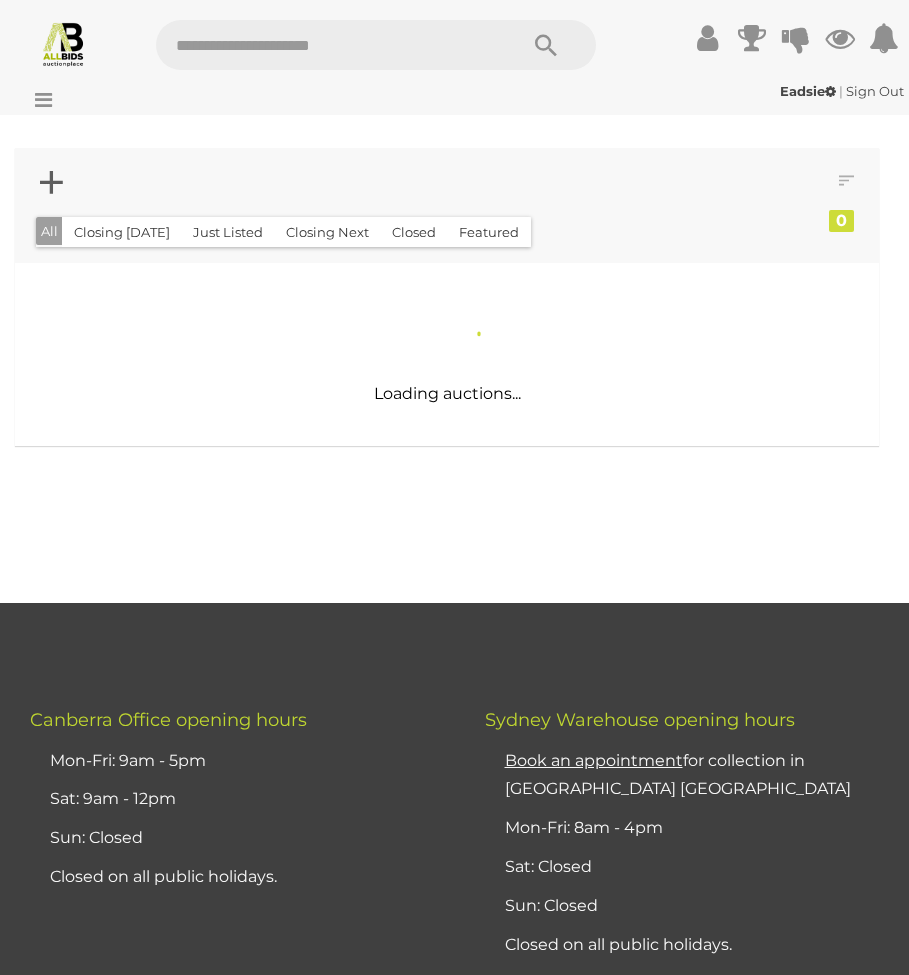 scroll, scrollTop: 0, scrollLeft: 0, axis: both 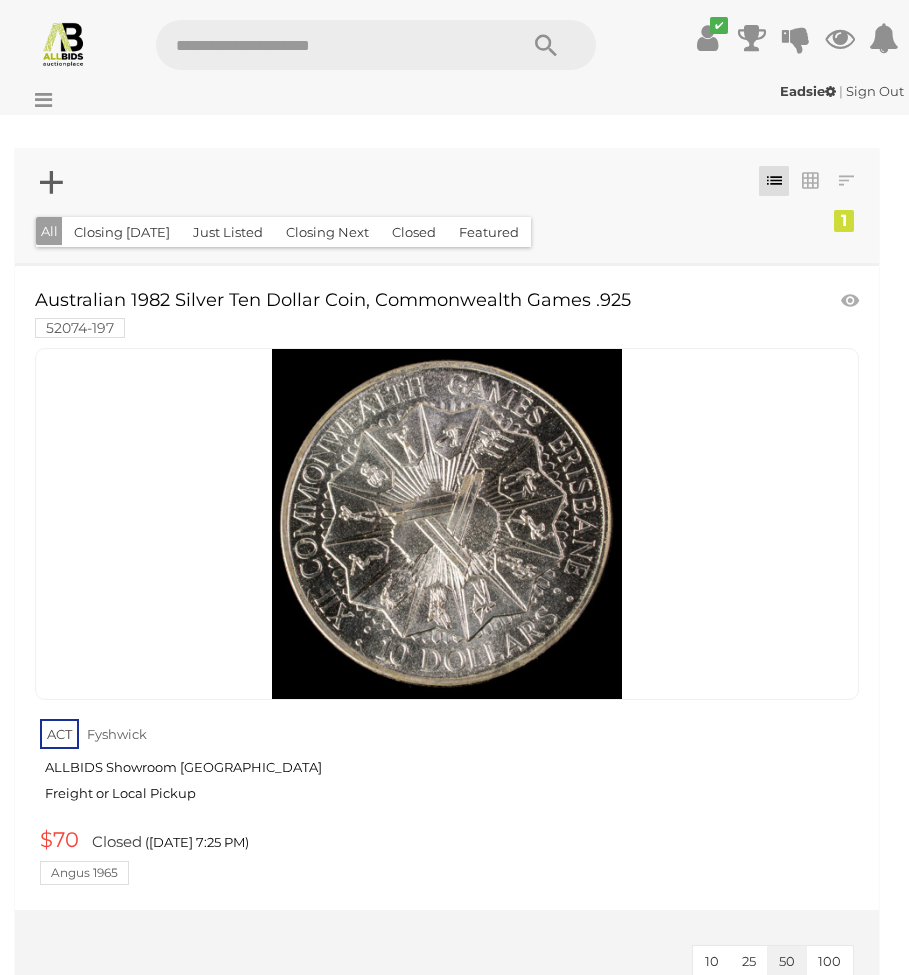 click at bounding box center (326, 45) 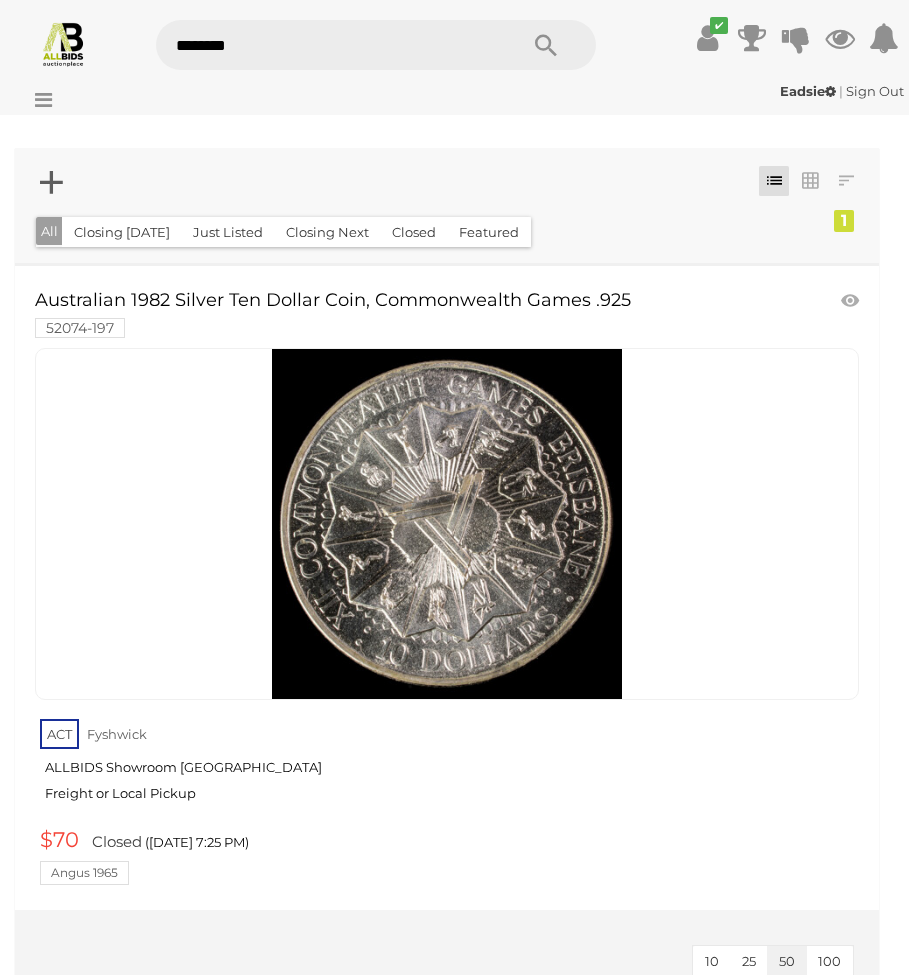 type on "*********" 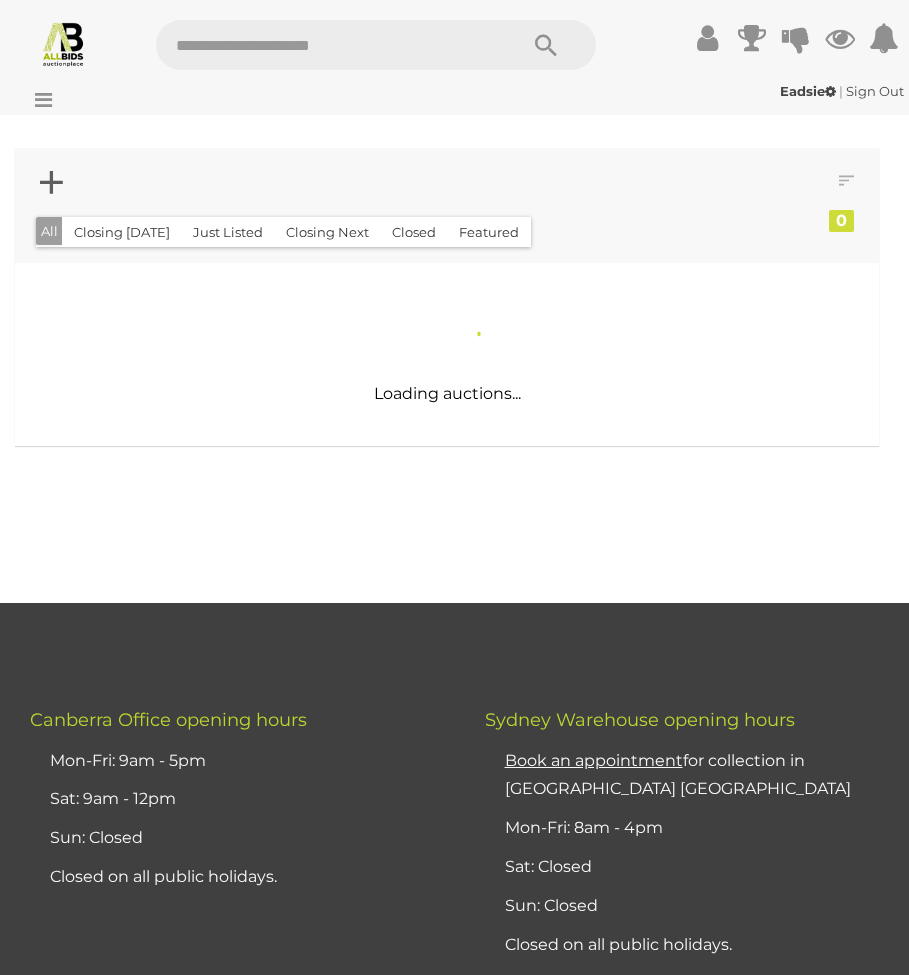 scroll, scrollTop: 0, scrollLeft: 0, axis: both 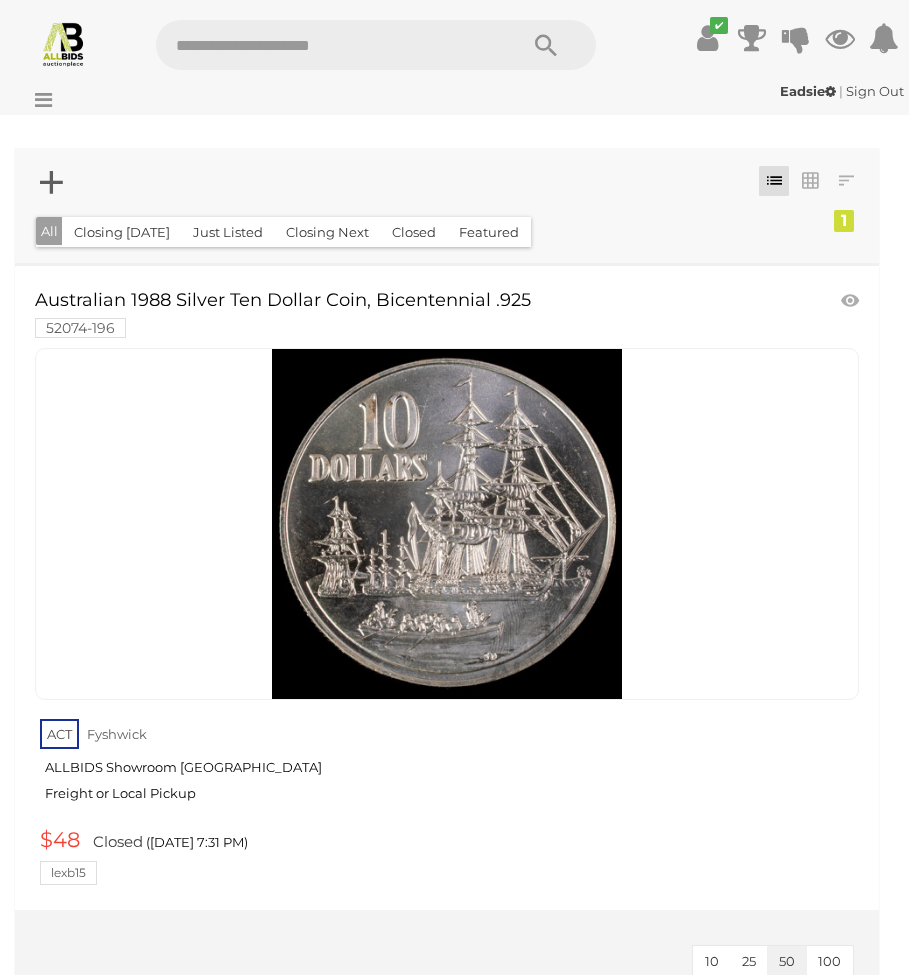 click at bounding box center [326, 45] 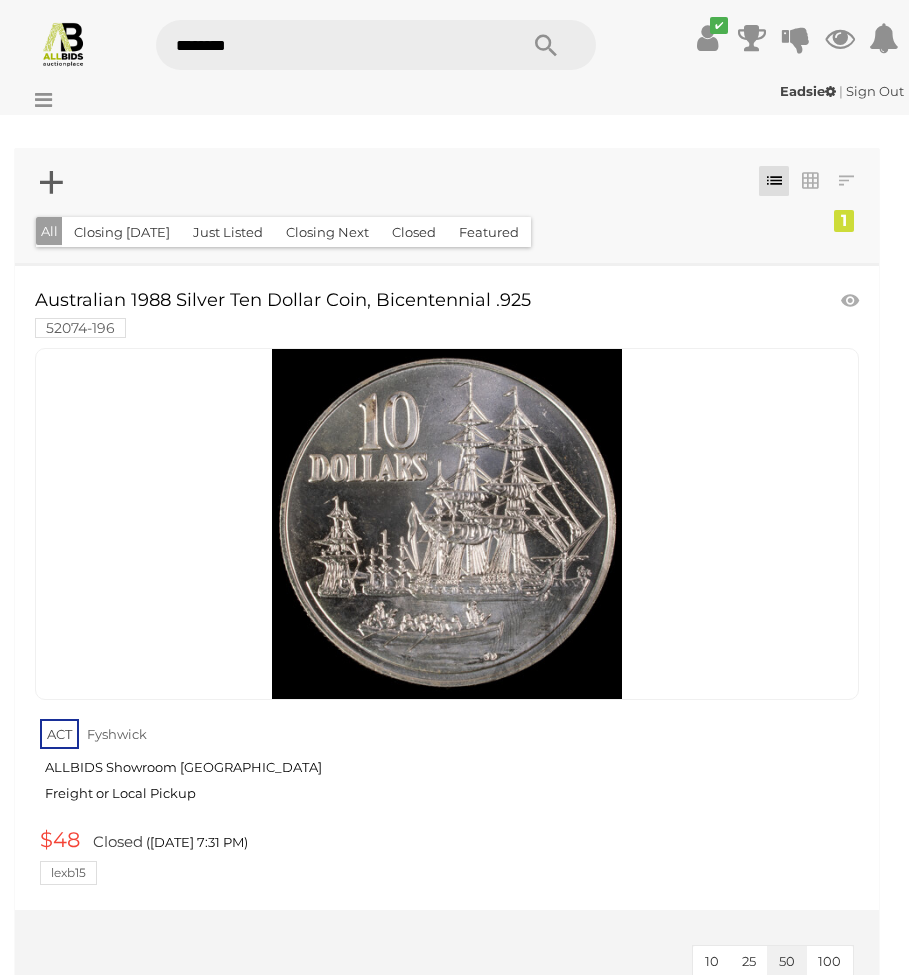 type on "*********" 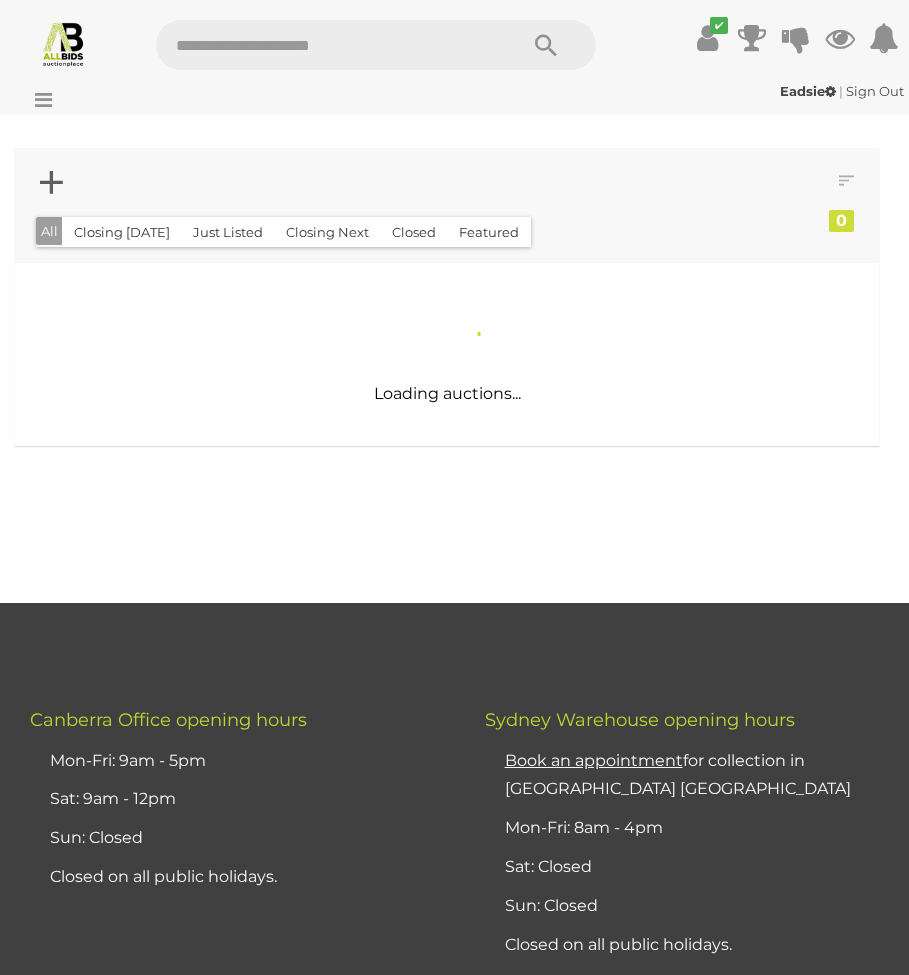 scroll, scrollTop: 0, scrollLeft: 0, axis: both 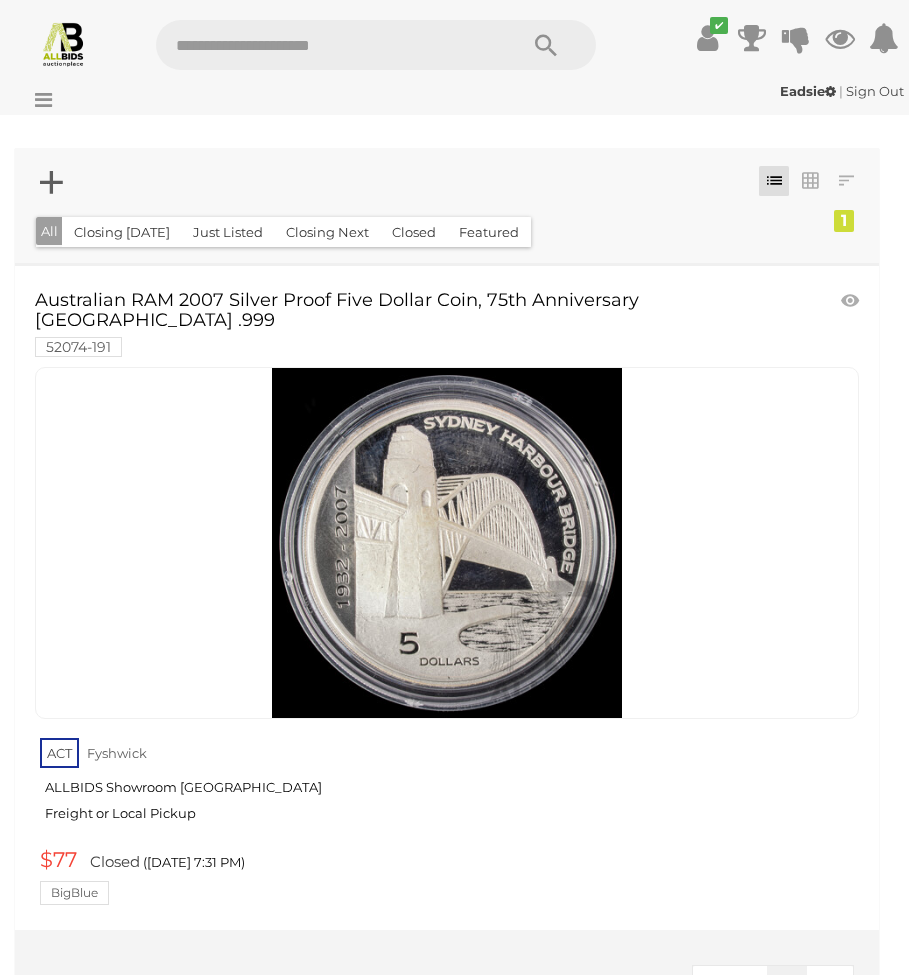 click at bounding box center [326, 45] 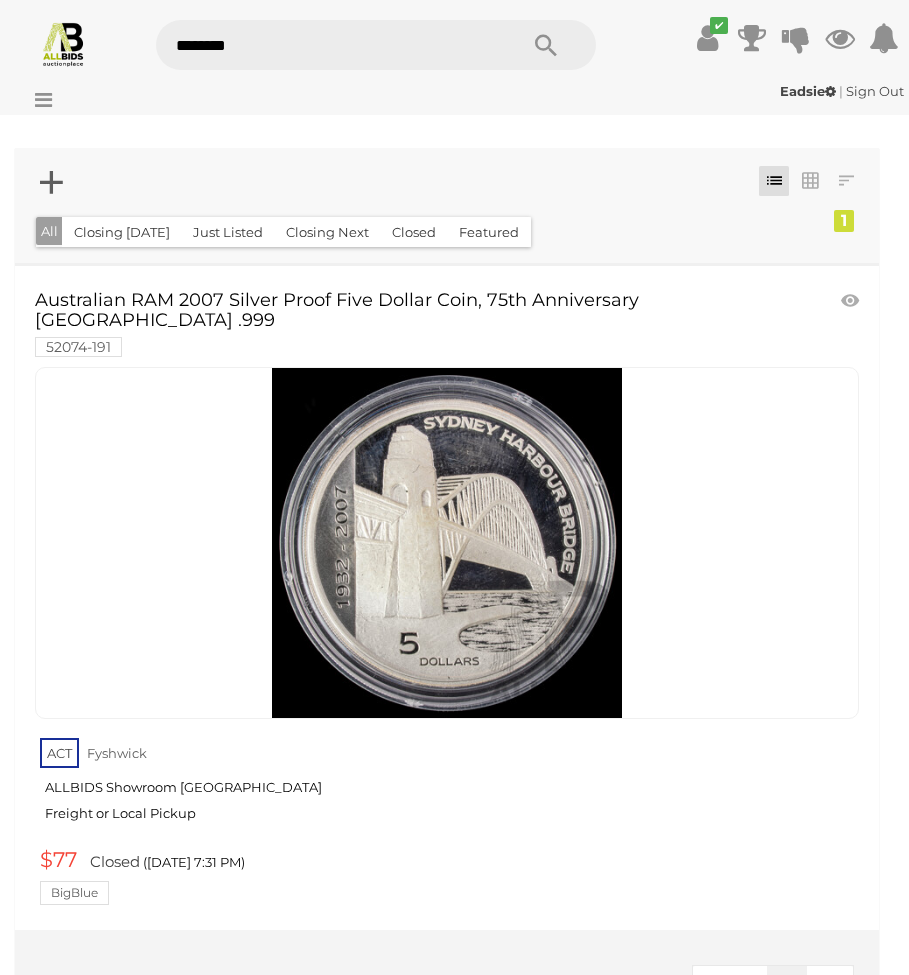 type on "*********" 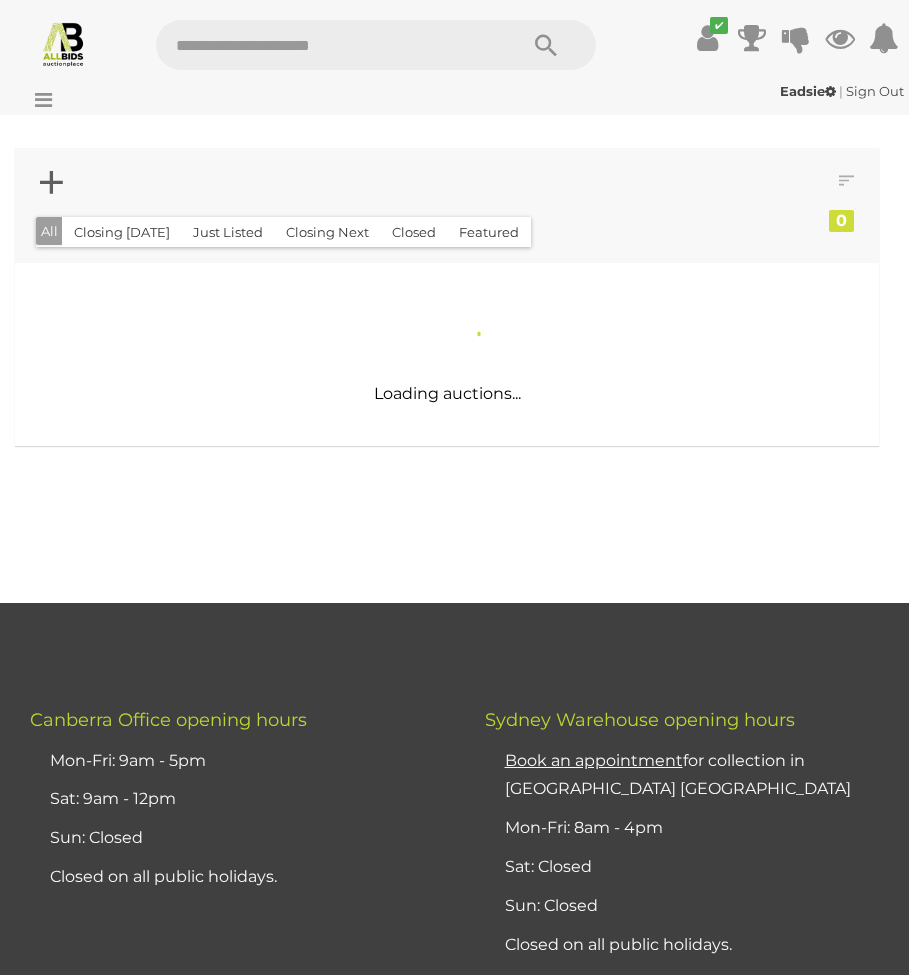 scroll, scrollTop: 0, scrollLeft: 0, axis: both 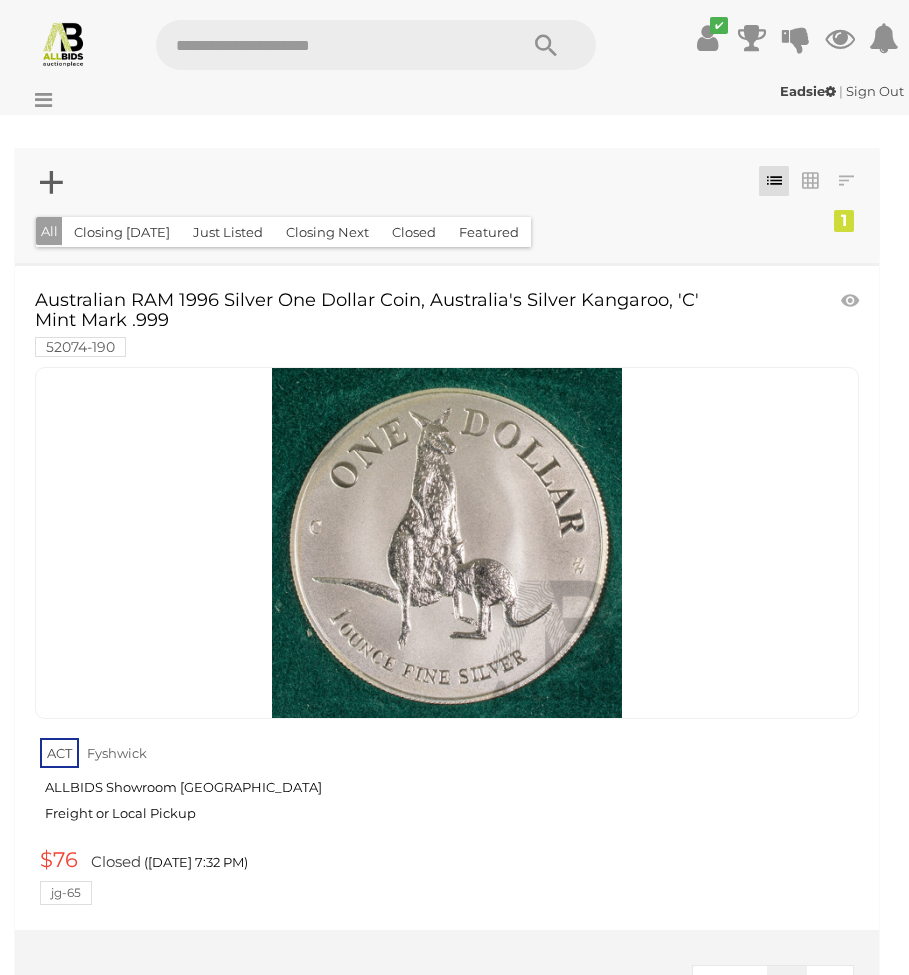 click at bounding box center [326, 45] 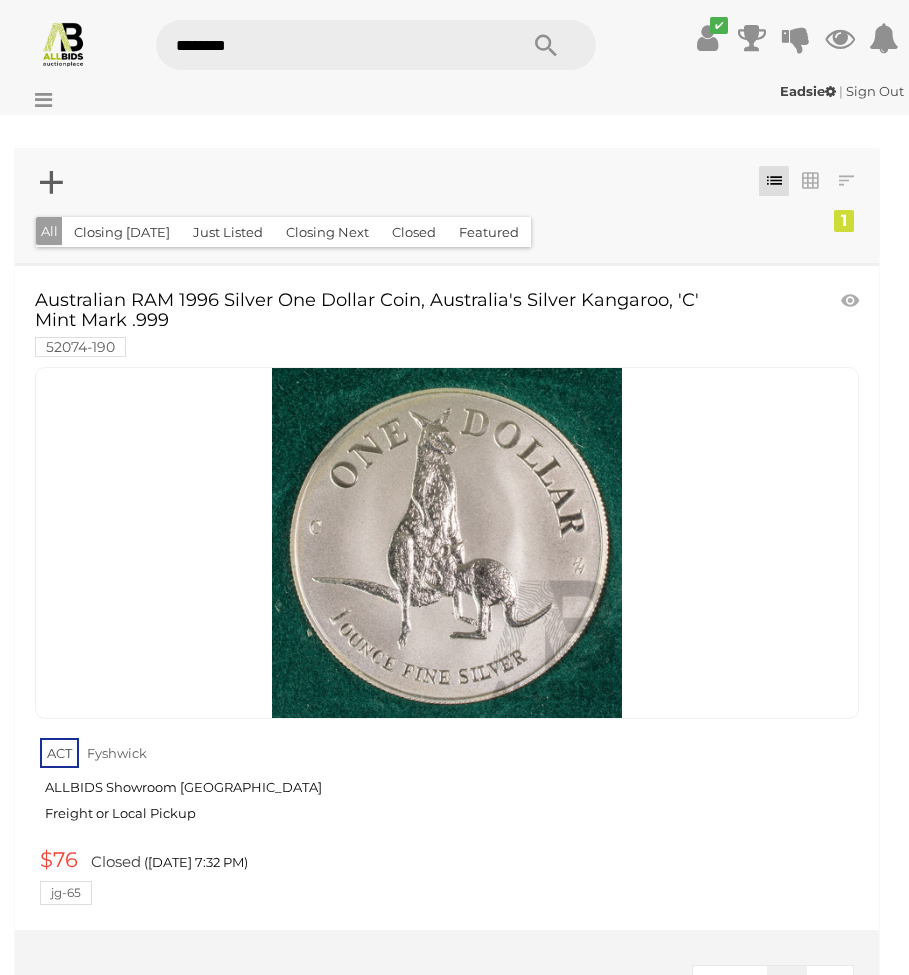 type on "*********" 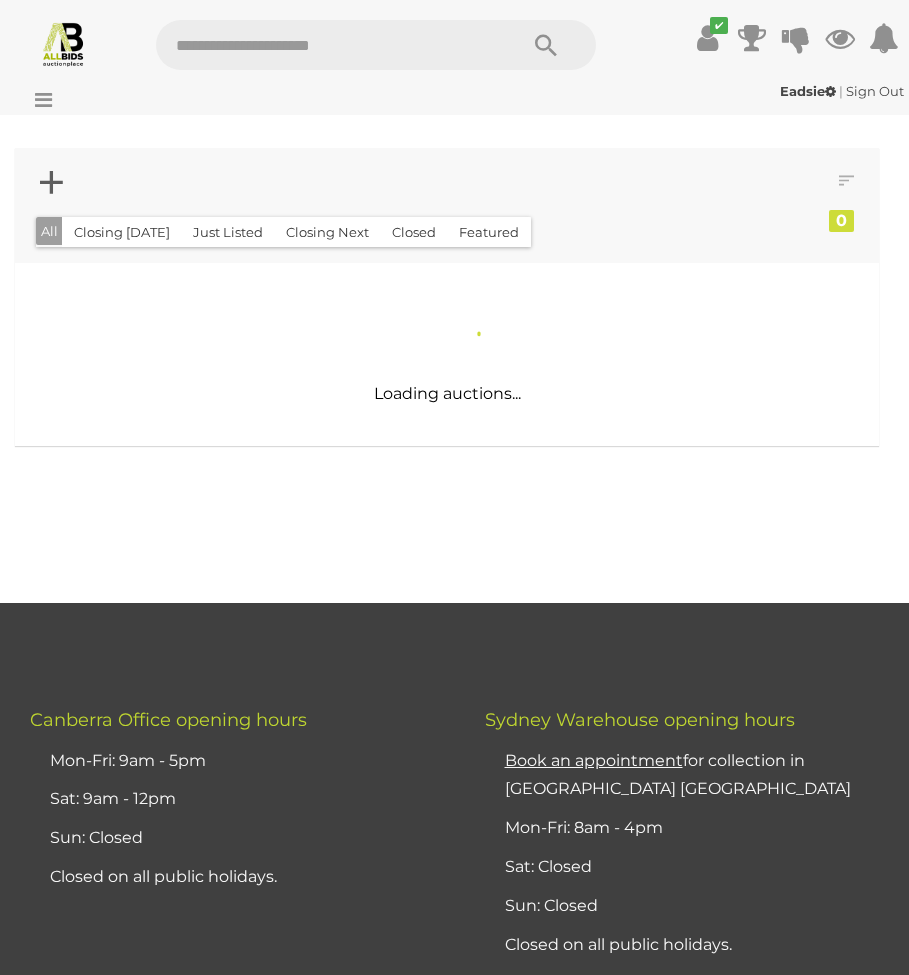 scroll, scrollTop: 0, scrollLeft: 0, axis: both 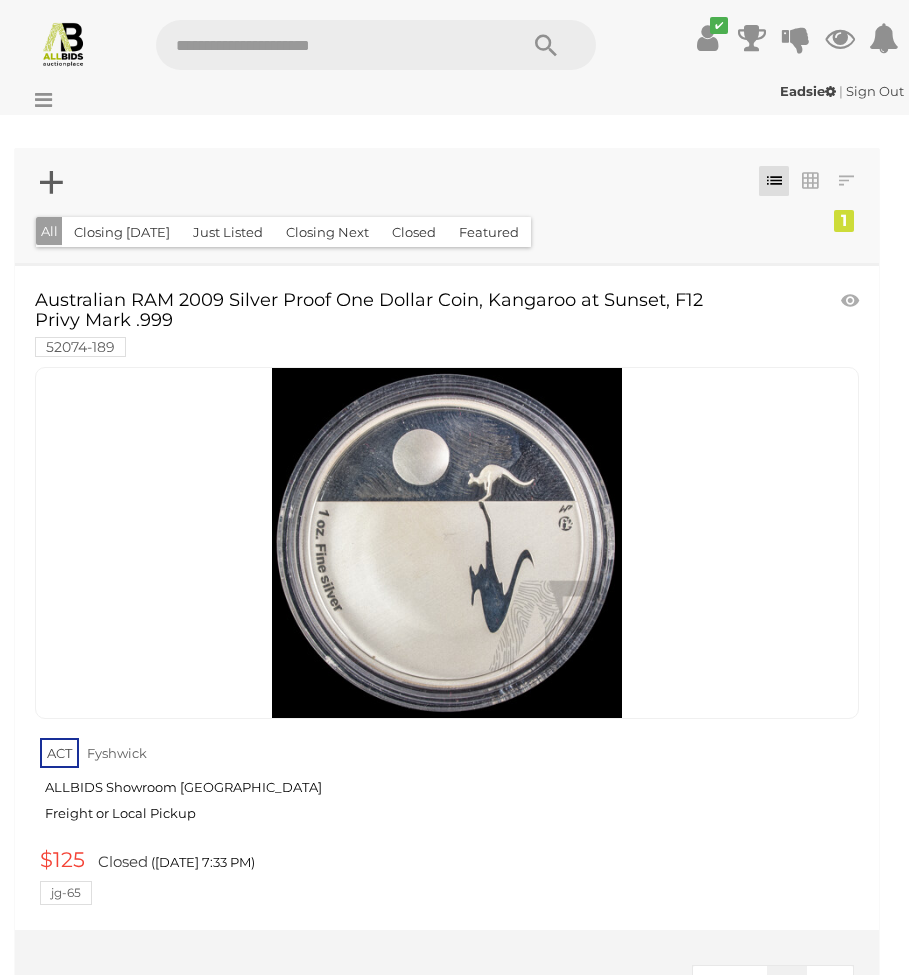 click at bounding box center [326, 45] 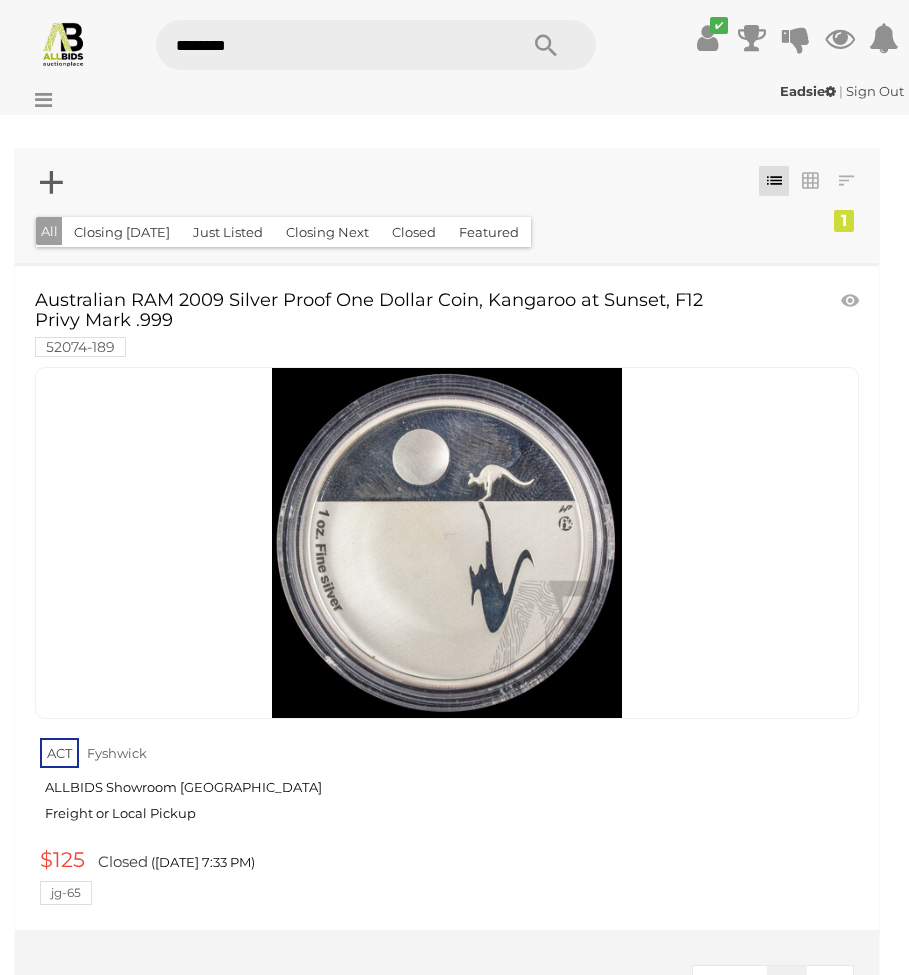 type on "*********" 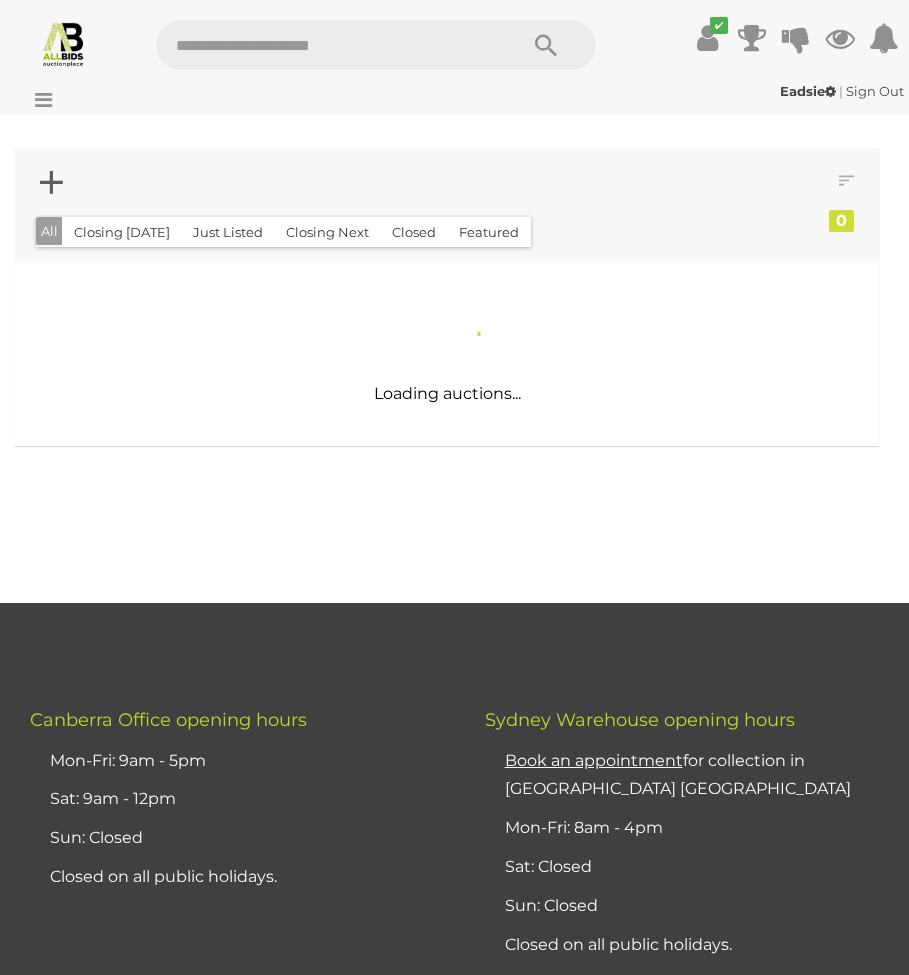 scroll, scrollTop: 0, scrollLeft: 0, axis: both 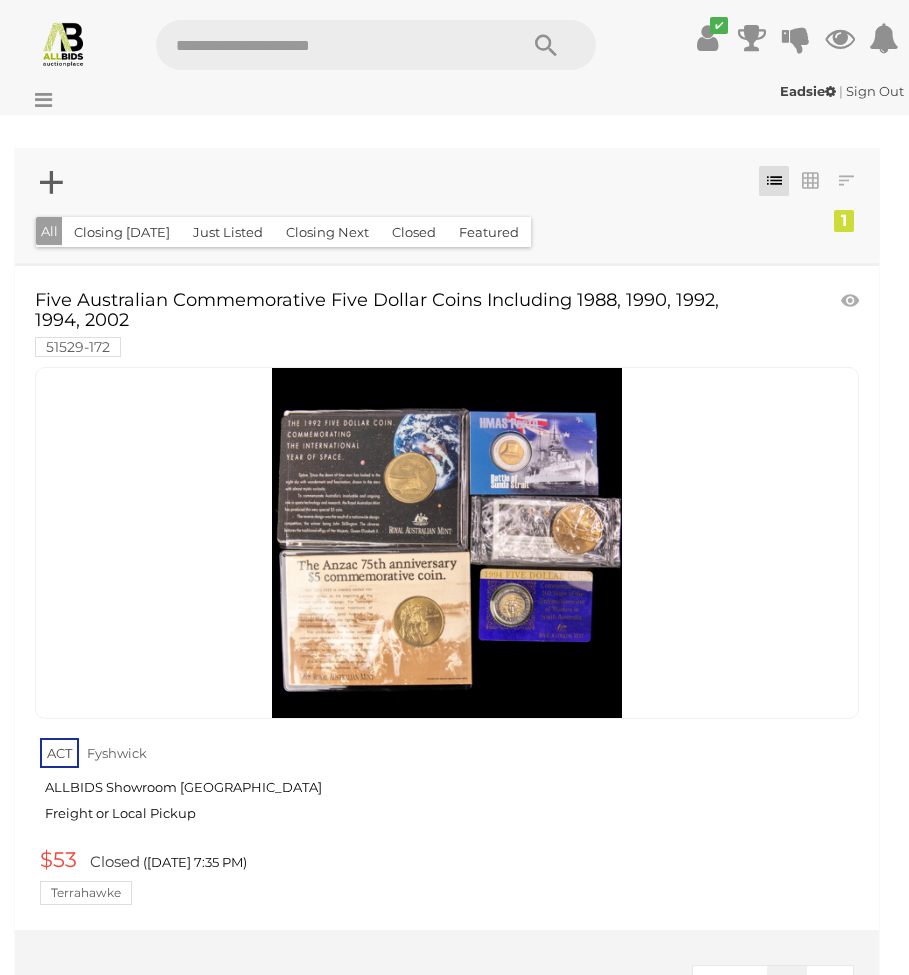 click at bounding box center (326, 45) 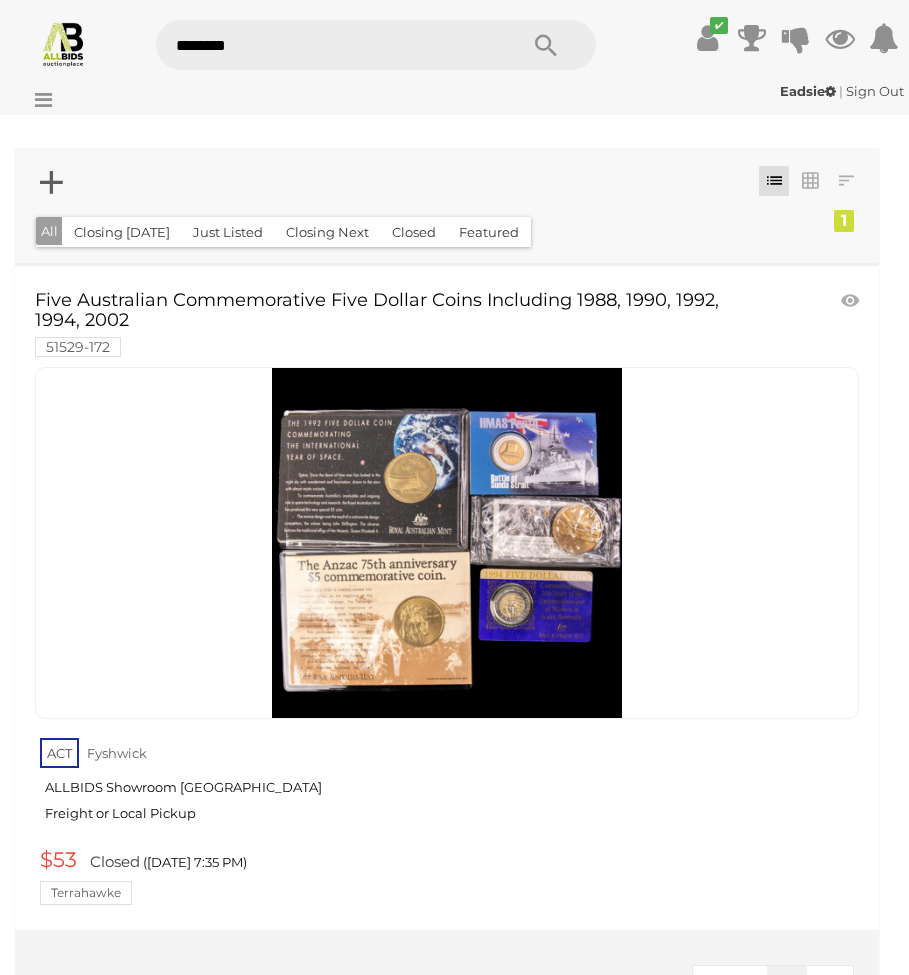 type on "*********" 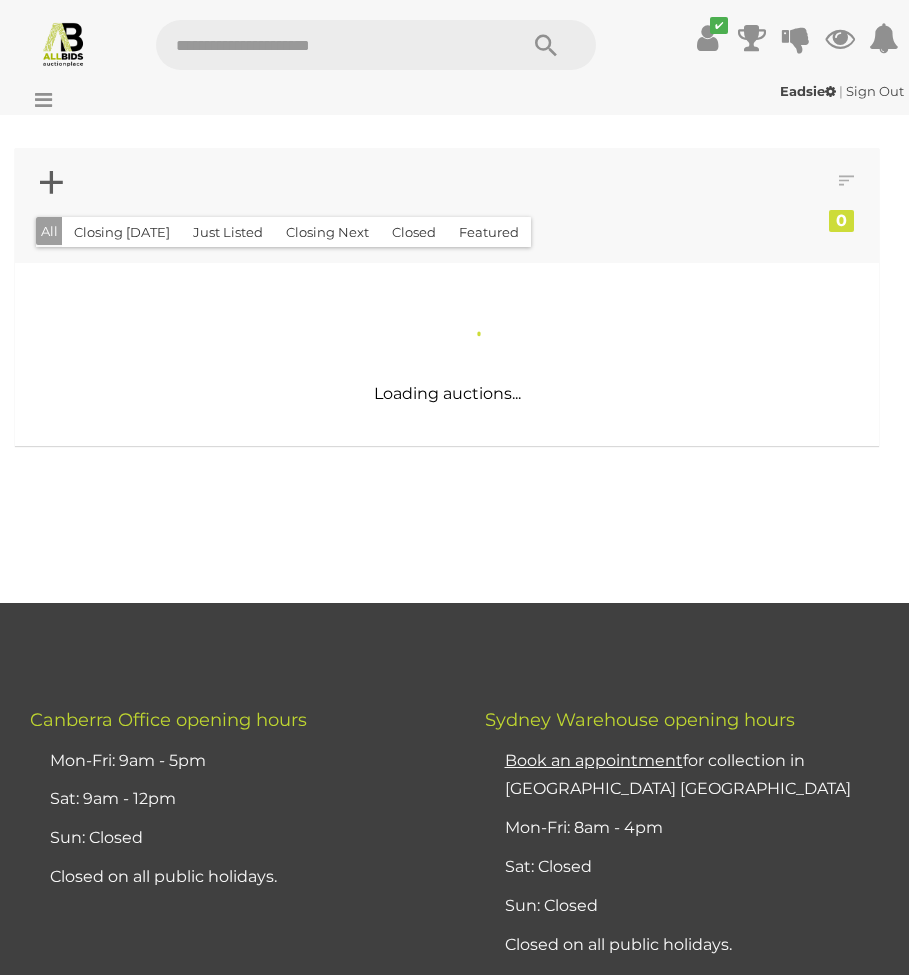 scroll, scrollTop: 0, scrollLeft: 0, axis: both 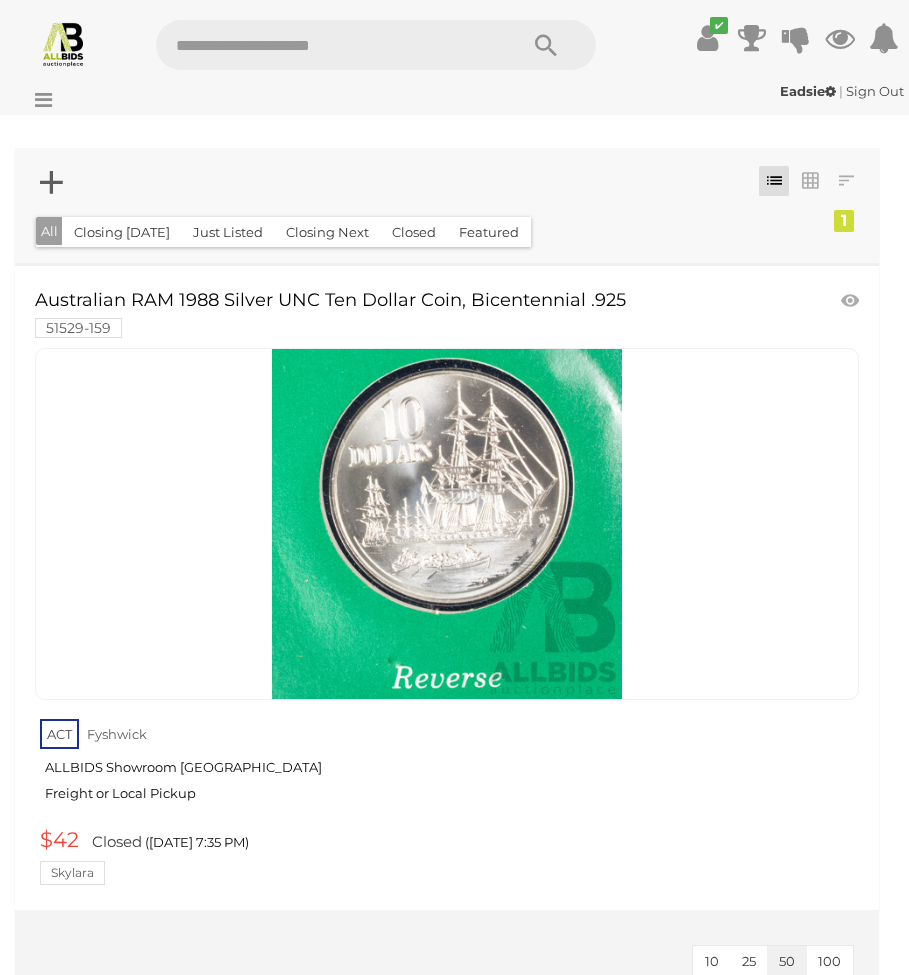 click at bounding box center [326, 45] 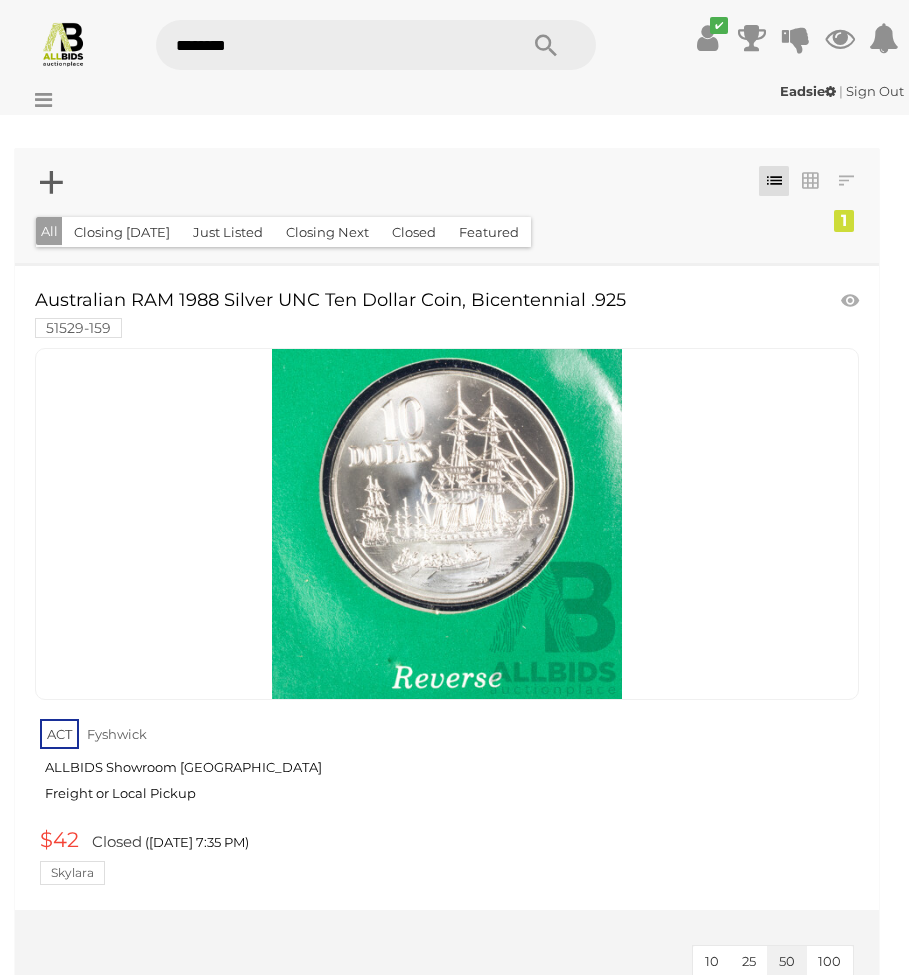 type on "*********" 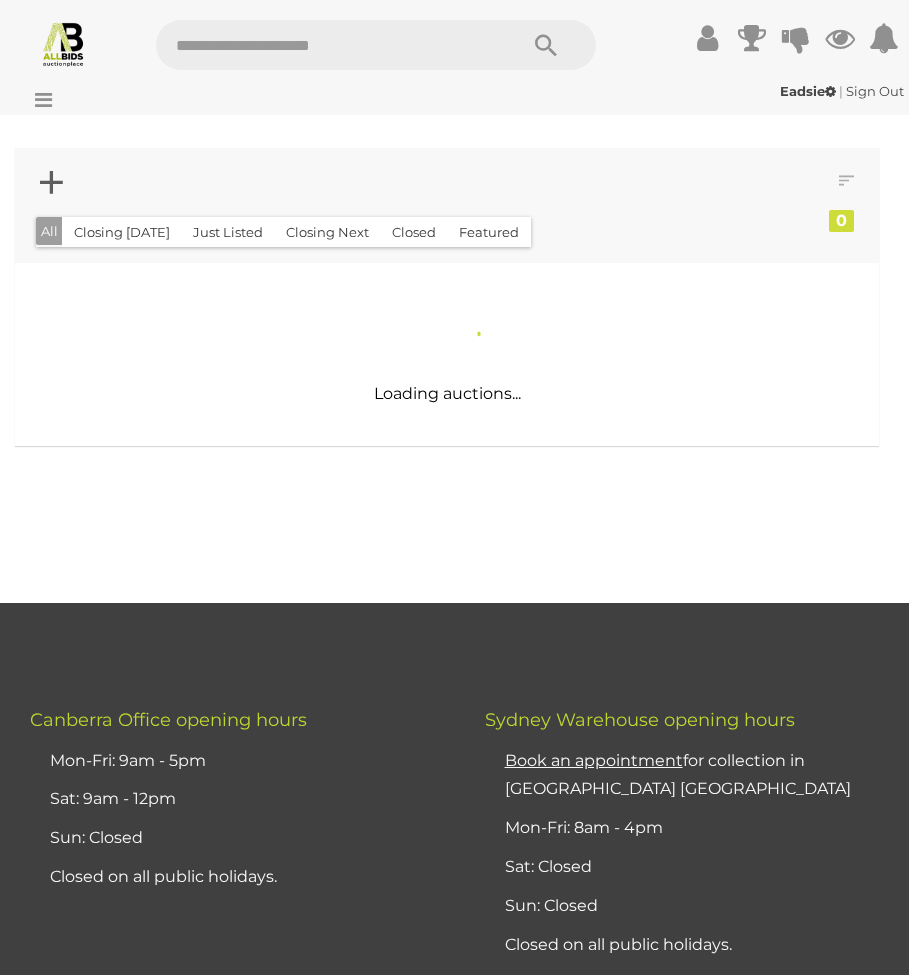 scroll, scrollTop: 0, scrollLeft: 0, axis: both 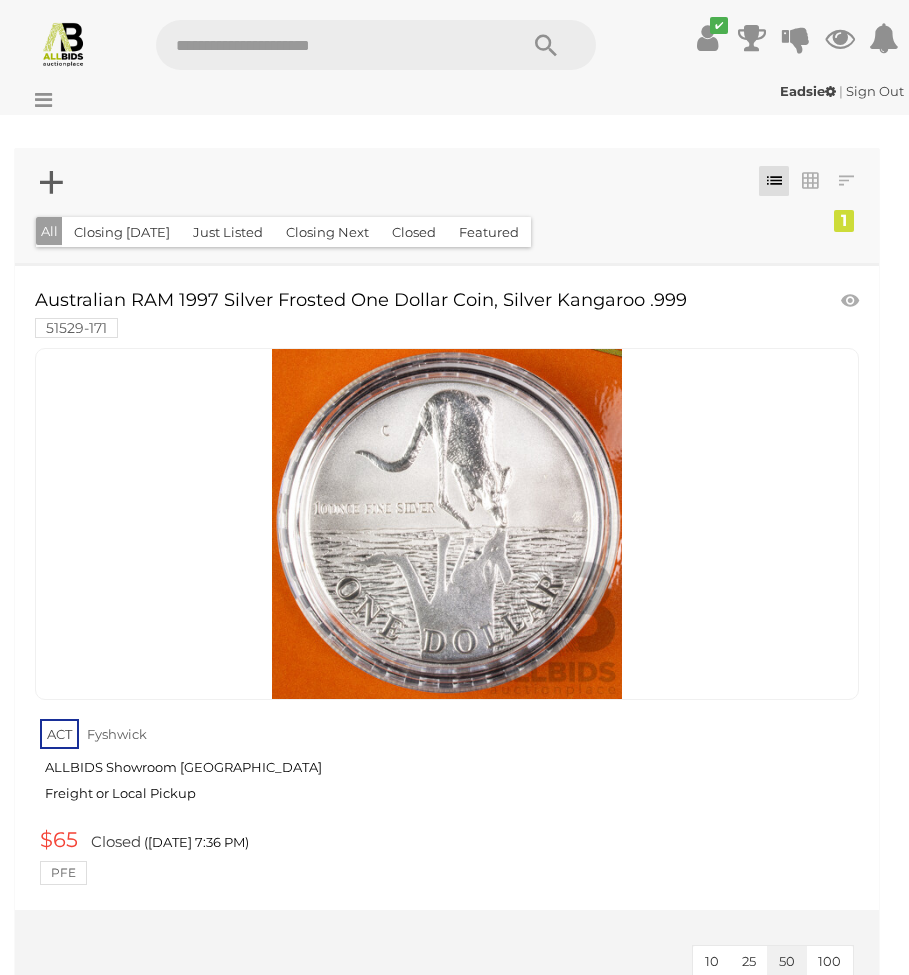 click at bounding box center [326, 45] 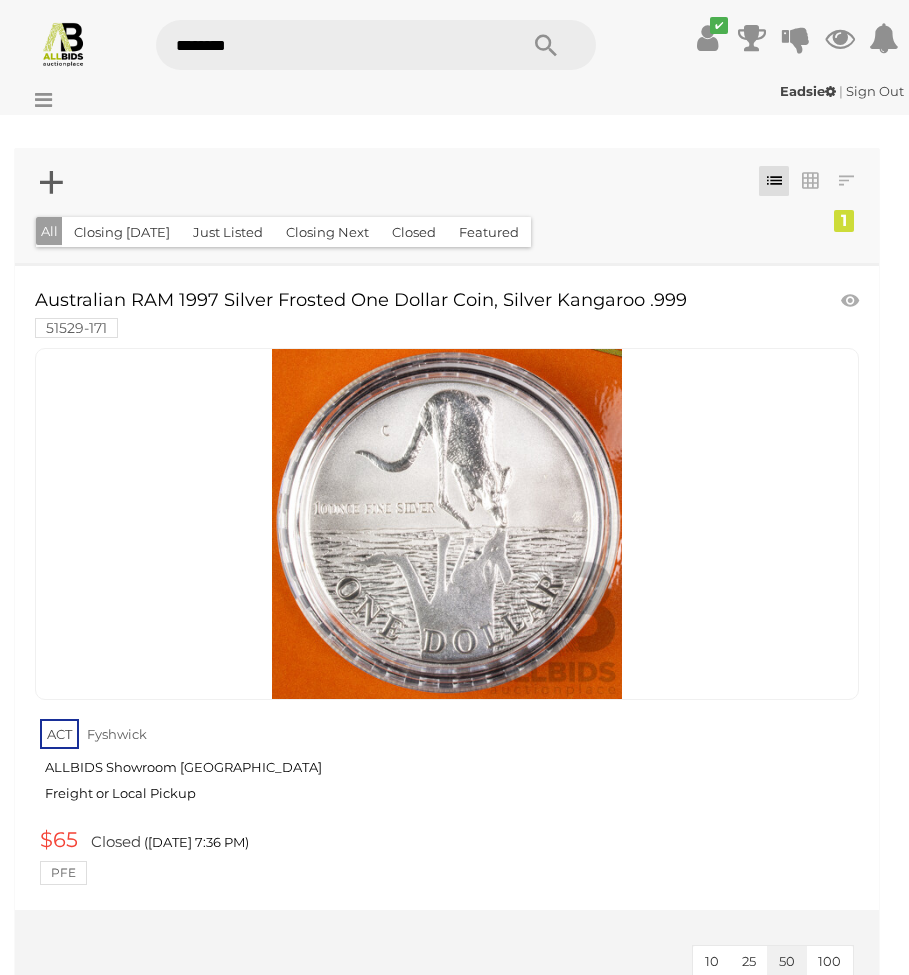 type on "*********" 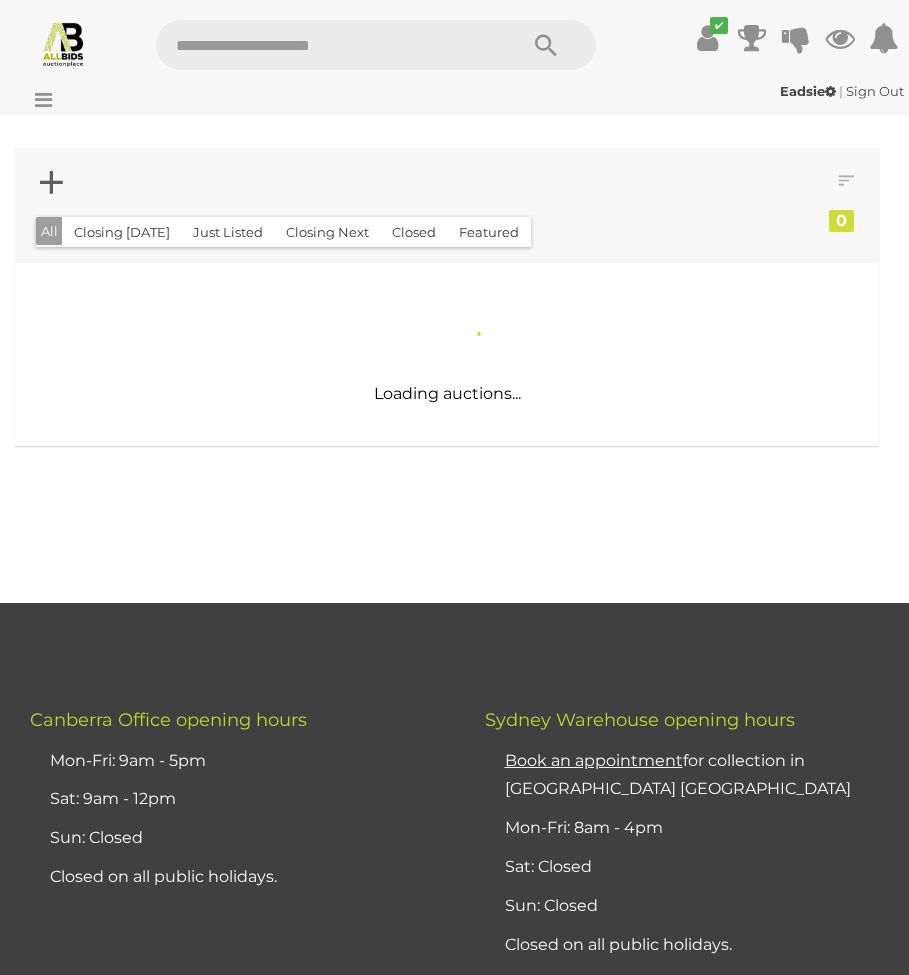 scroll, scrollTop: 0, scrollLeft: 0, axis: both 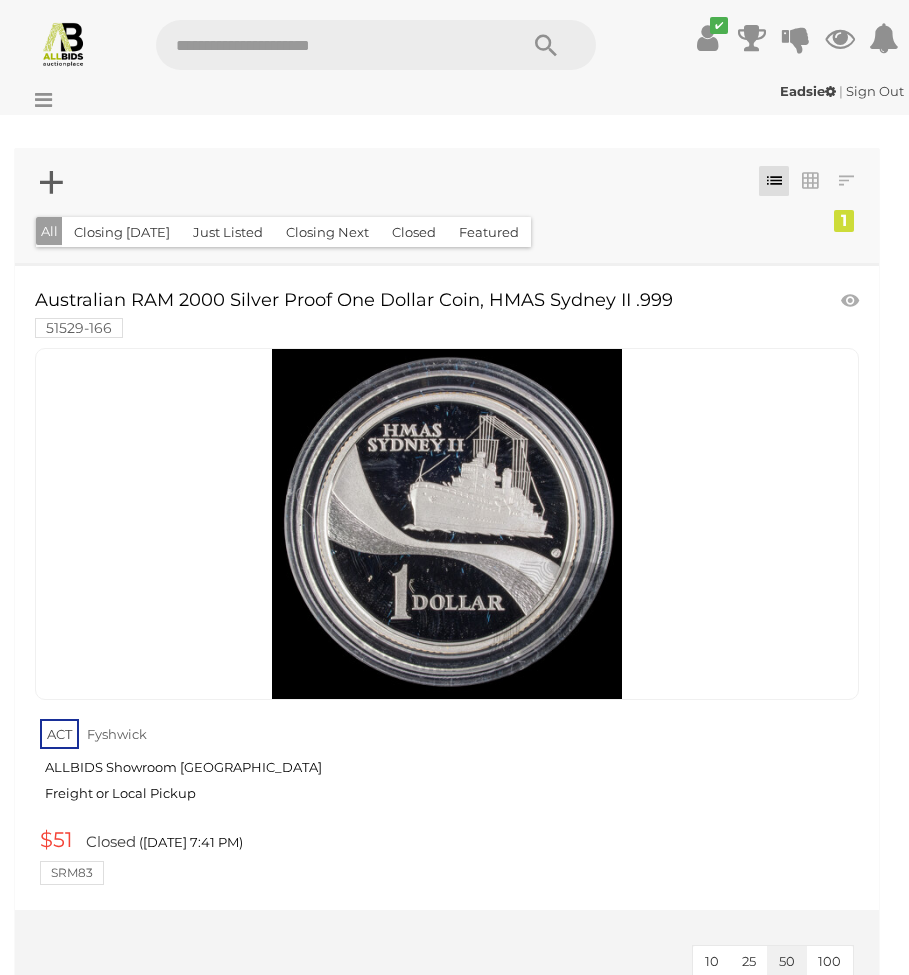click at bounding box center [326, 45] 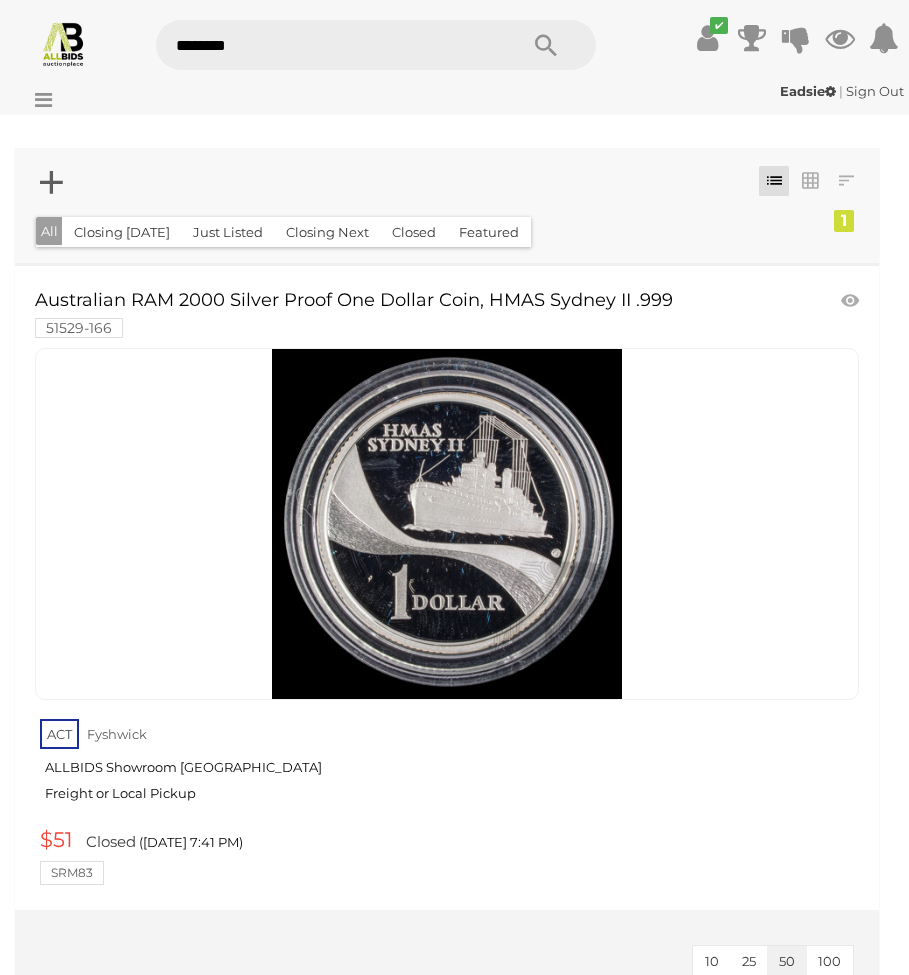 type on "*********" 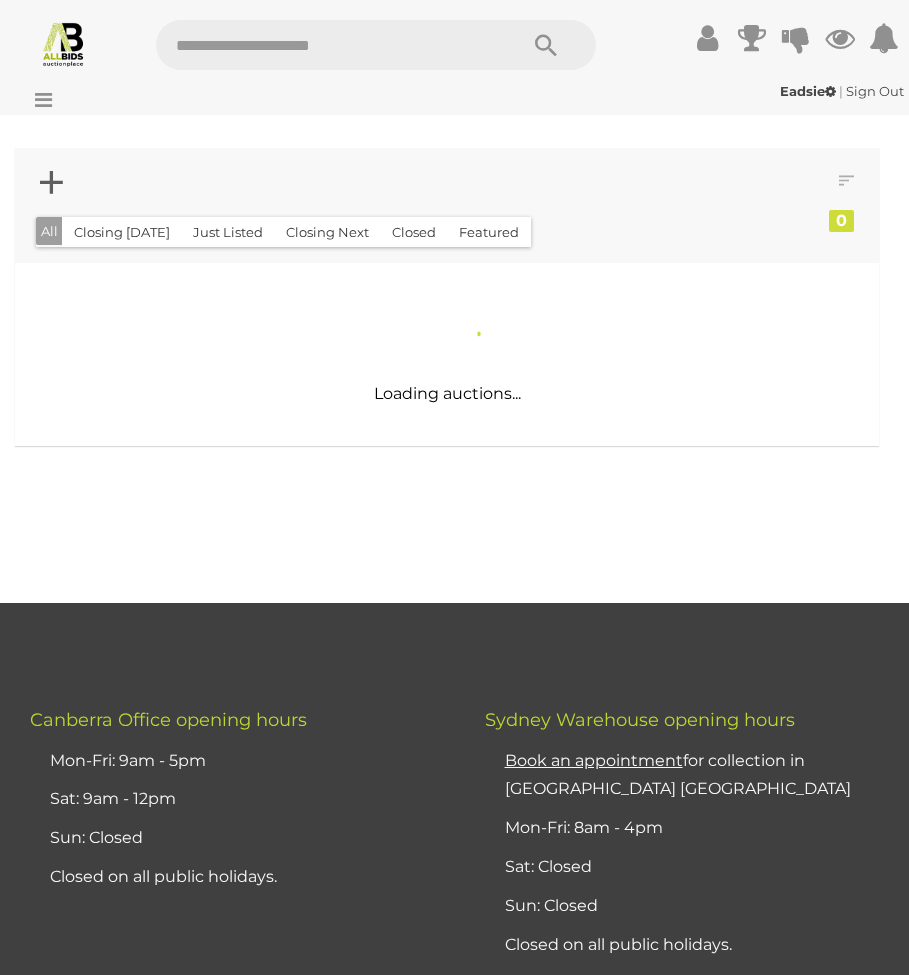 scroll, scrollTop: 0, scrollLeft: 0, axis: both 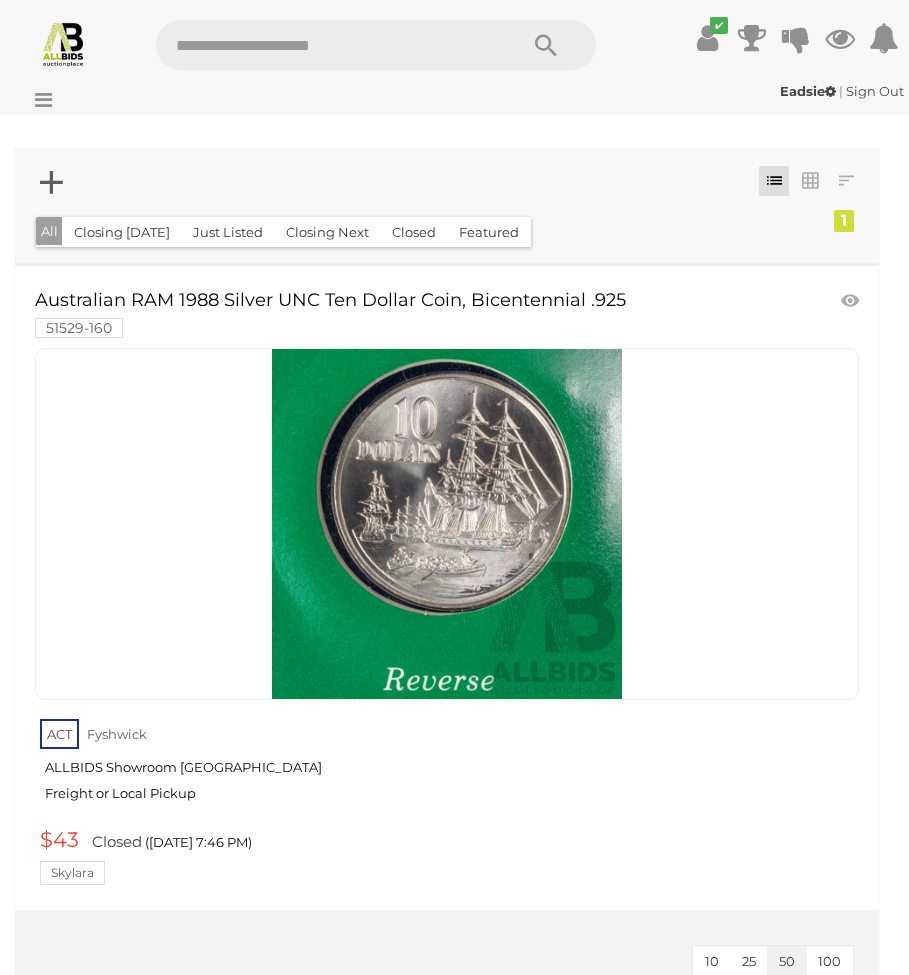 click at bounding box center (326, 45) 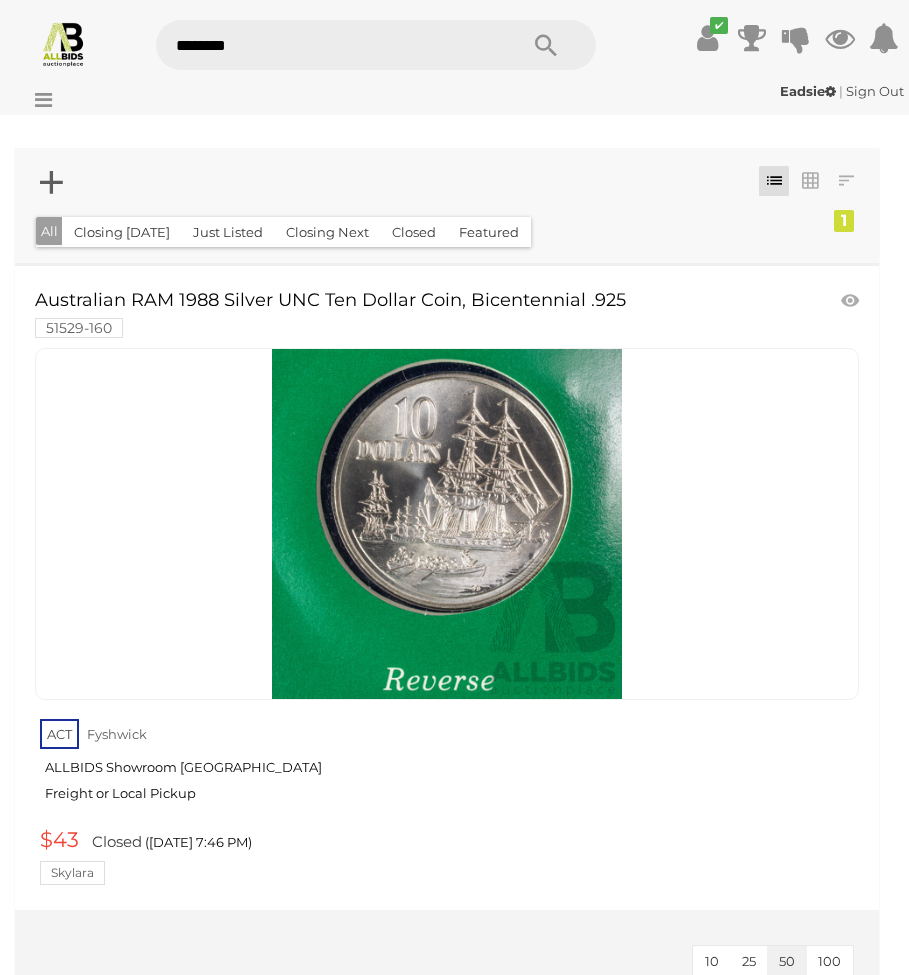 type on "*********" 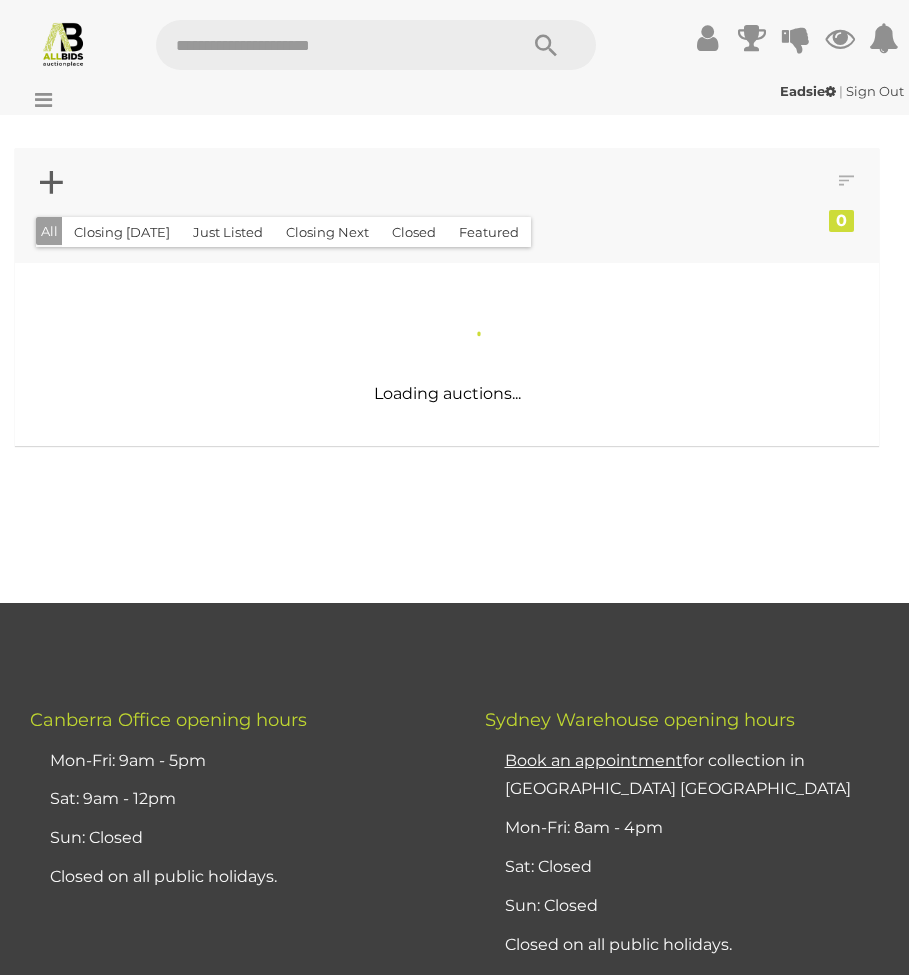 scroll, scrollTop: 0, scrollLeft: 0, axis: both 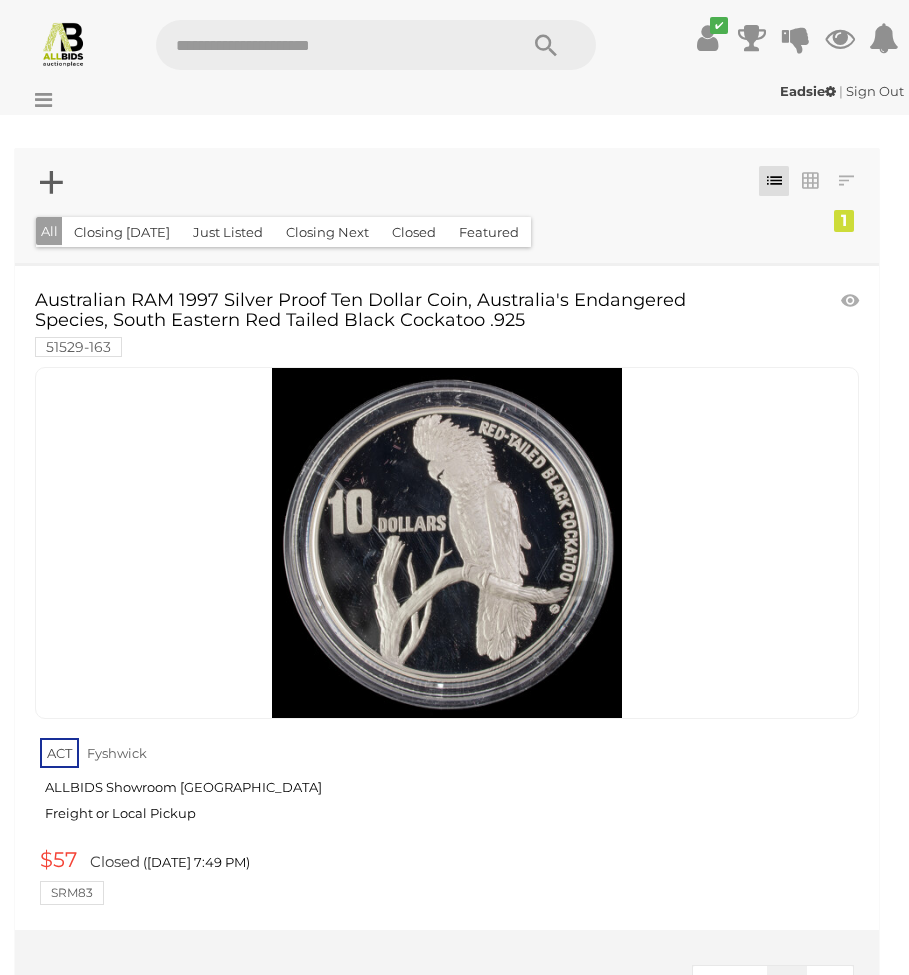 click at bounding box center (326, 45) 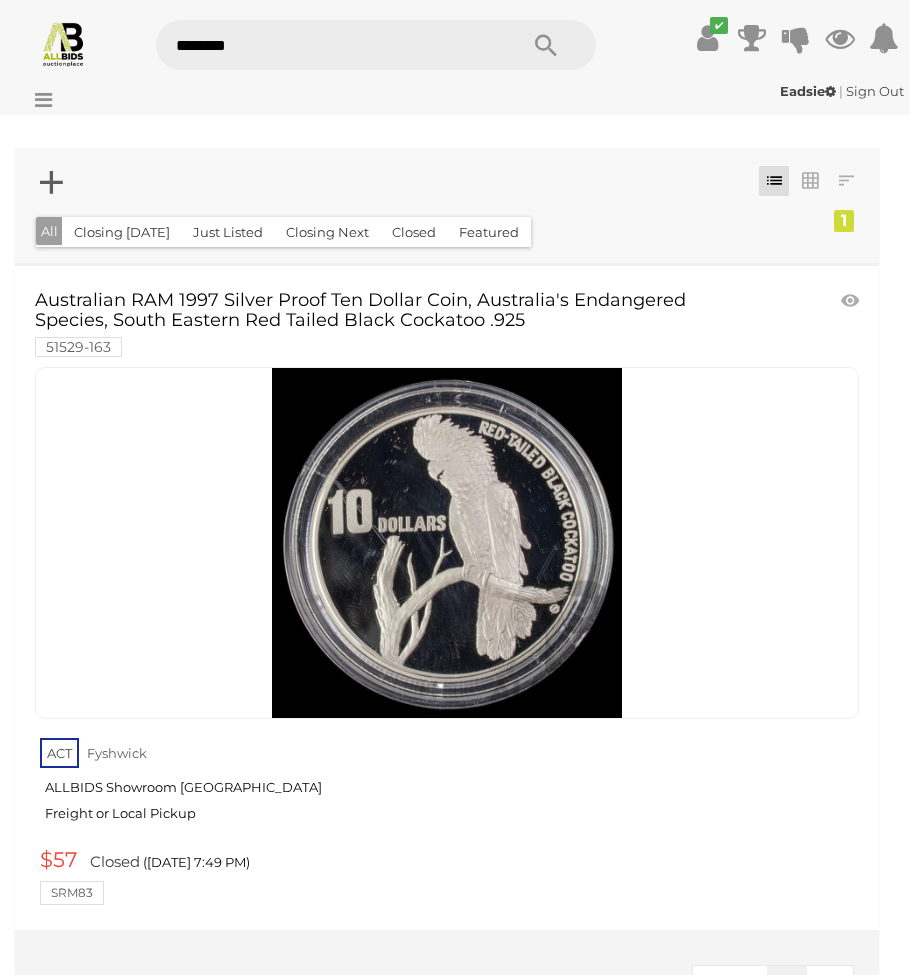type on "*********" 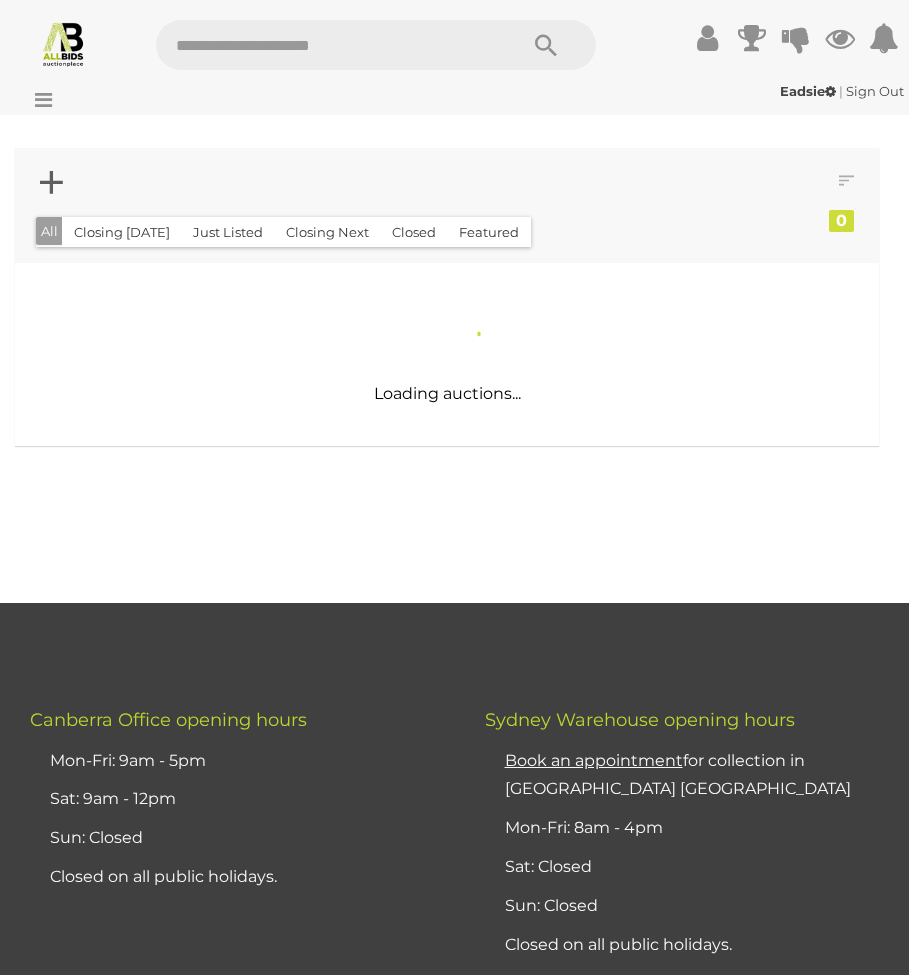 scroll, scrollTop: 0, scrollLeft: 0, axis: both 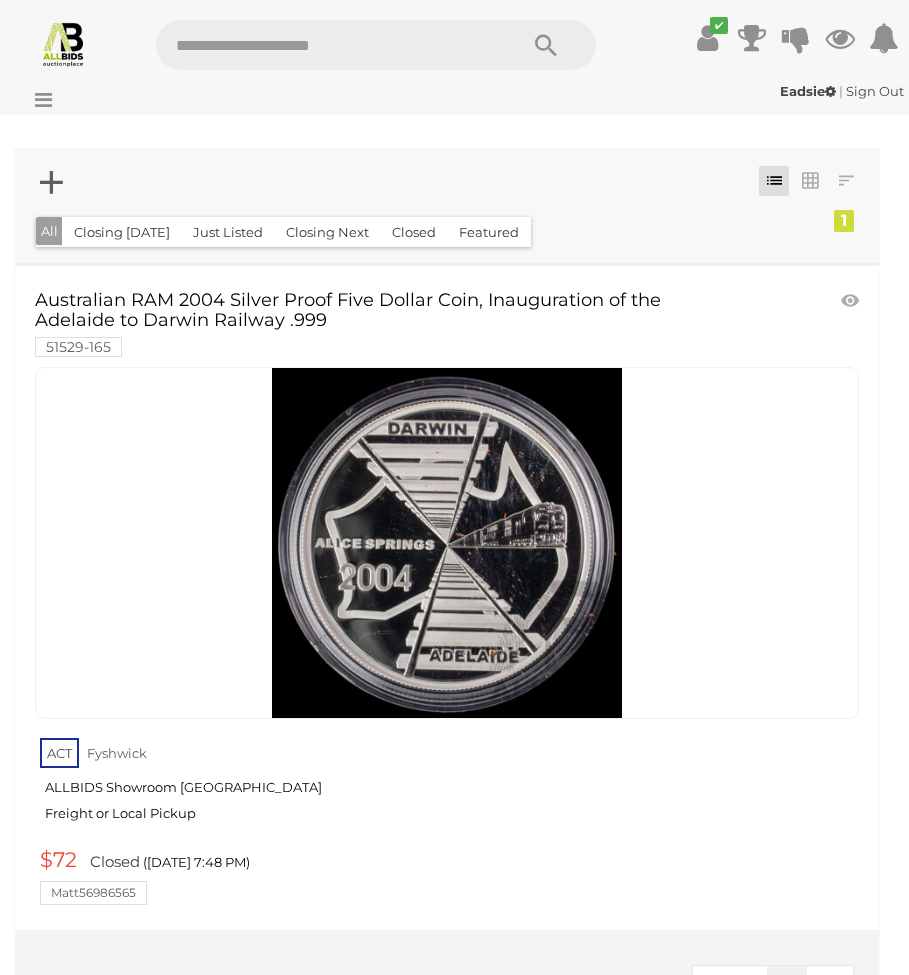 click at bounding box center (326, 45) 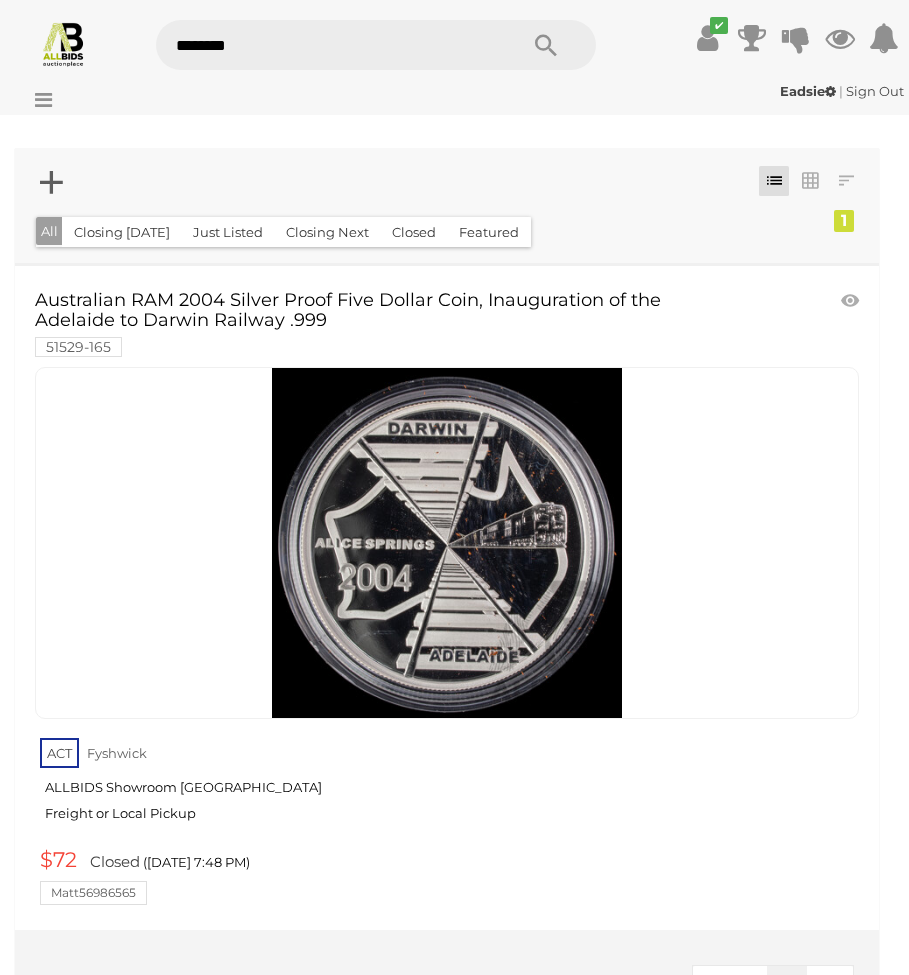 type on "*********" 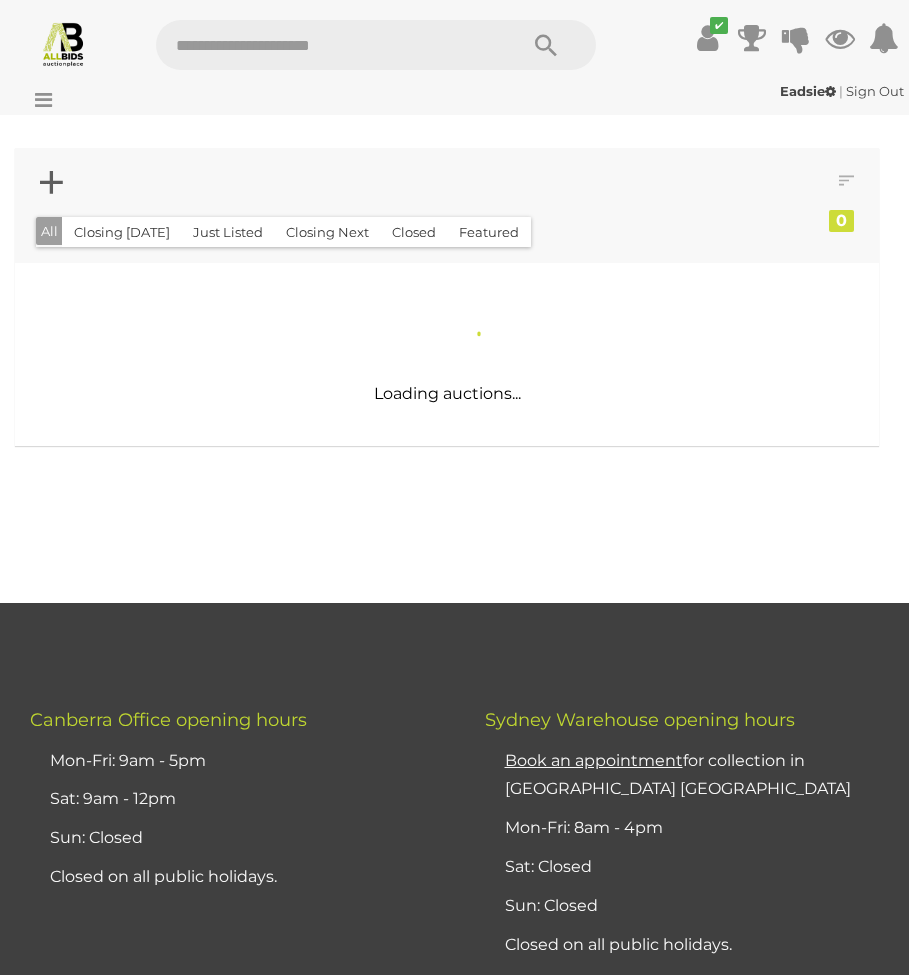 scroll, scrollTop: 0, scrollLeft: 0, axis: both 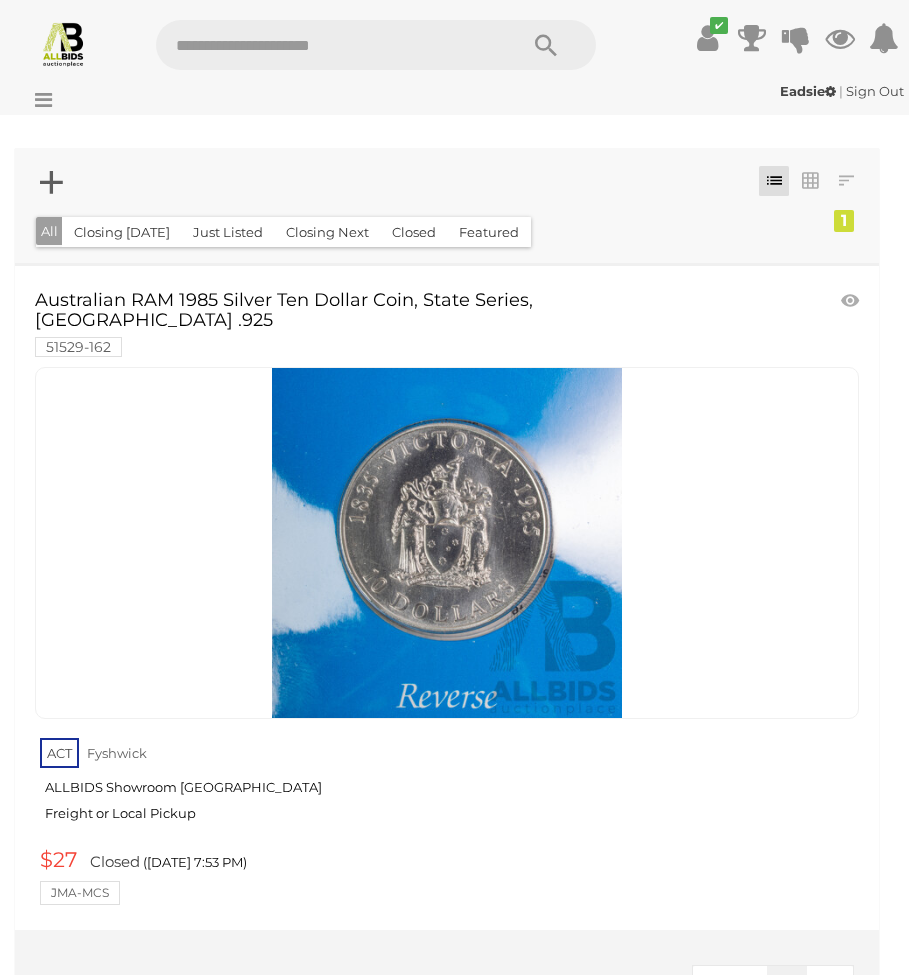 click at bounding box center [326, 45] 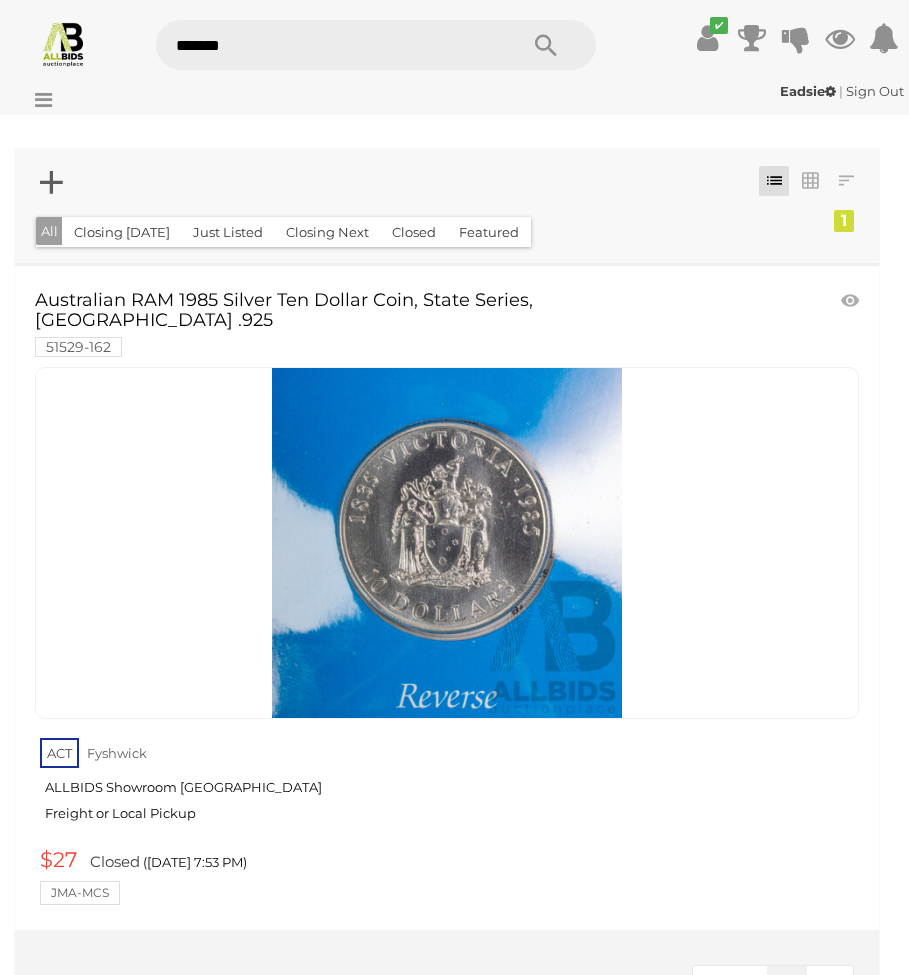 type on "********" 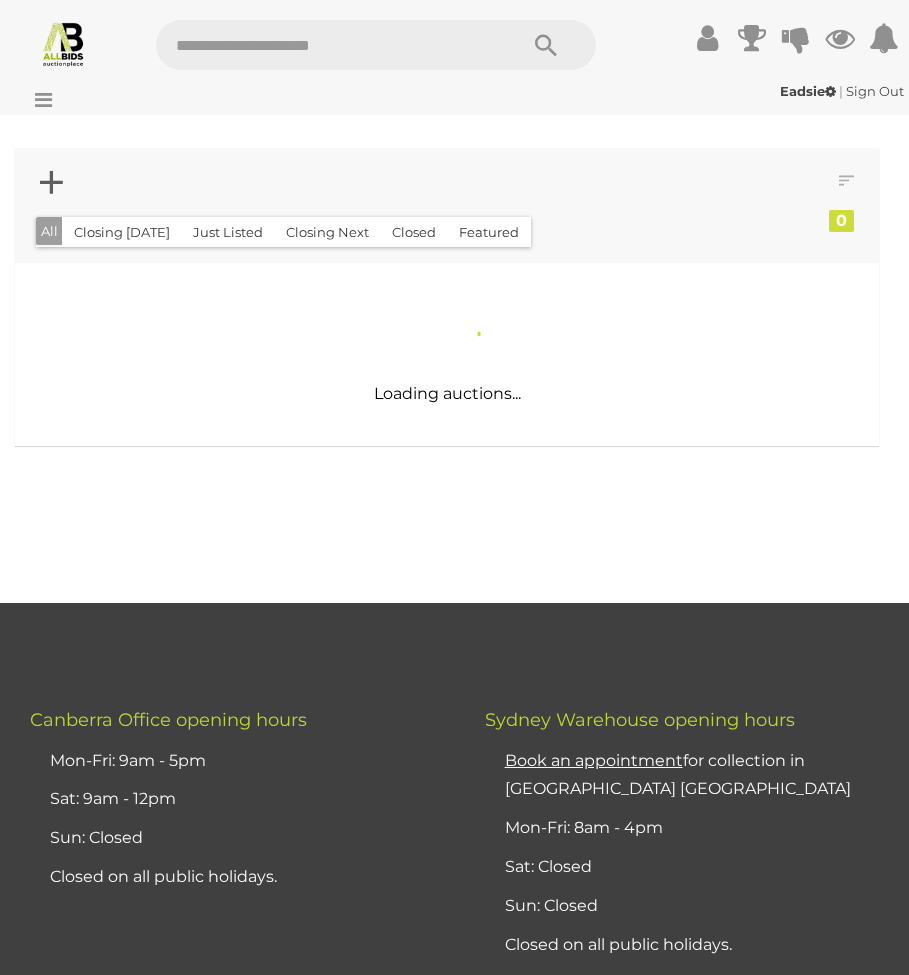 scroll, scrollTop: 0, scrollLeft: 0, axis: both 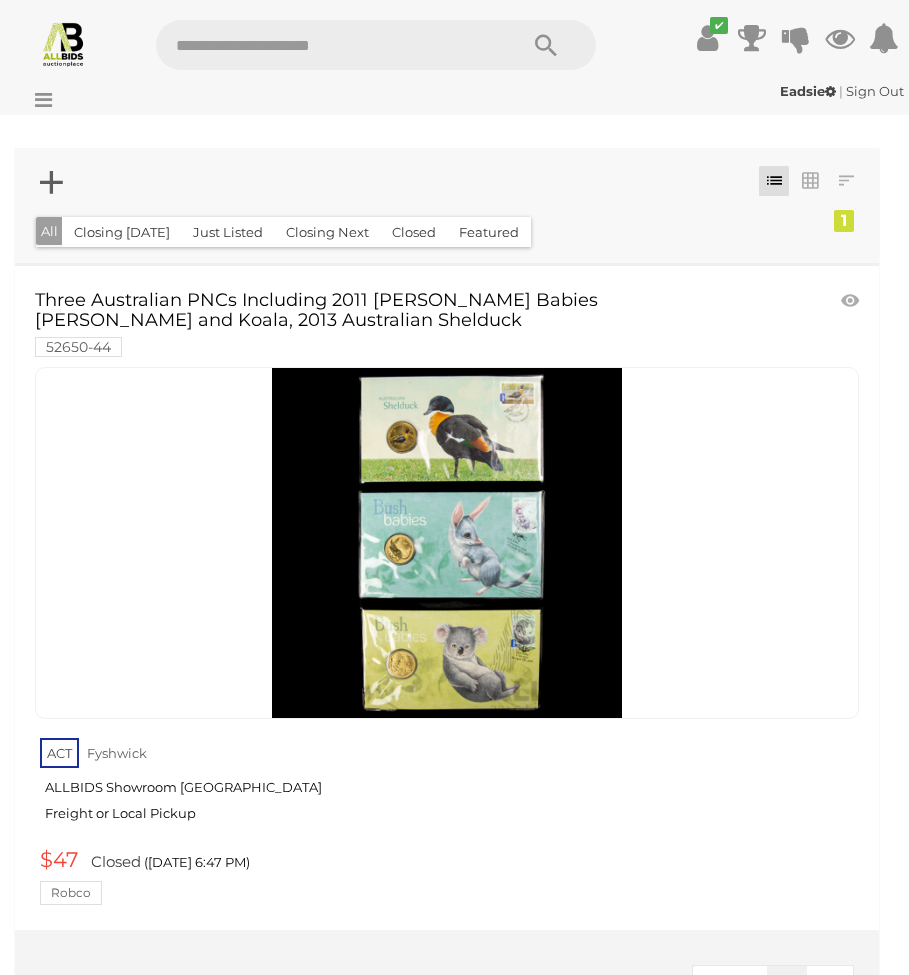 click at bounding box center (326, 45) 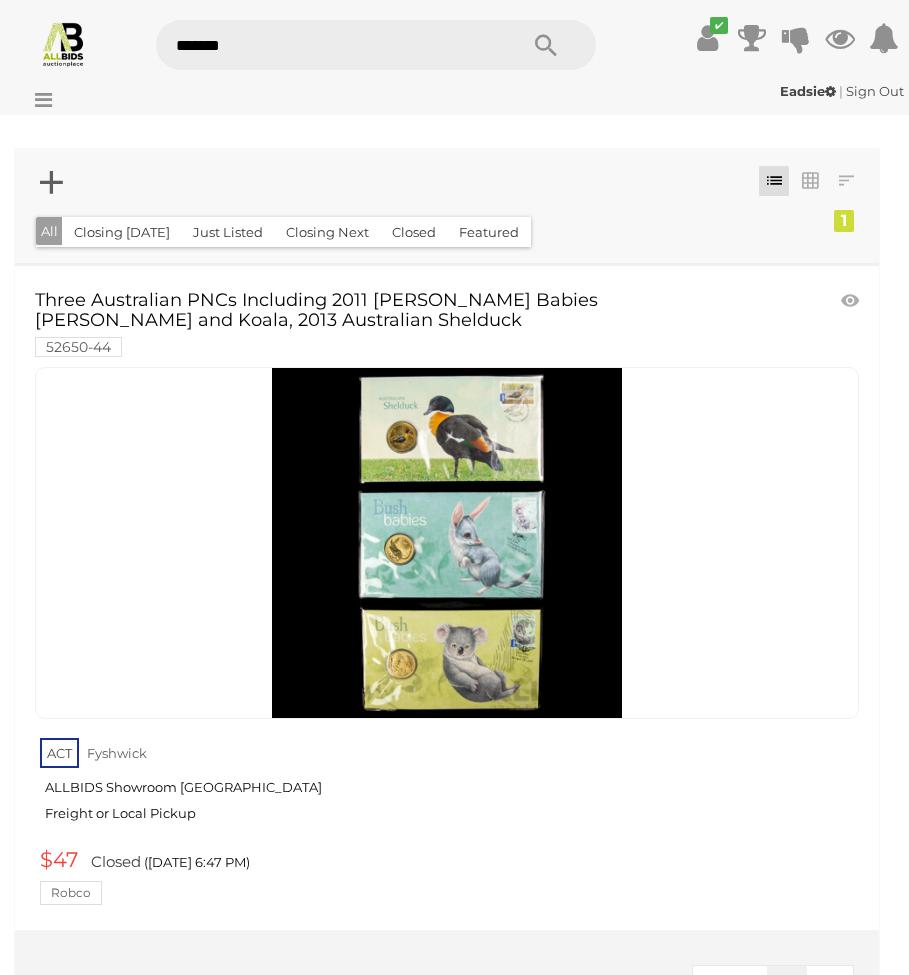 type on "********" 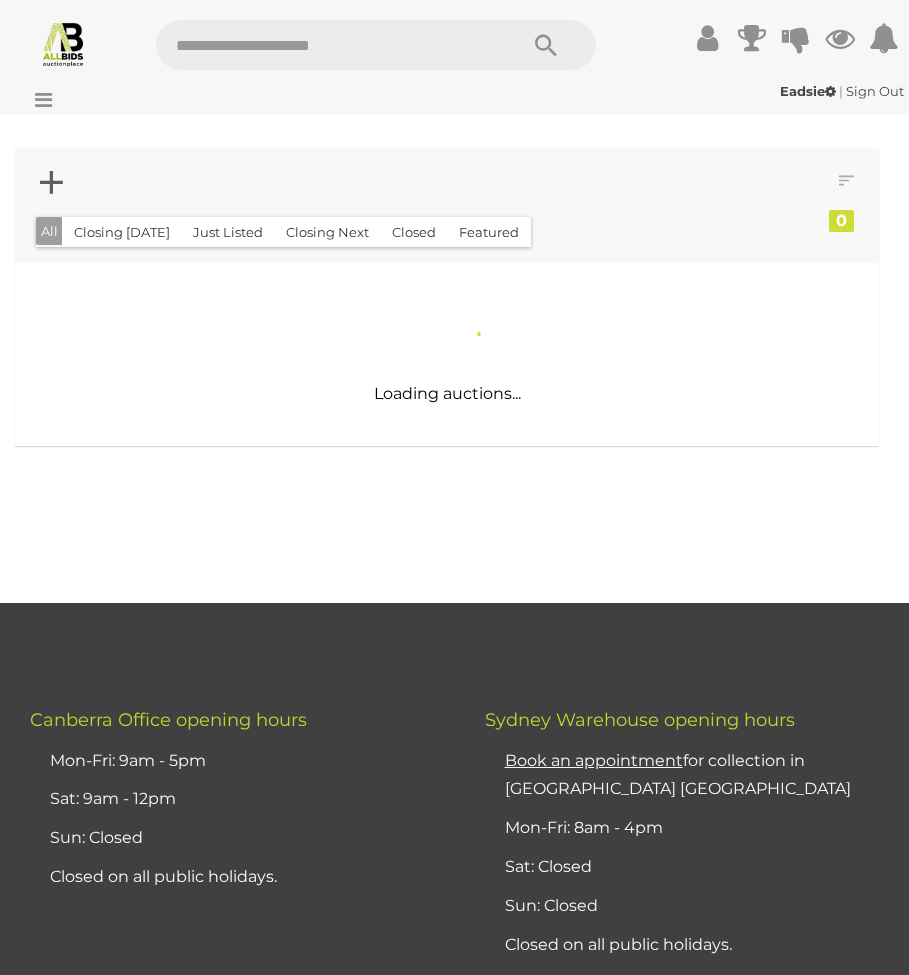 scroll, scrollTop: 0, scrollLeft: 0, axis: both 